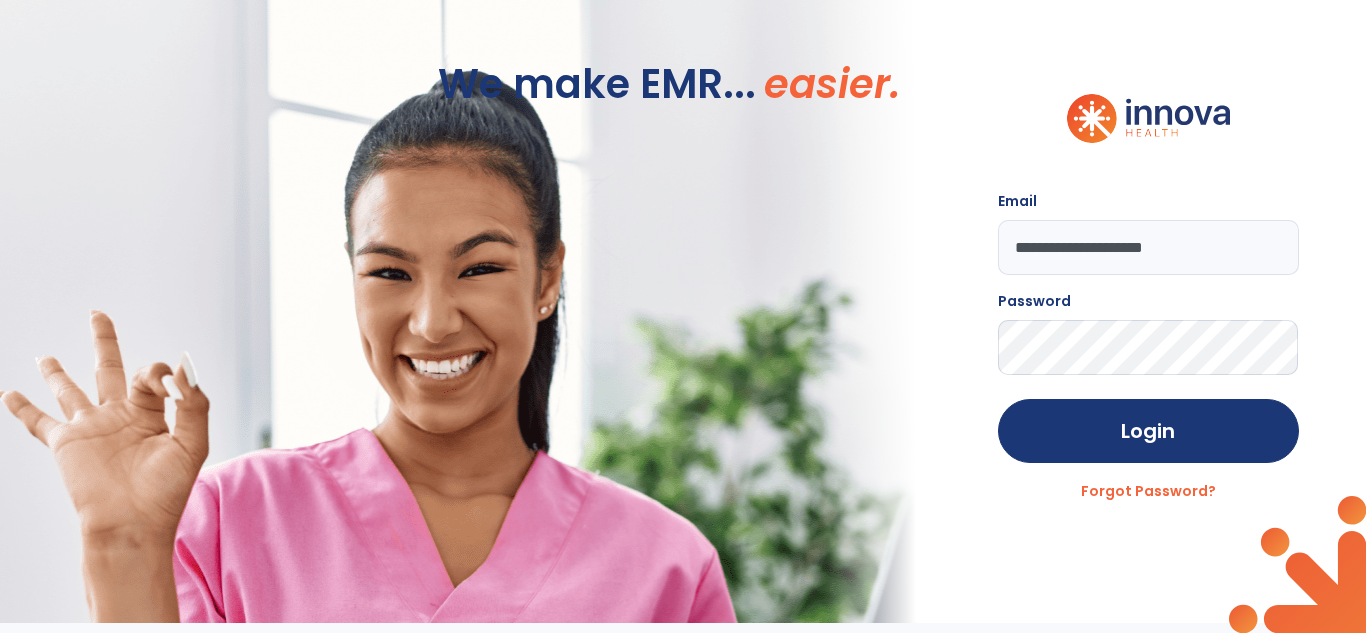 scroll, scrollTop: 0, scrollLeft: 0, axis: both 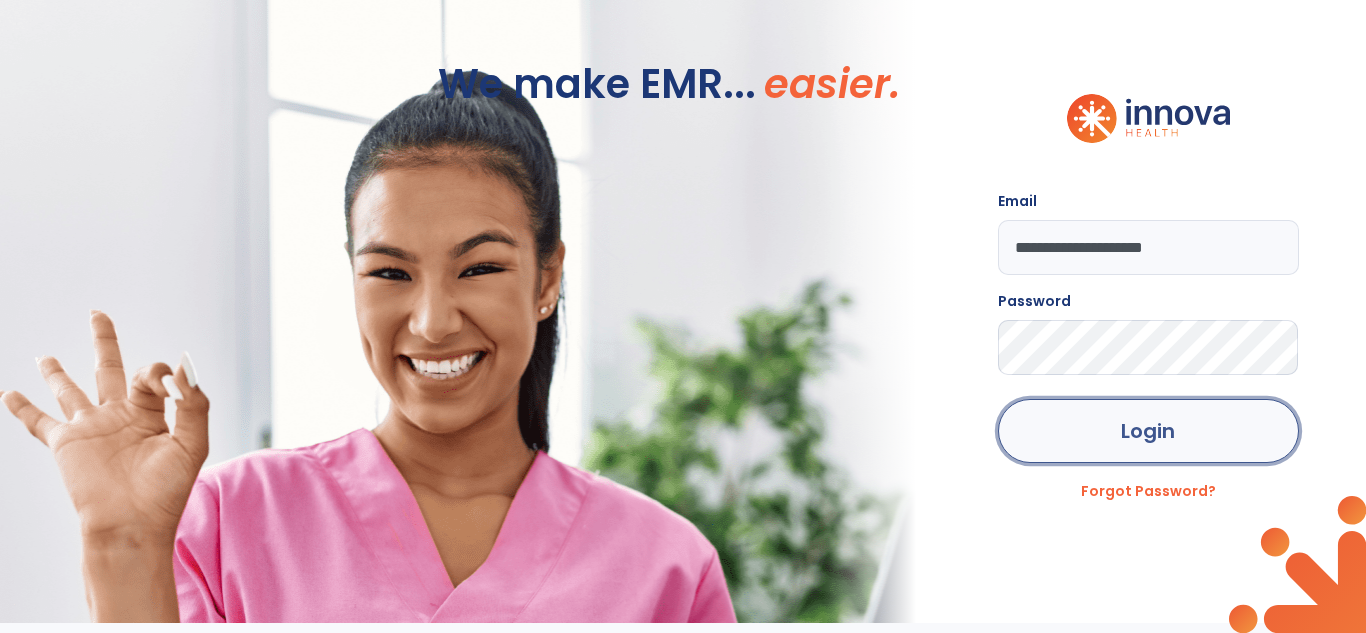 click on "Login" 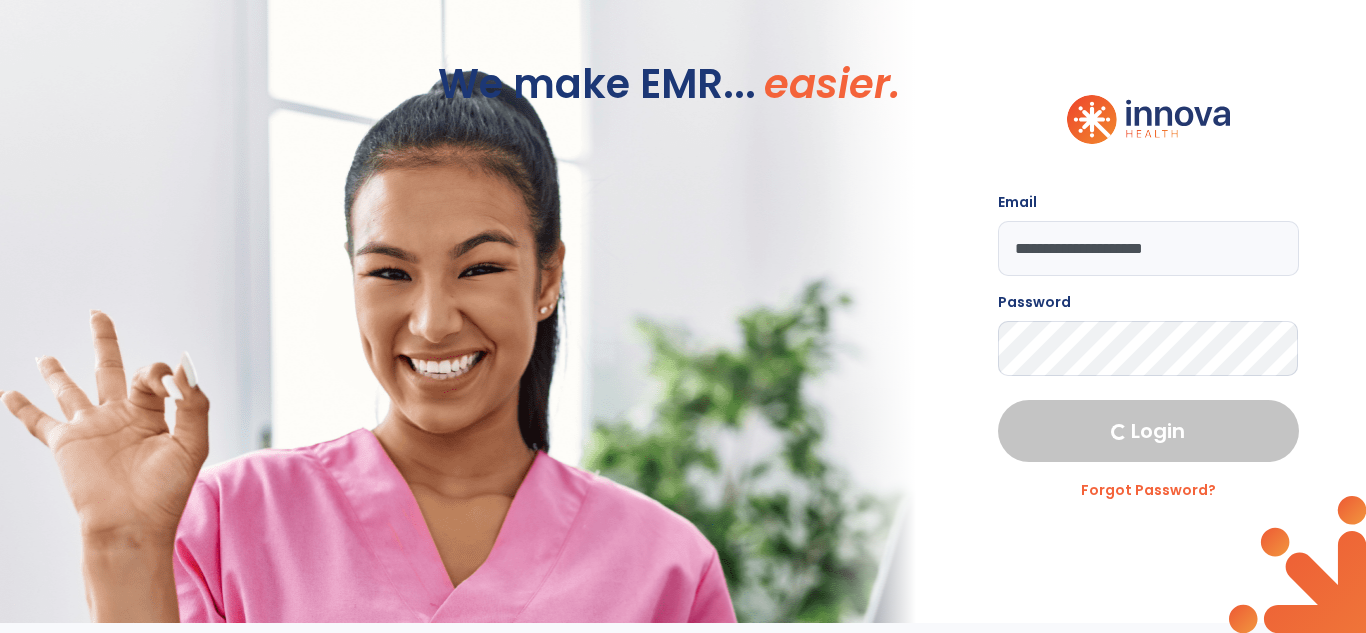 select on "****" 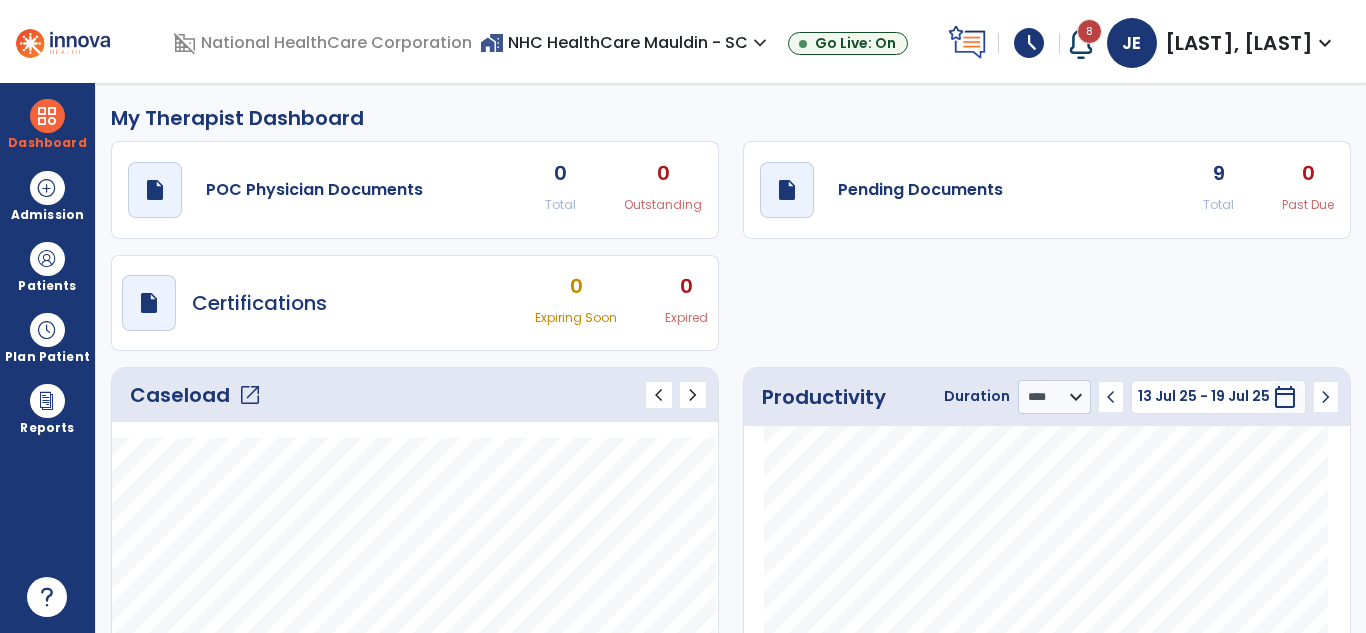click on "open_in_new" 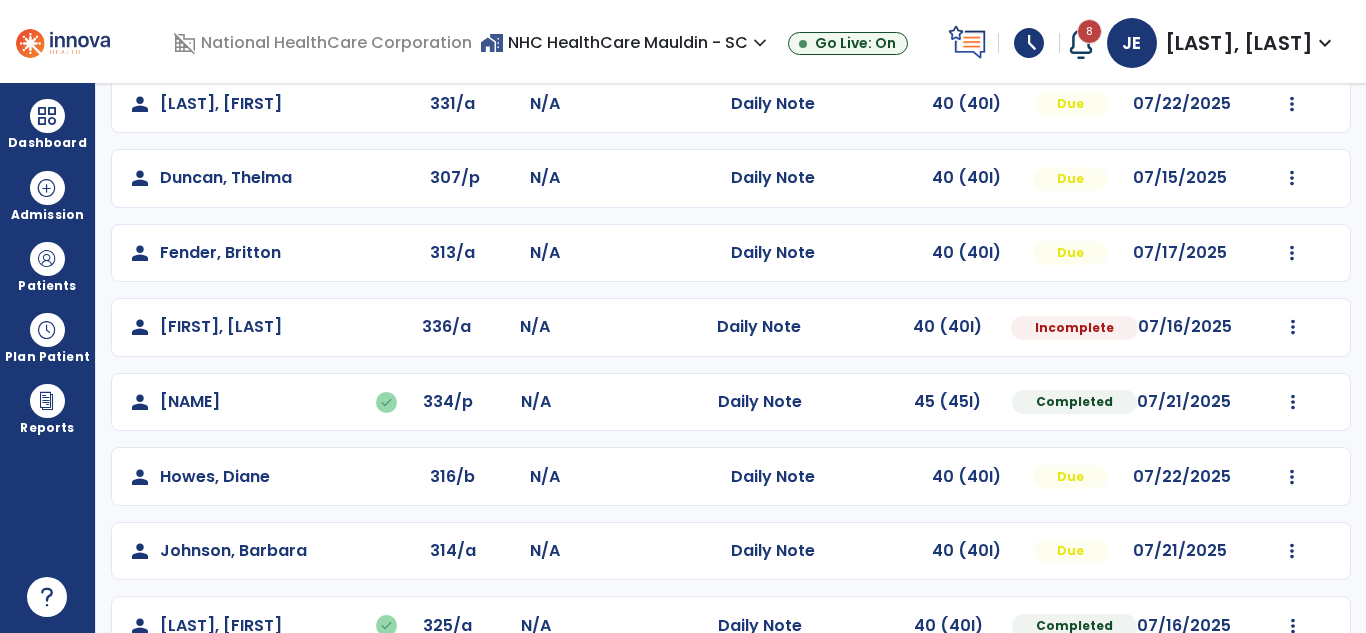 scroll, scrollTop: 454, scrollLeft: 0, axis: vertical 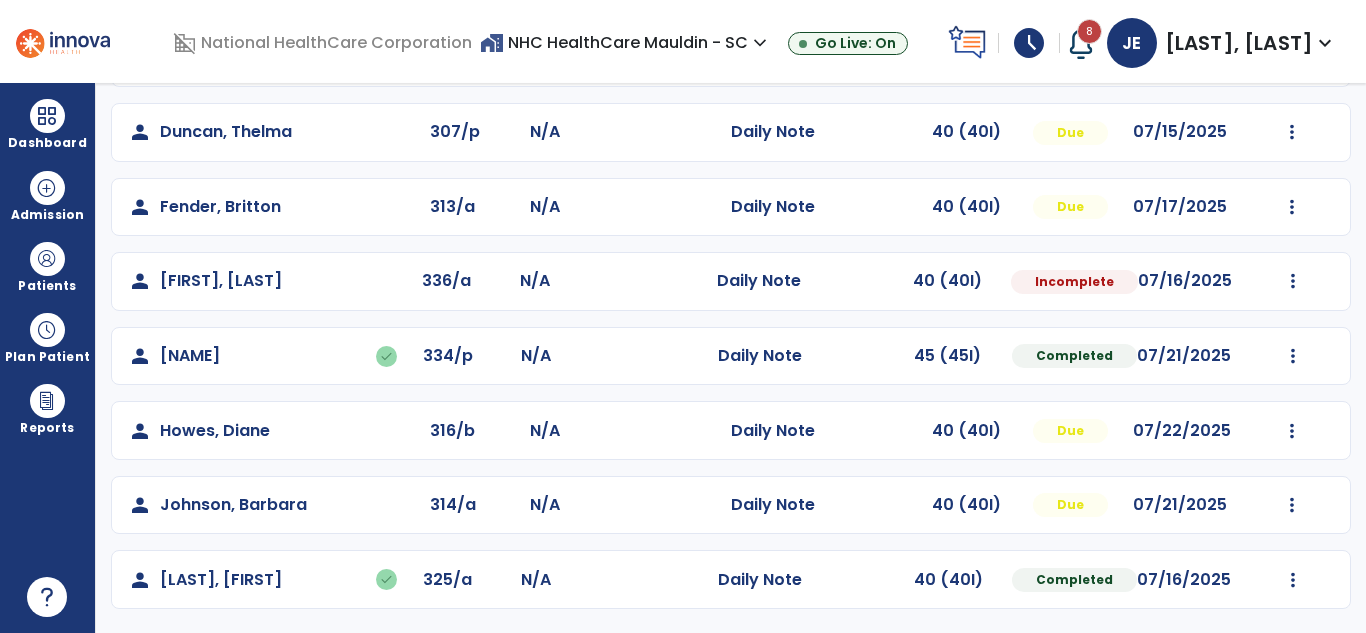 click on "Mark Visit As Complete   Reset Note   Open Document   G + C Mins" 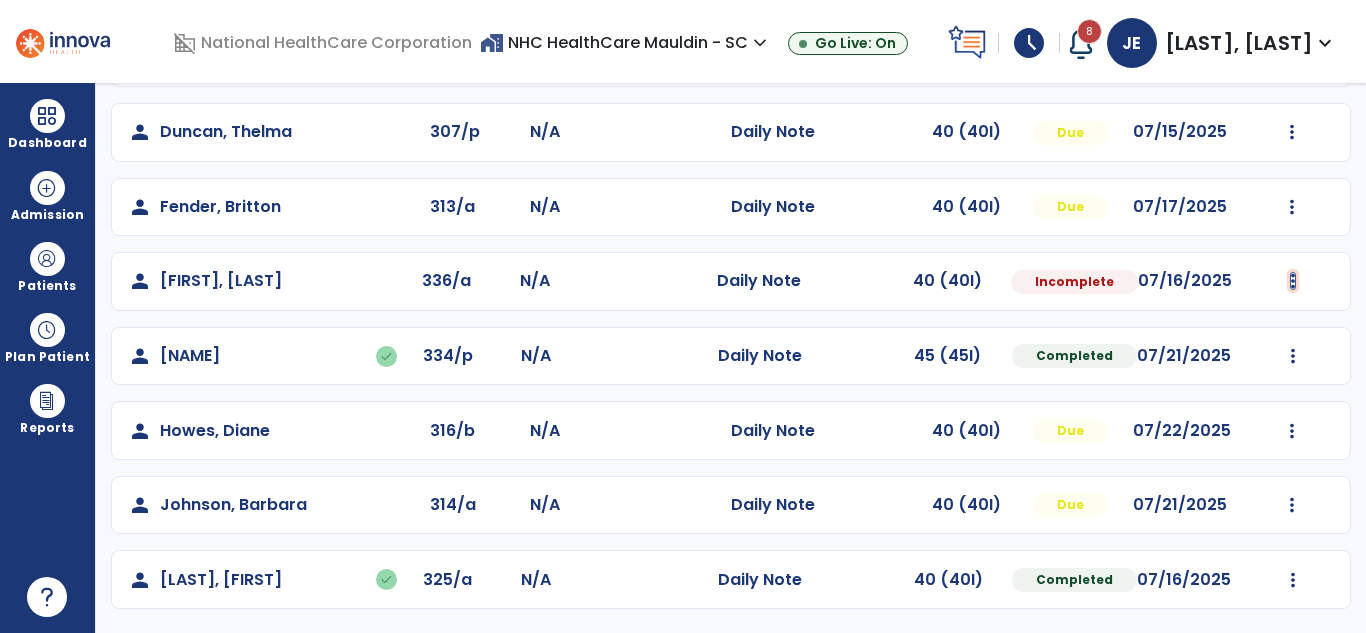 click at bounding box center (1292, -166) 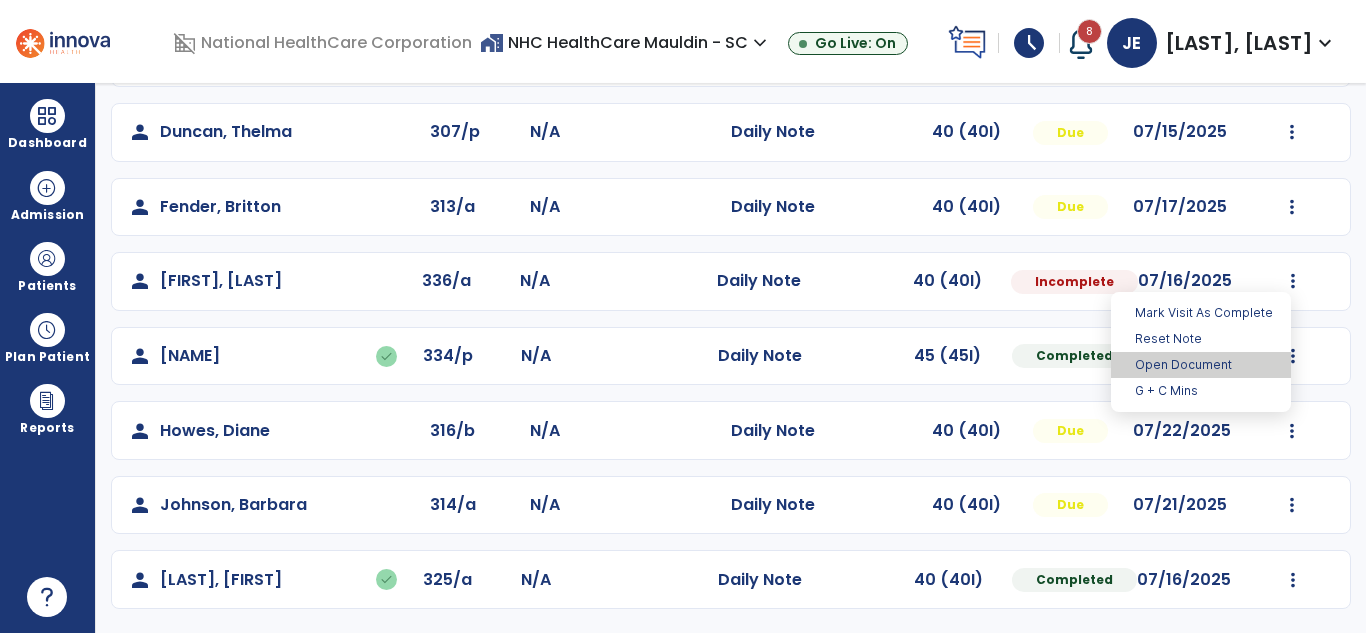click on "Open Document" at bounding box center [1201, 365] 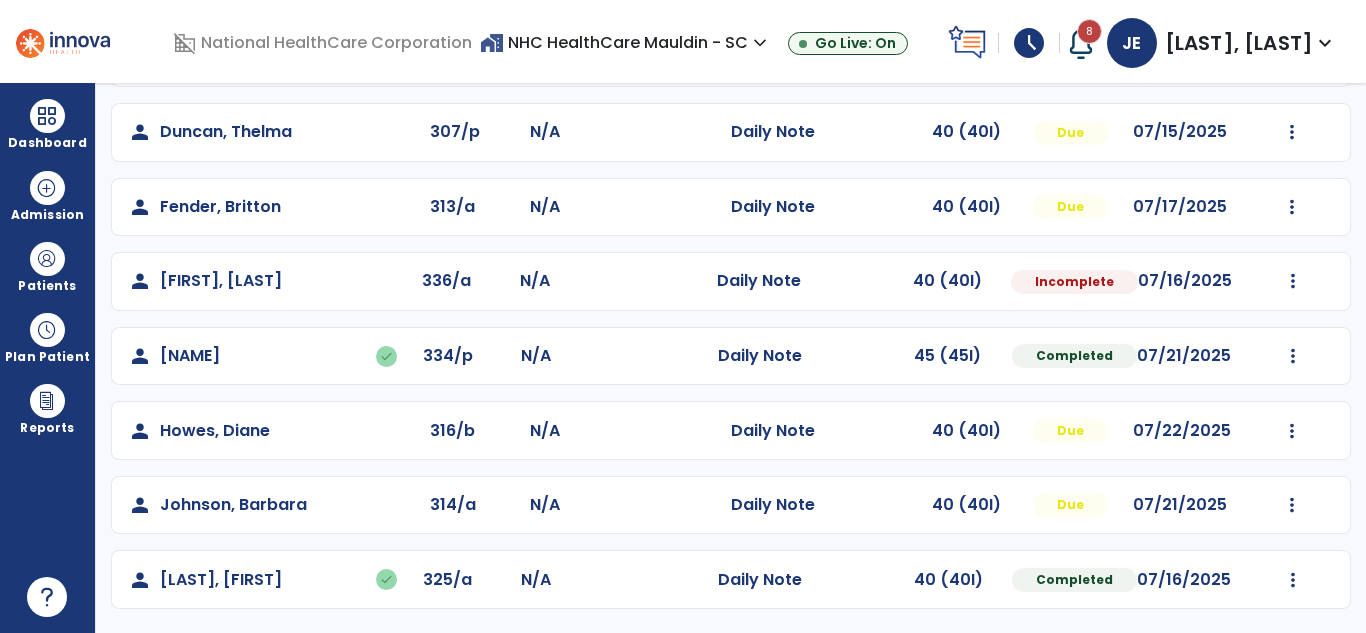 select on "*" 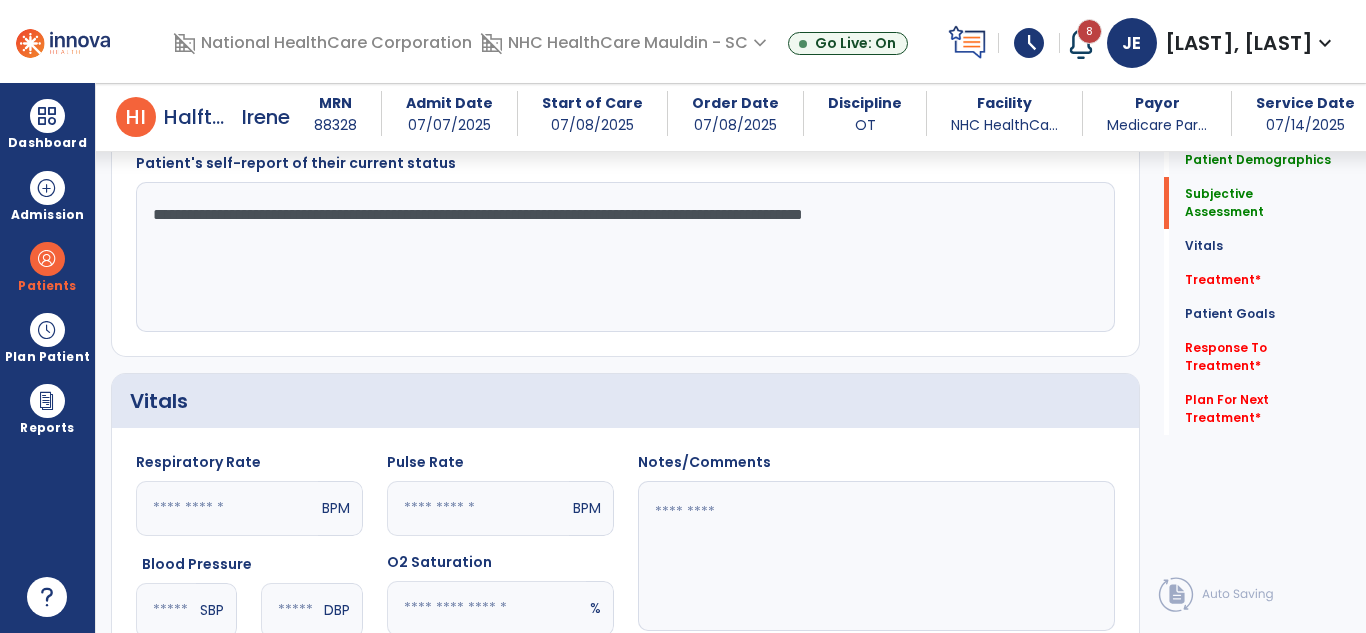 scroll, scrollTop: 449, scrollLeft: 0, axis: vertical 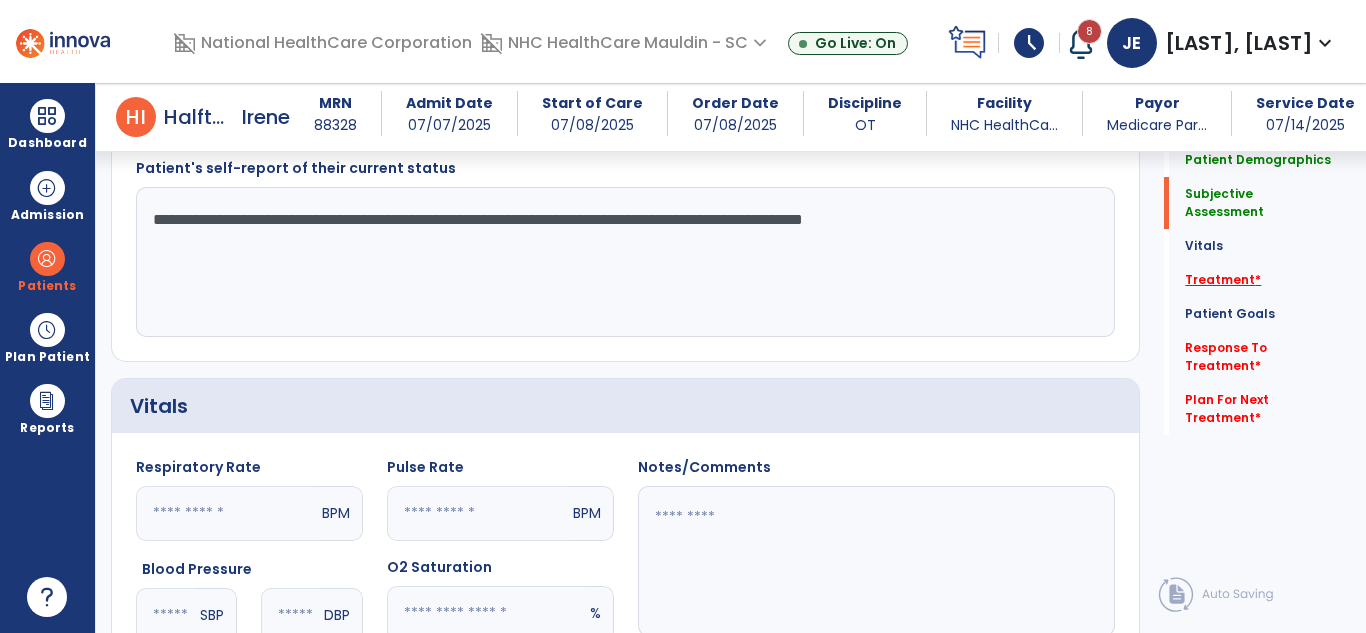 click on "Treatment   *" 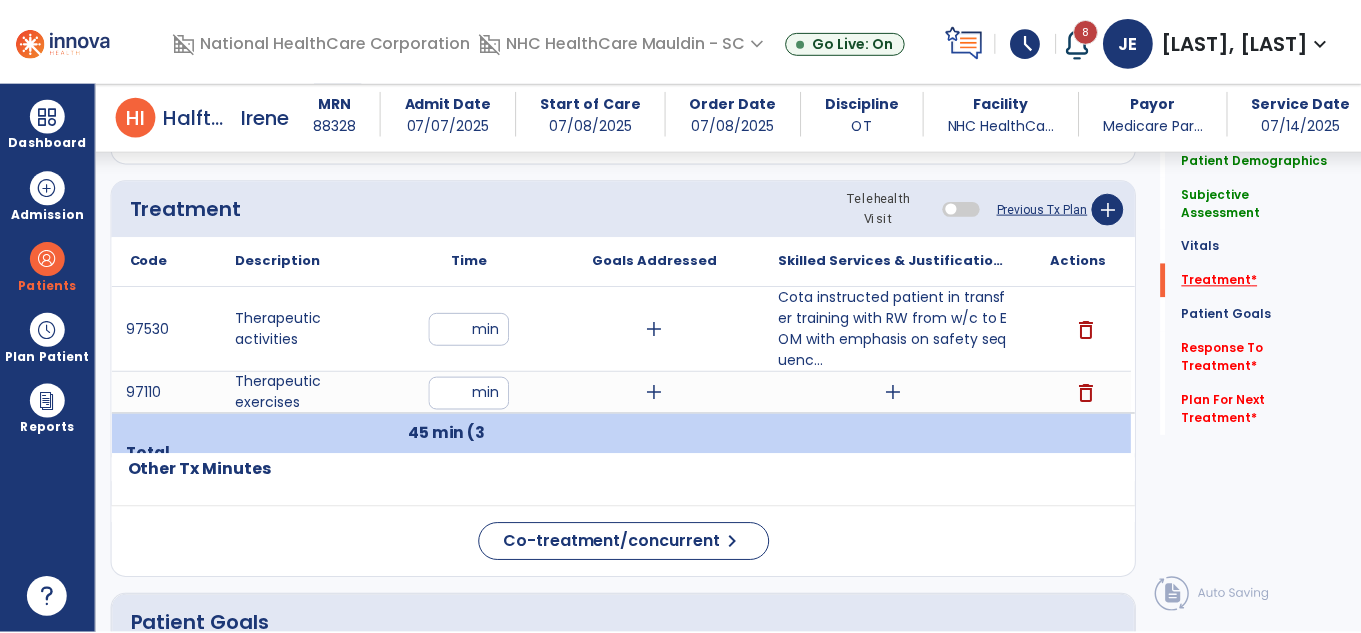scroll, scrollTop: 1091, scrollLeft: 0, axis: vertical 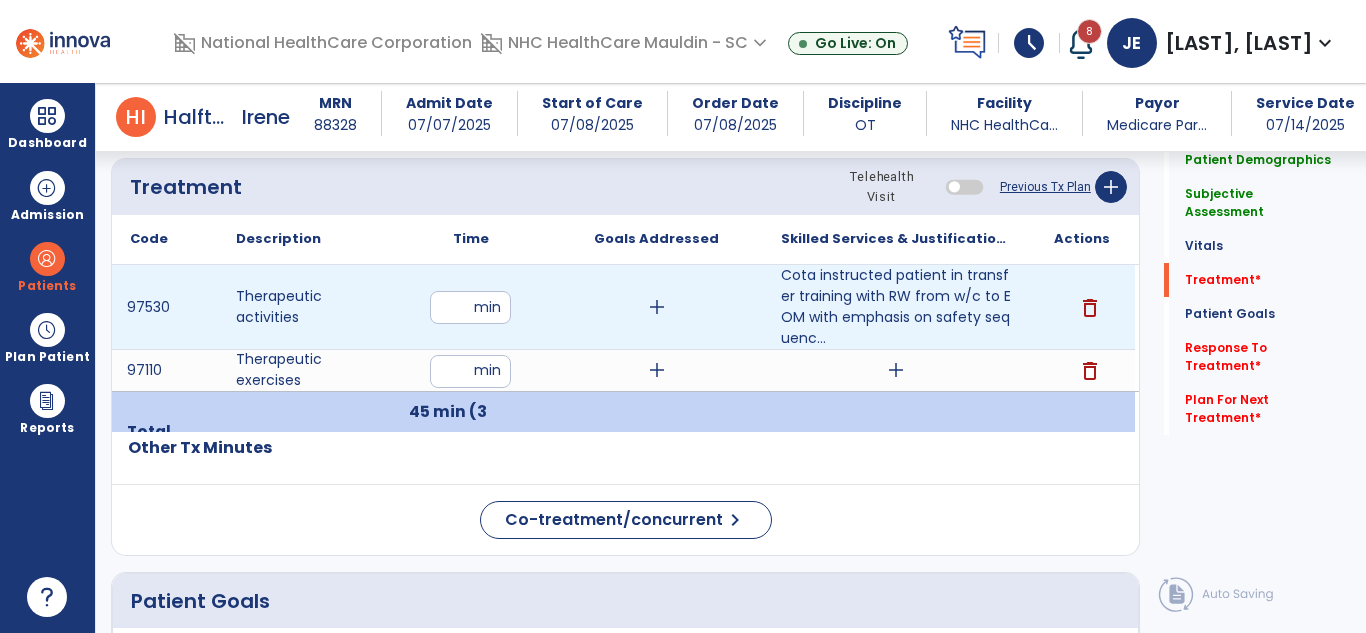 click on "** min" at bounding box center (470, 307) 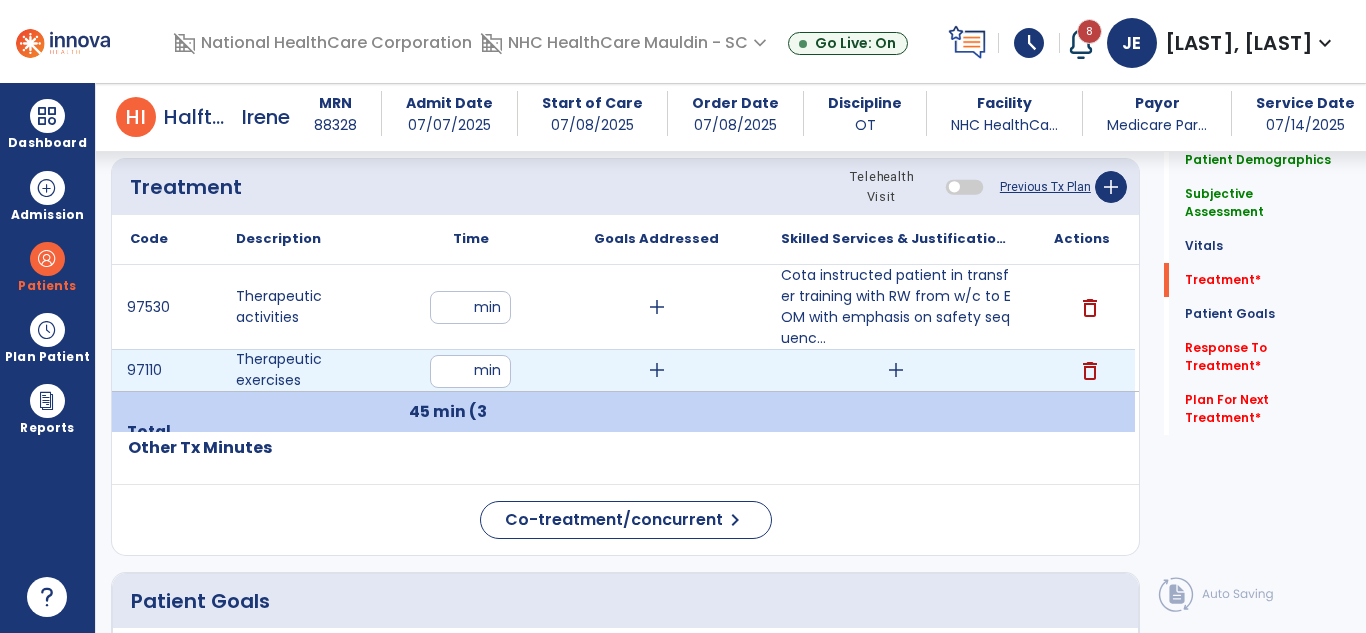 click on "**" at bounding box center [470, 371] 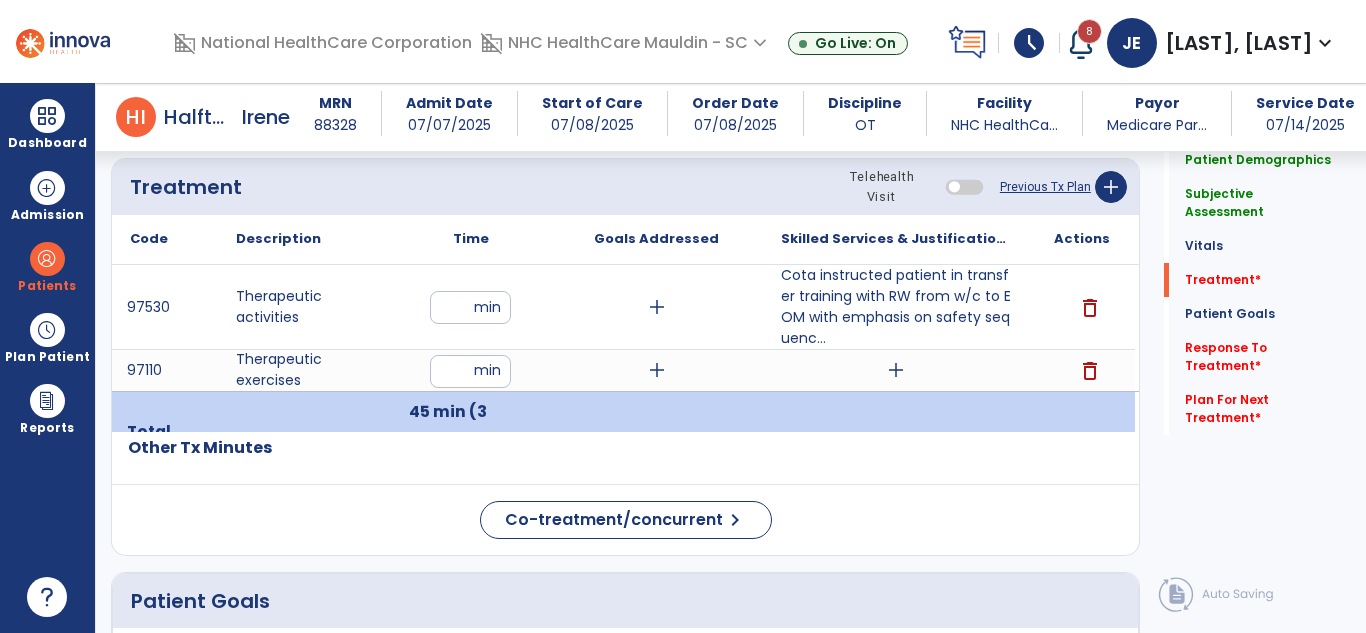click on "Code
Description
Time" 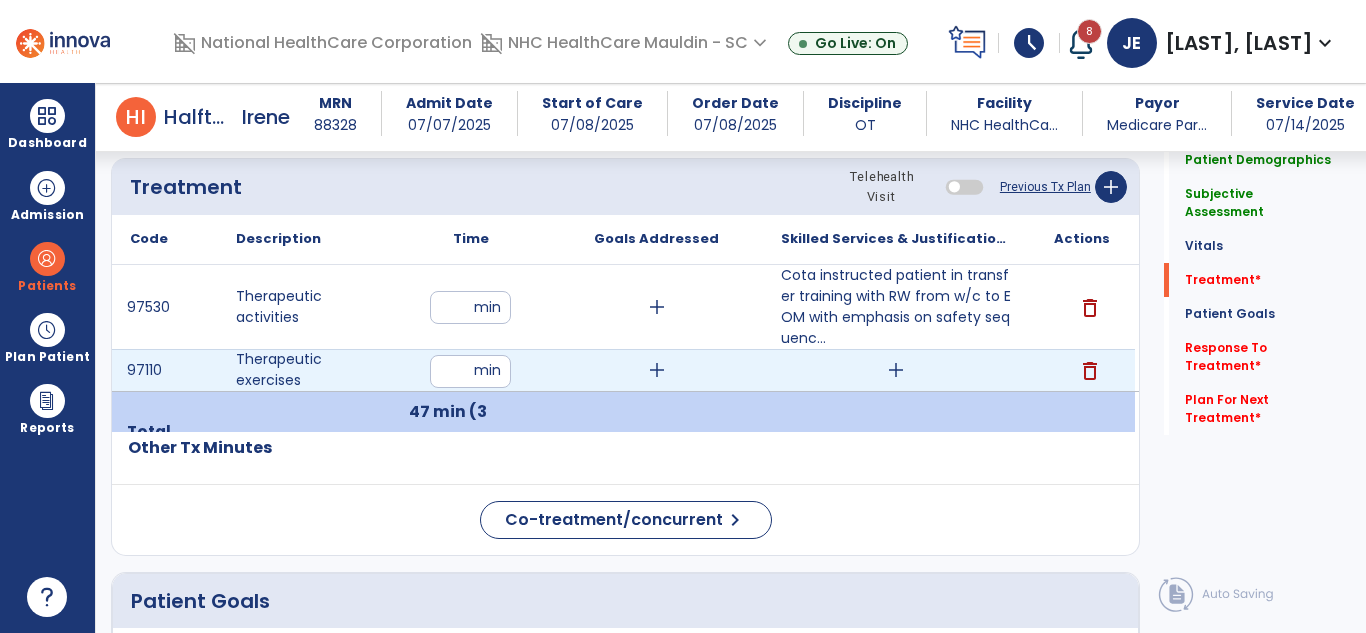 click on "add" at bounding box center (896, 370) 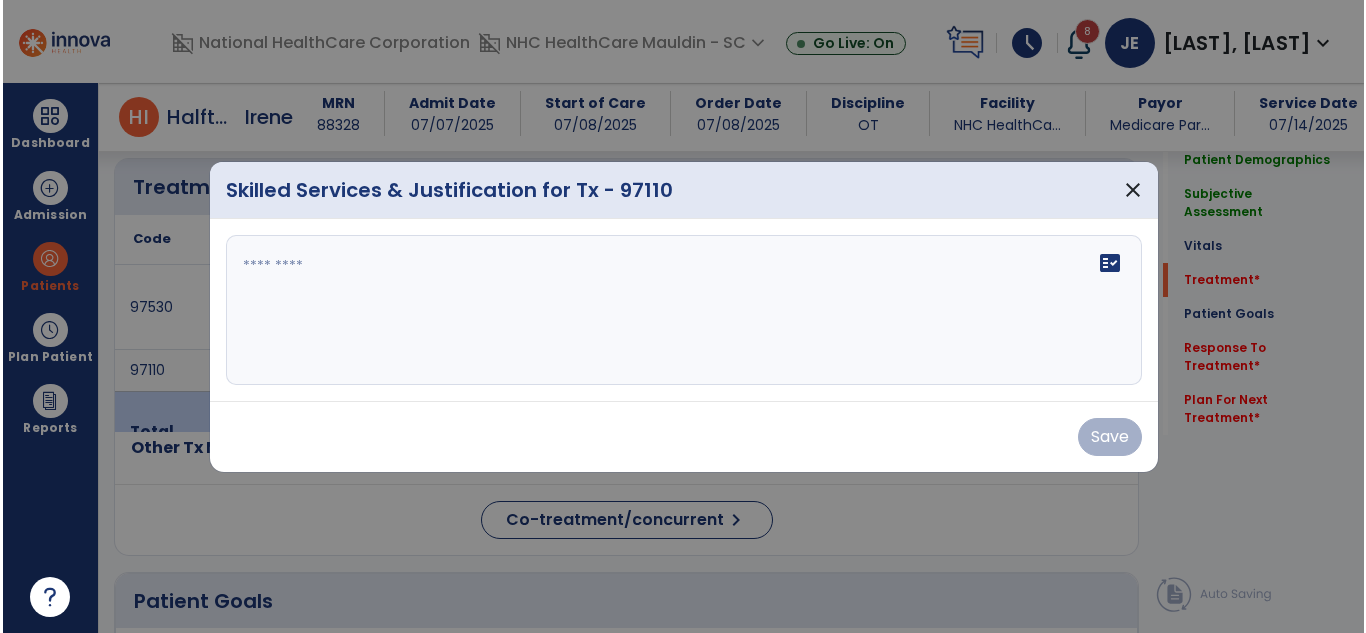 scroll, scrollTop: 1091, scrollLeft: 0, axis: vertical 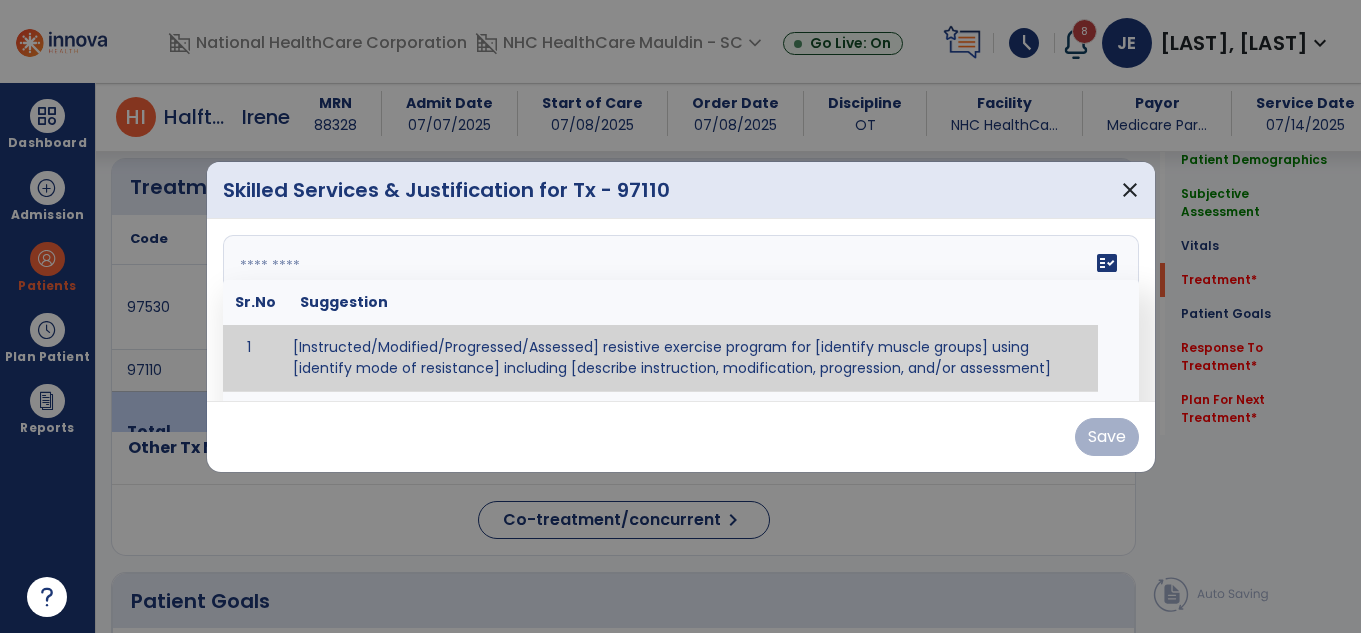 click on "fact_check  Sr.No Suggestion 1 [Instructed/Modified/Progressed/Assessed] resistive exercise program for [identify muscle groups] using [identify mode of resistance] including [describe instruction, modification, progression, and/or assessment] 2 [Instructed/Modified/Progressed/Assessed] aerobic exercise program using [identify equipment/mode] including [describe instruction, modification,progression, and/or assessment] 3 [Instructed/Modified/Progressed/Assessed] [PROM/A/AROM/AROM] program for [identify joint movements] using [contract-relax, over-pressure, inhibitory techniques, other] 4 [Assessed/Tested] aerobic capacity with administration of [aerobic capacity test]" at bounding box center (681, 310) 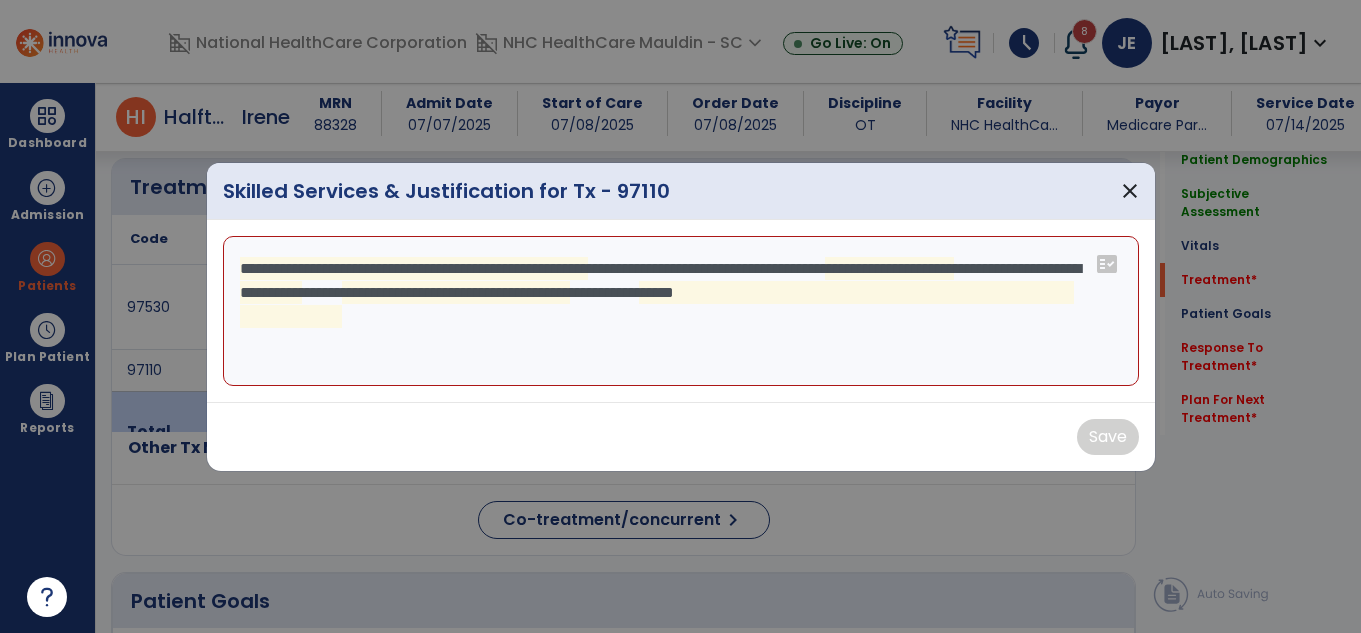 click on "**********" at bounding box center (681, 311) 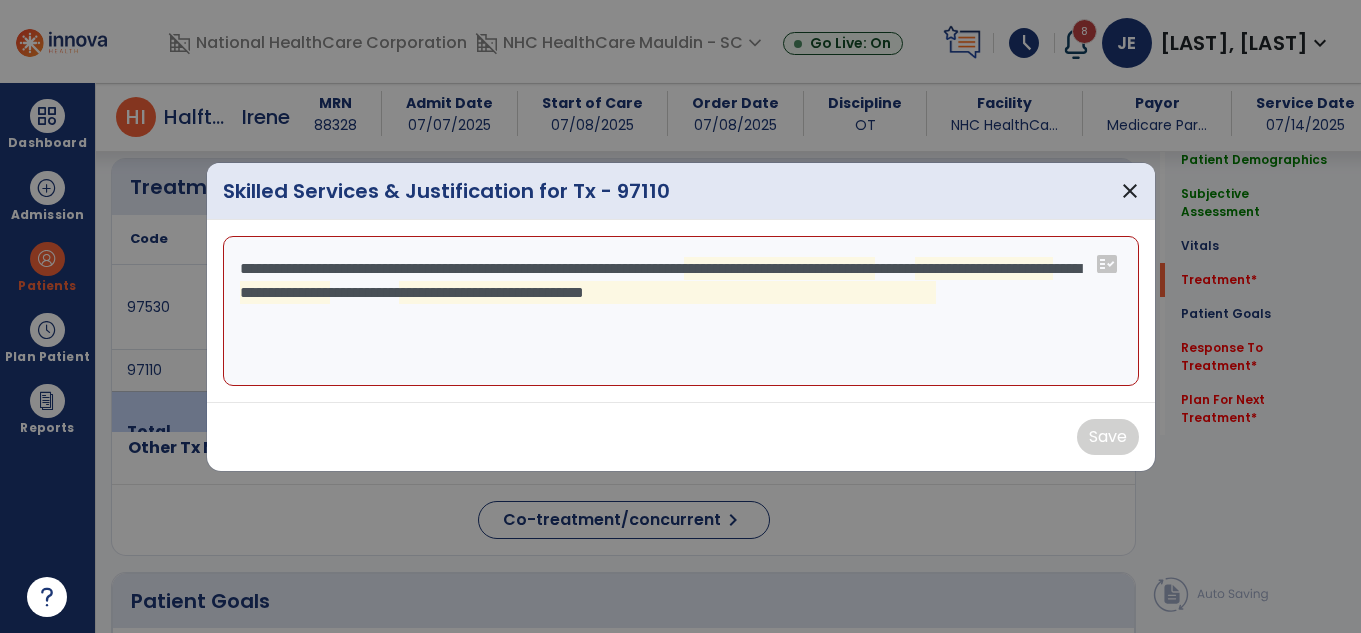 click on "**********" at bounding box center [681, 311] 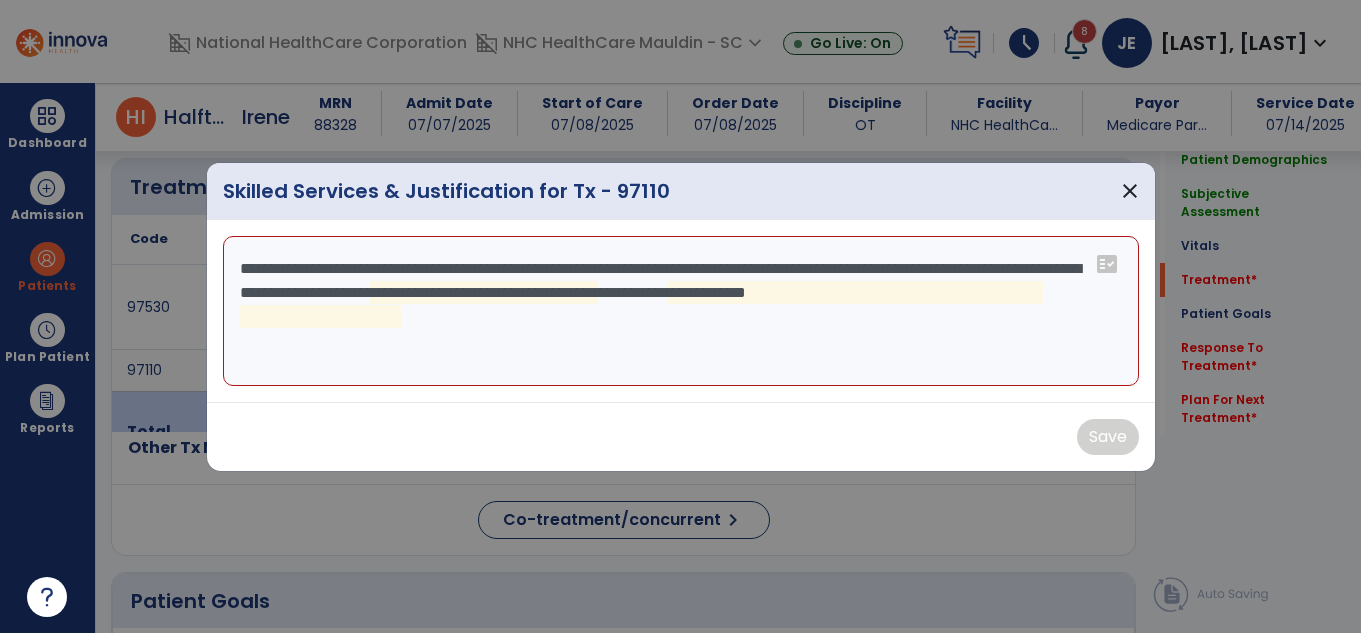 click on "**********" at bounding box center [681, 311] 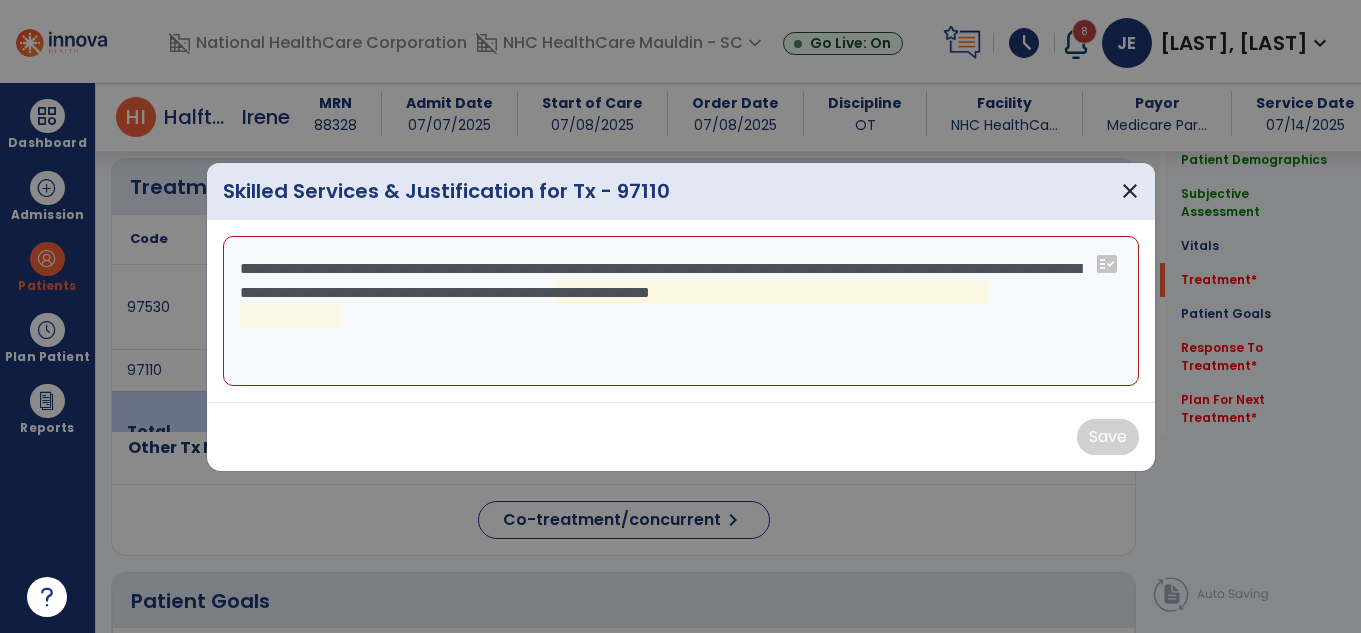 click on "**********" at bounding box center (681, 311) 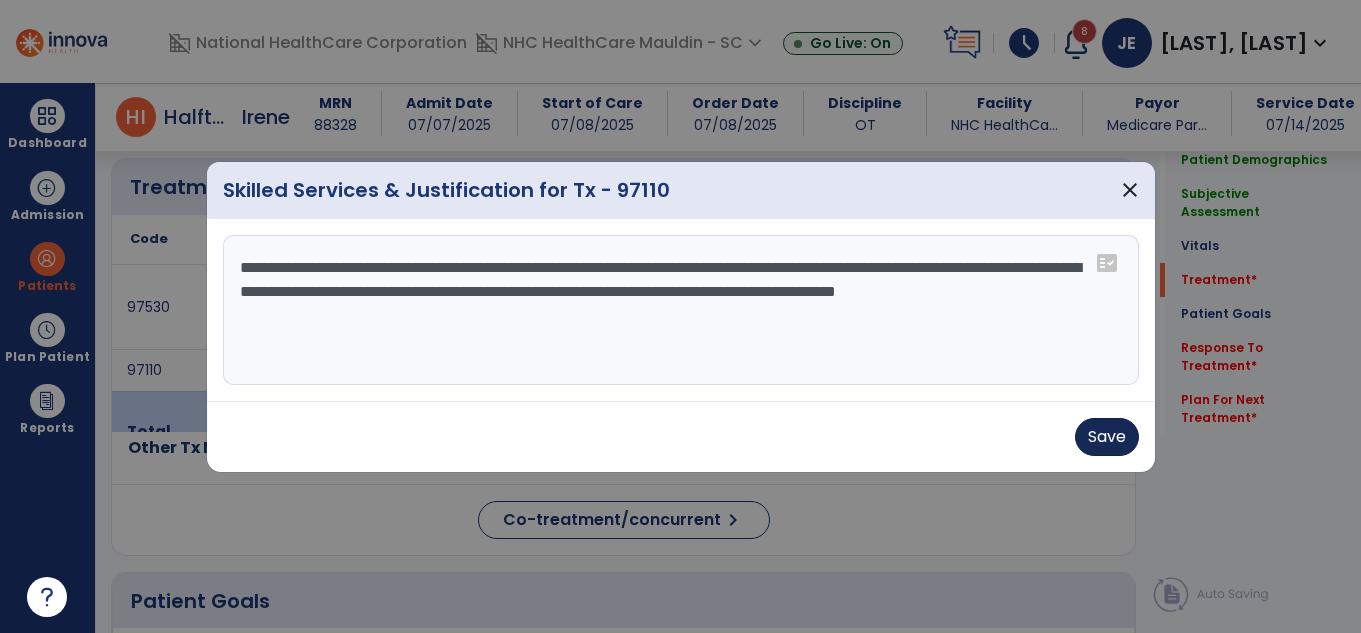 type on "**********" 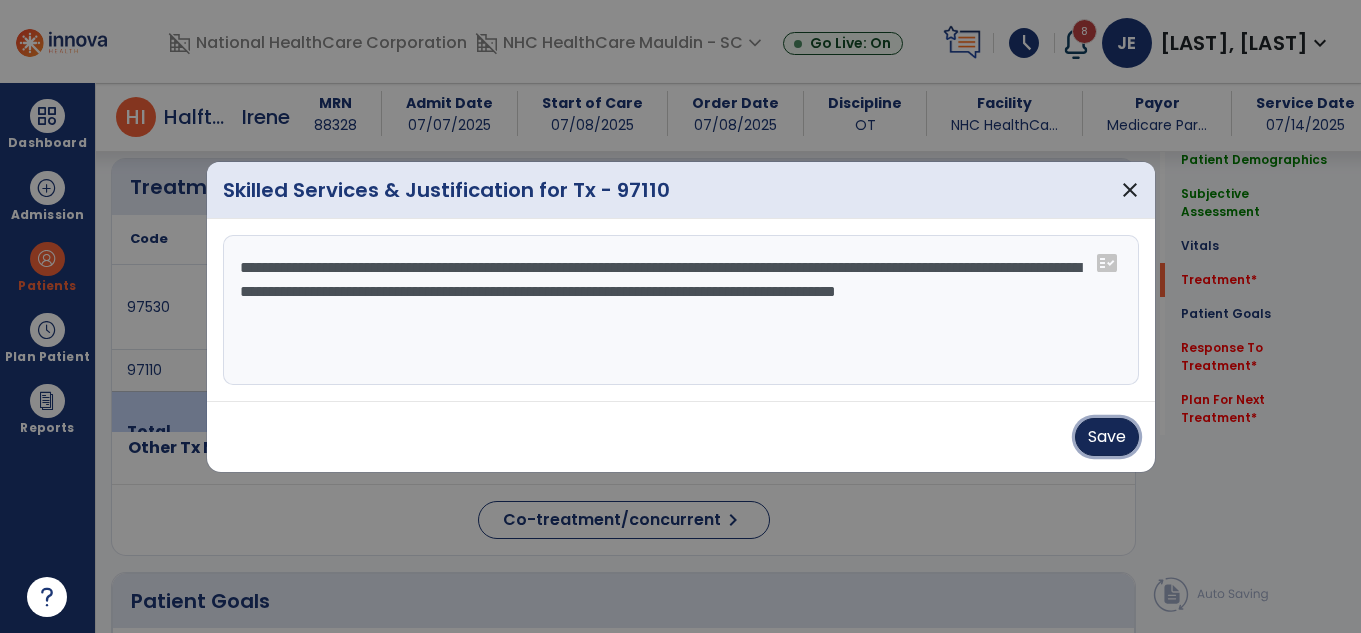 click on "Save" at bounding box center [1107, 437] 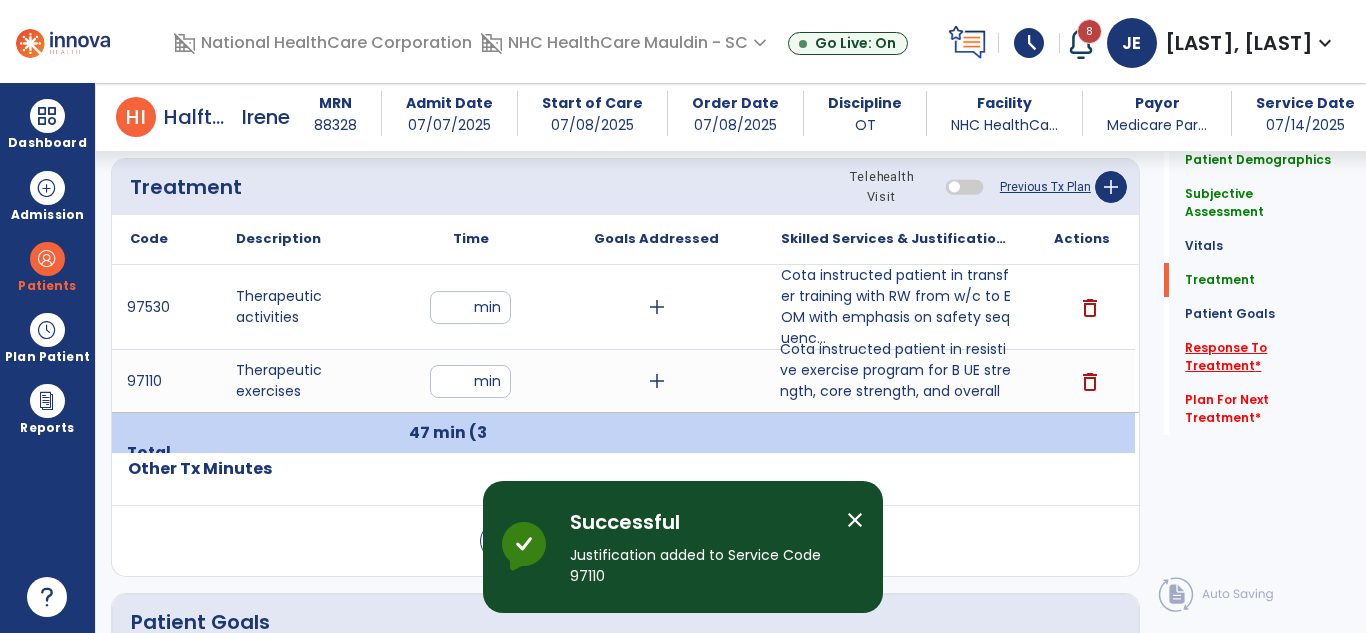 click on "Response To Treatment   *" 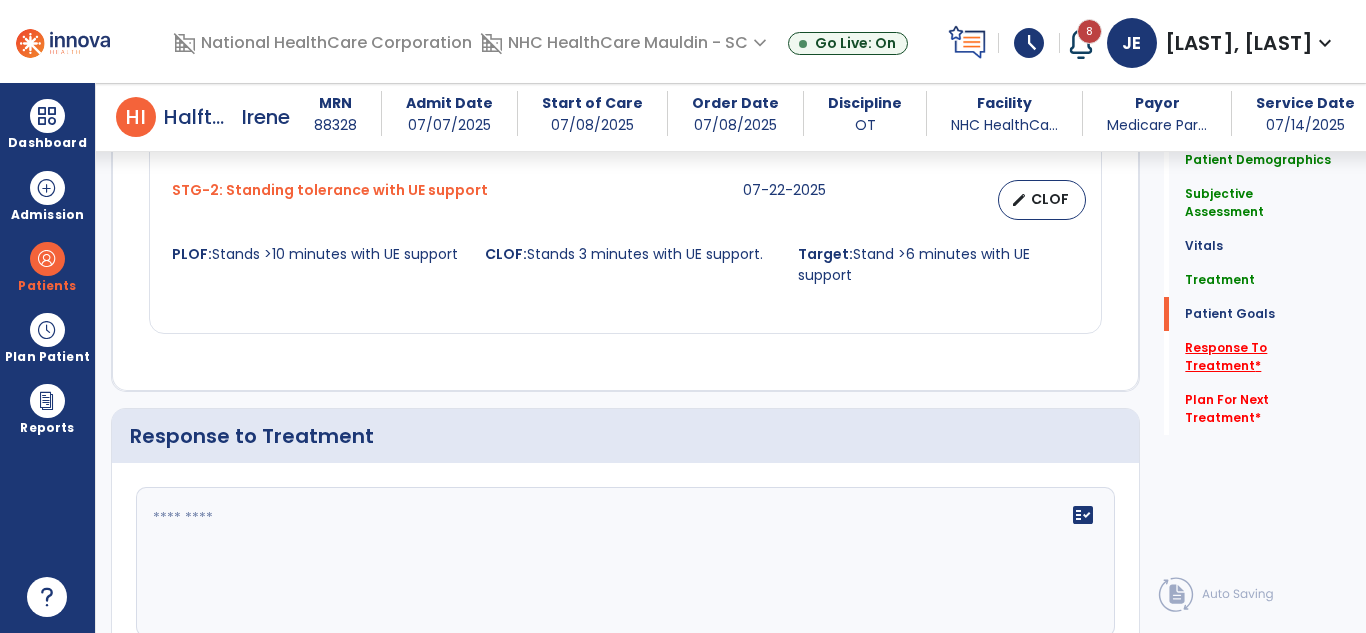 scroll, scrollTop: 2479, scrollLeft: 0, axis: vertical 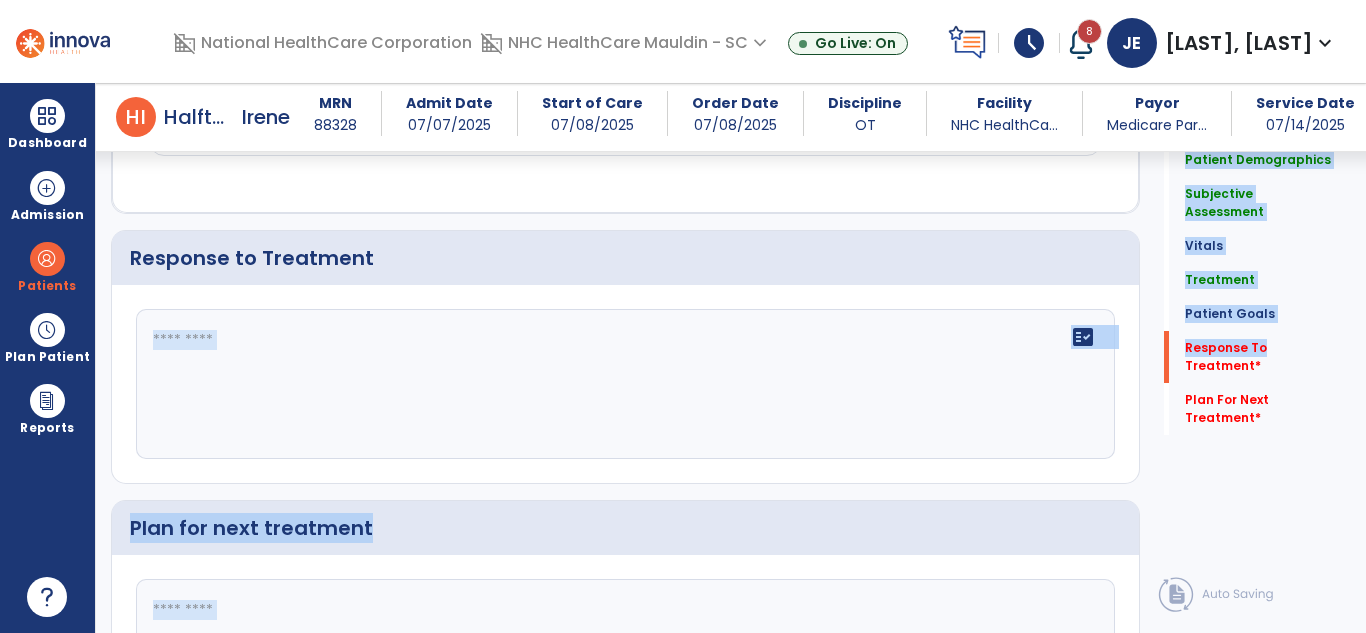 drag, startPoint x: 1249, startPoint y: 336, endPoint x: 632, endPoint y: 372, distance: 618.0494 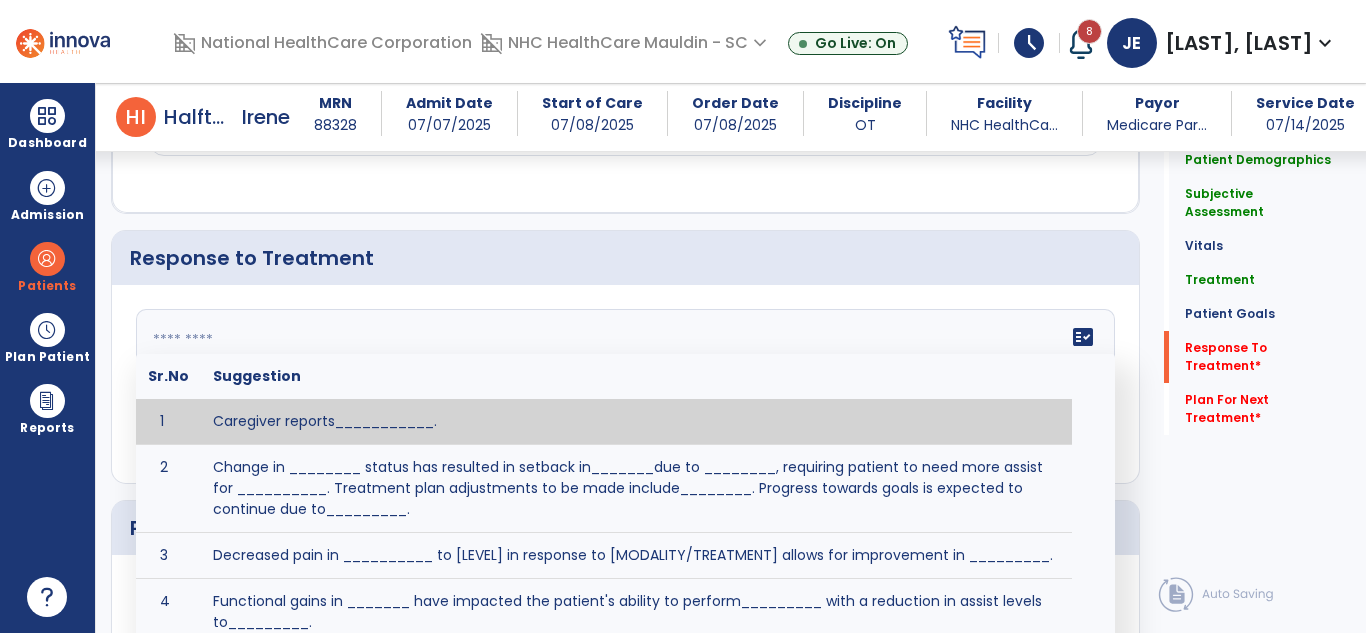 click 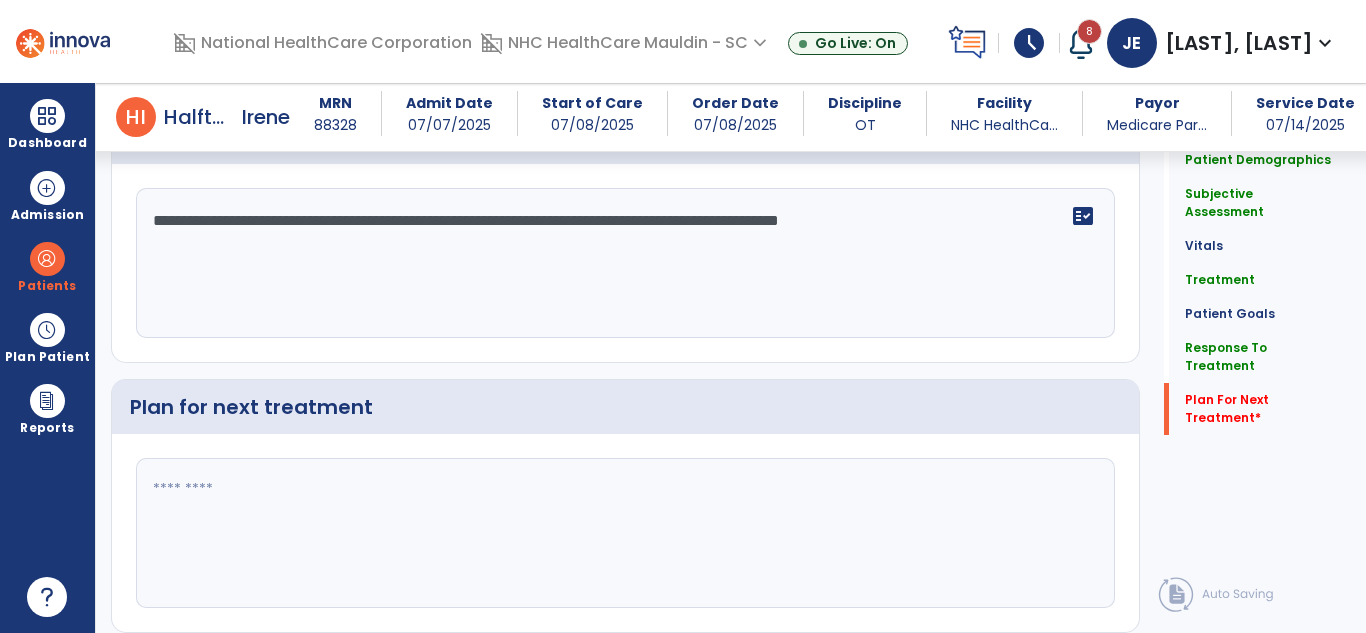 scroll, scrollTop: 2667, scrollLeft: 0, axis: vertical 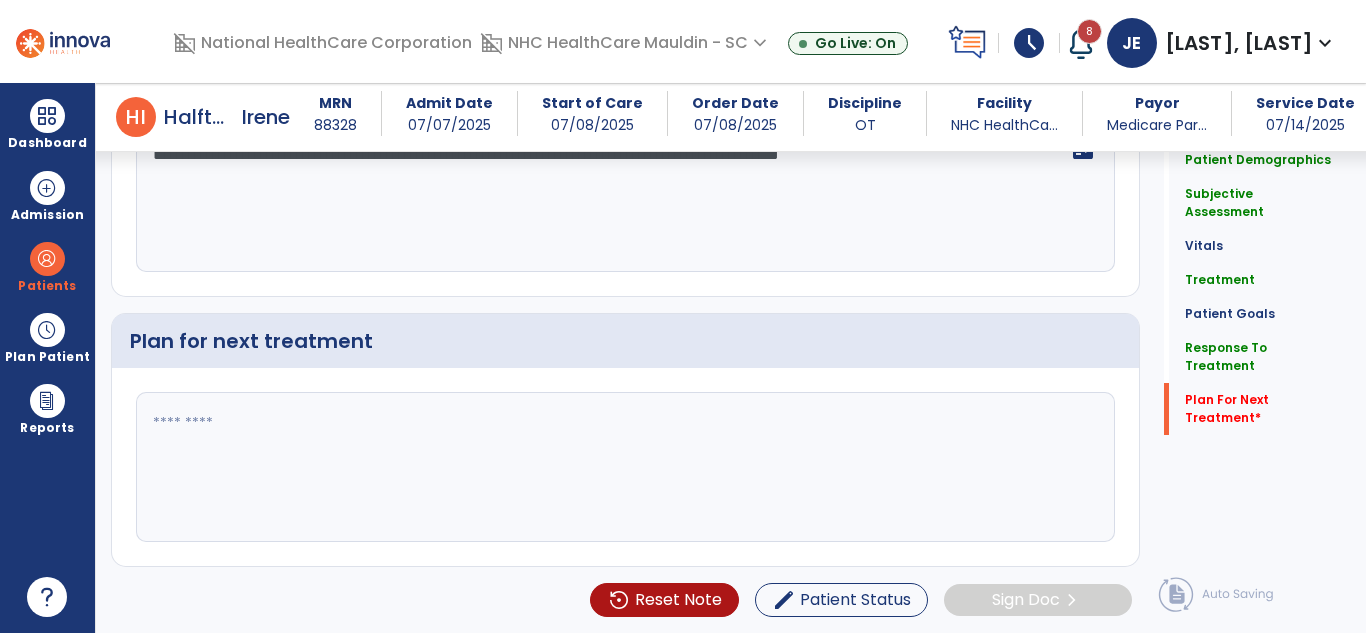 type on "**********" 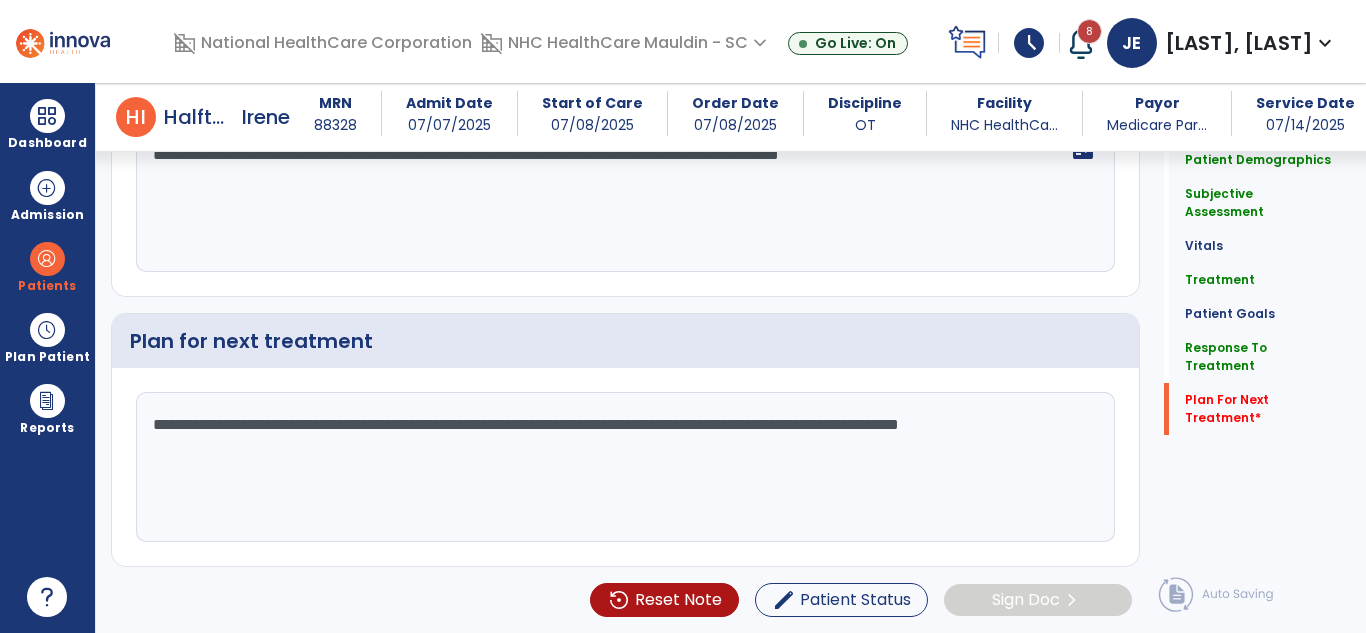 click on "**********" 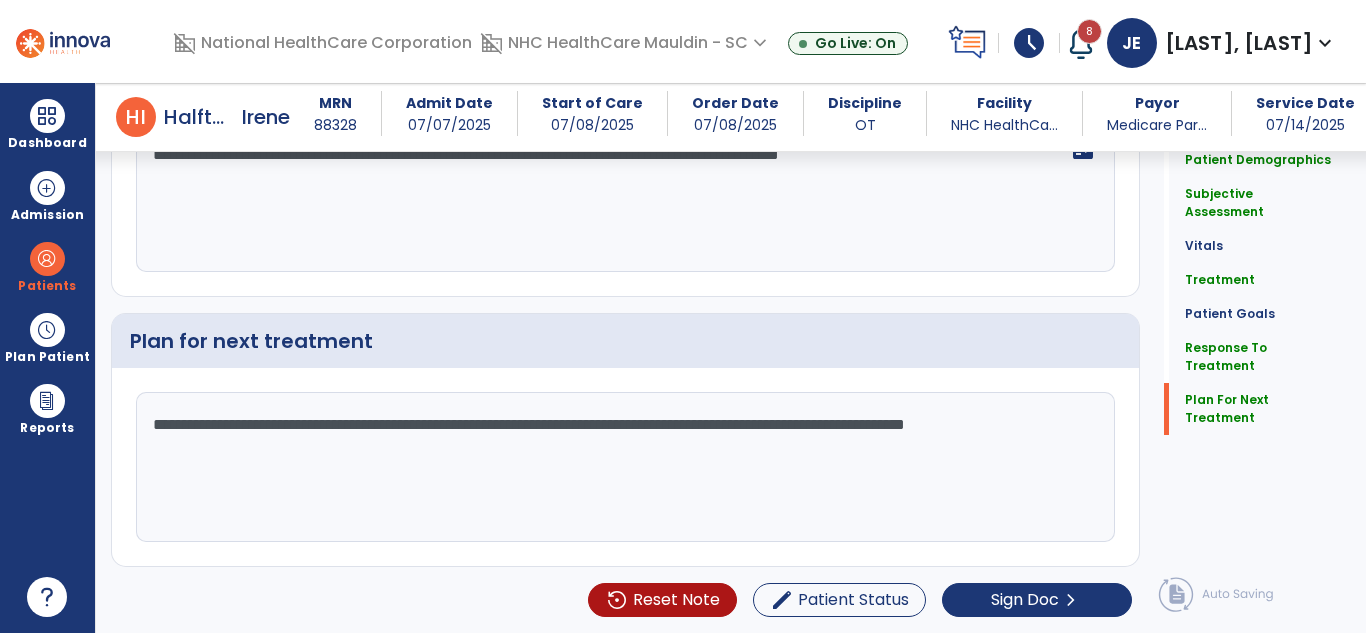 click on "**********" 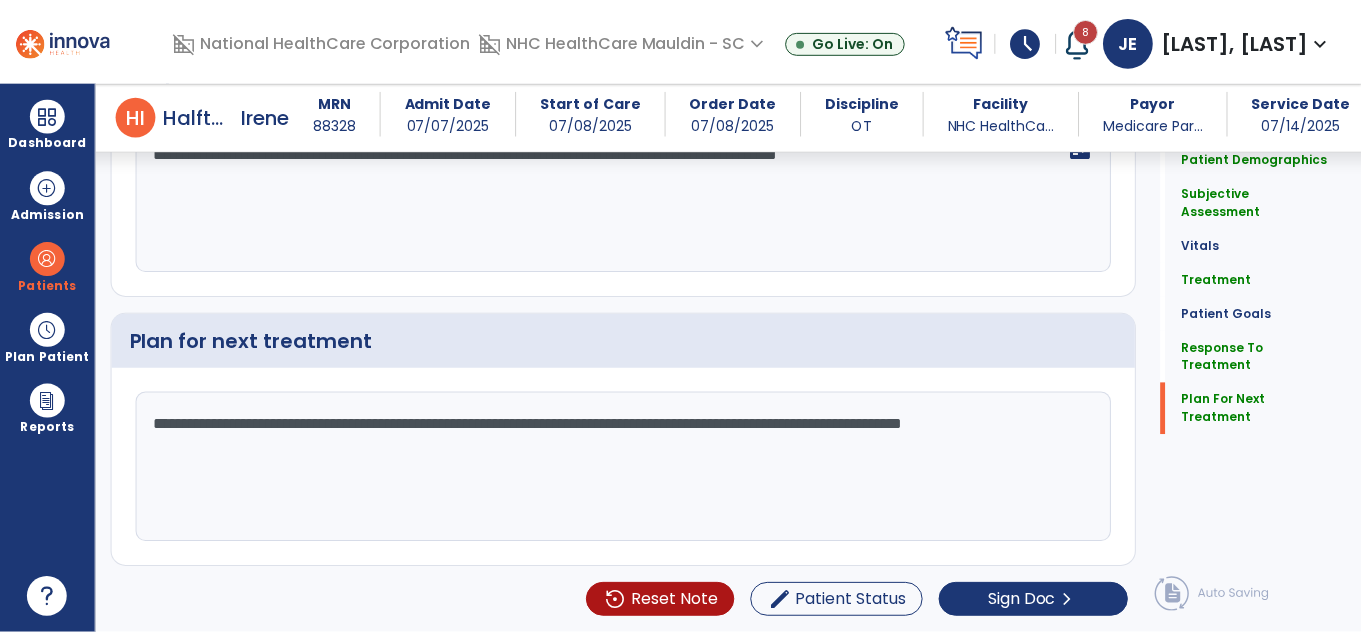 scroll, scrollTop: 2667, scrollLeft: 0, axis: vertical 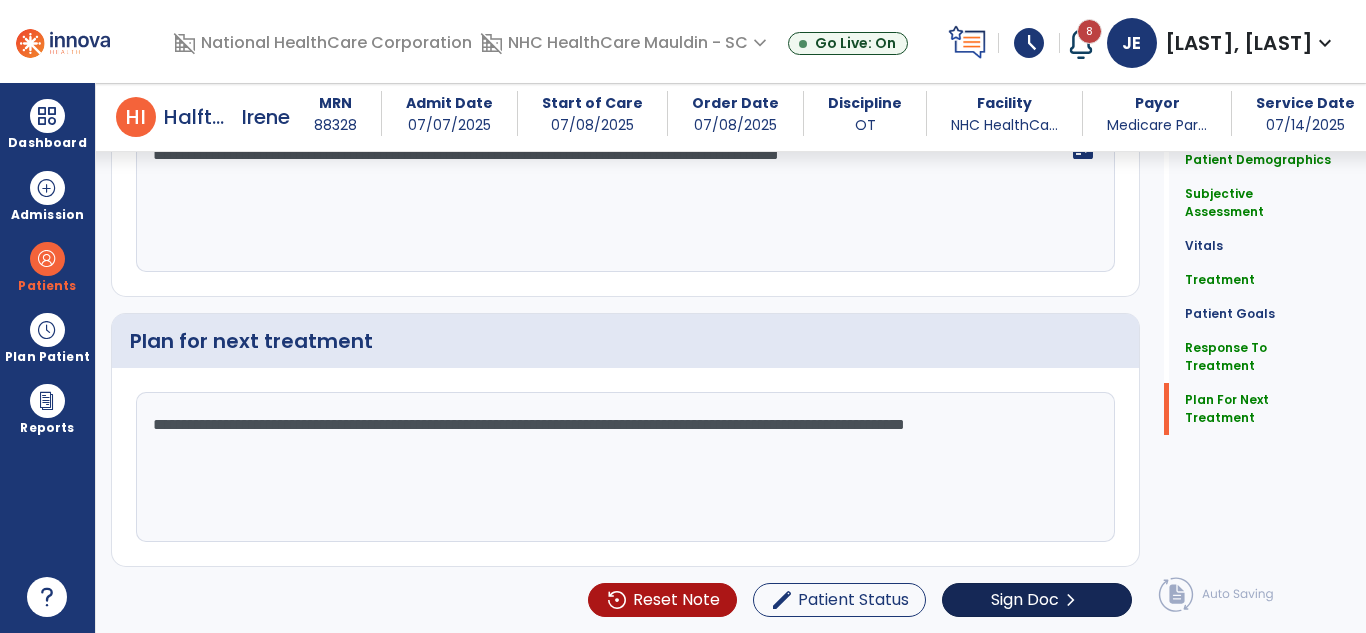 type on "**********" 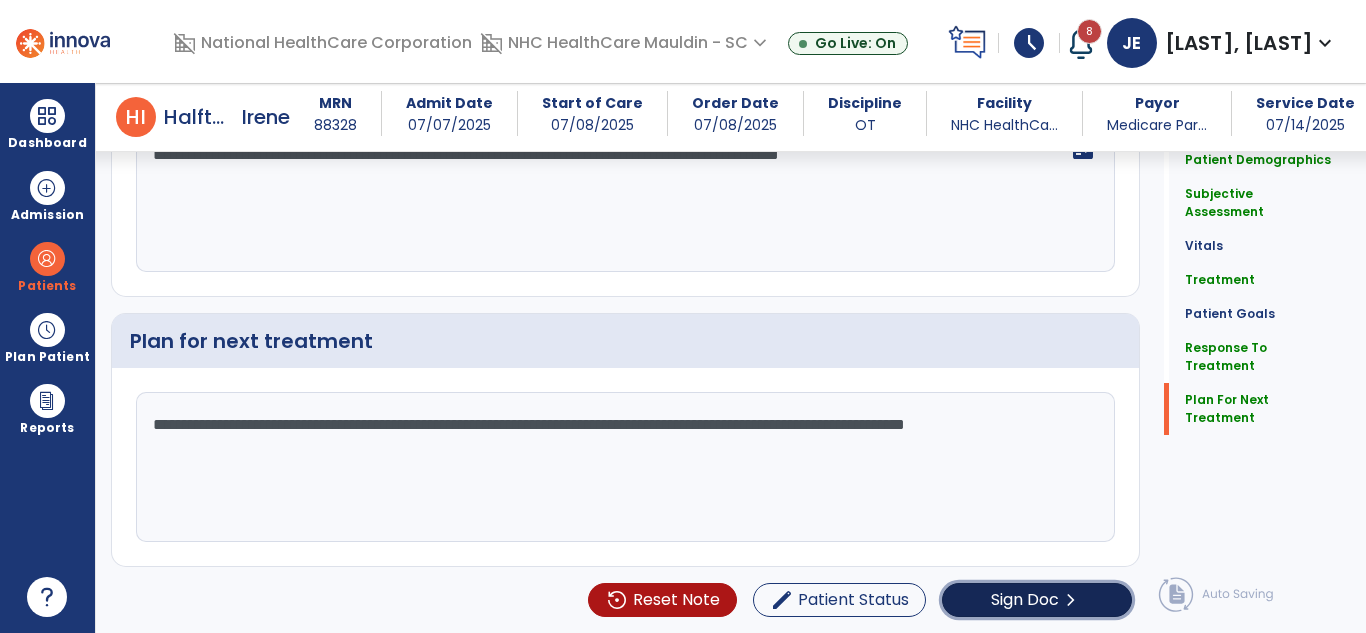 click on "chevron_right" 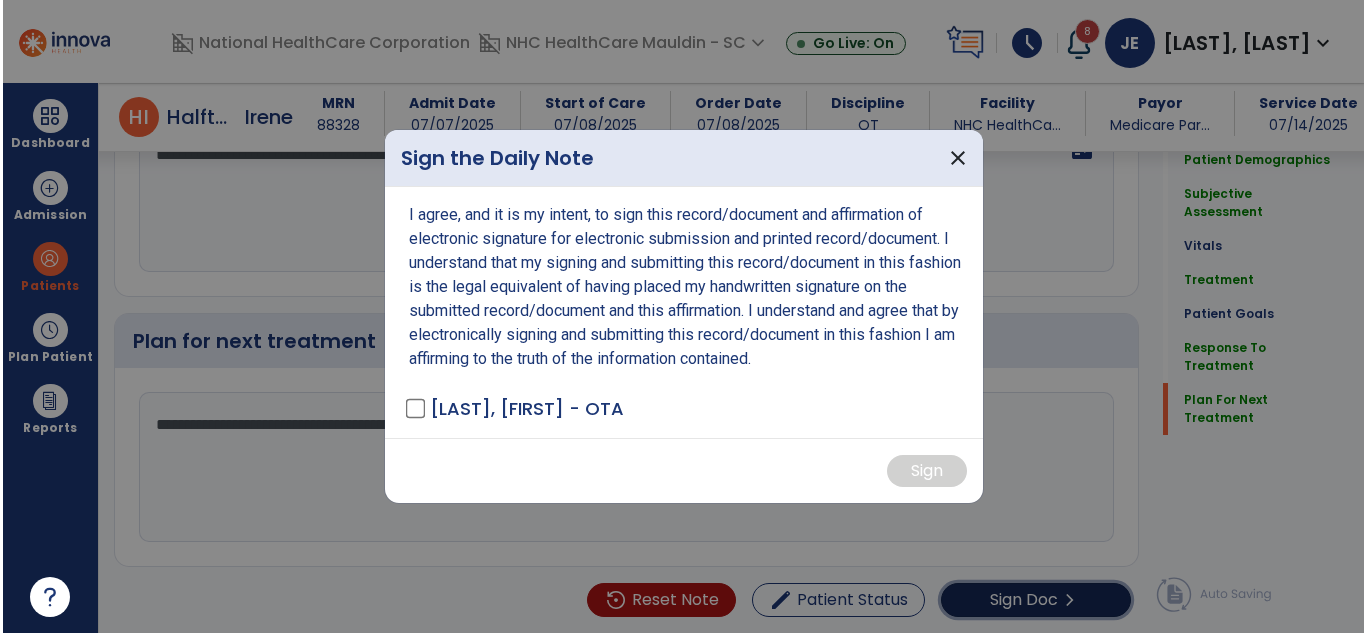 scroll, scrollTop: 2667, scrollLeft: 0, axis: vertical 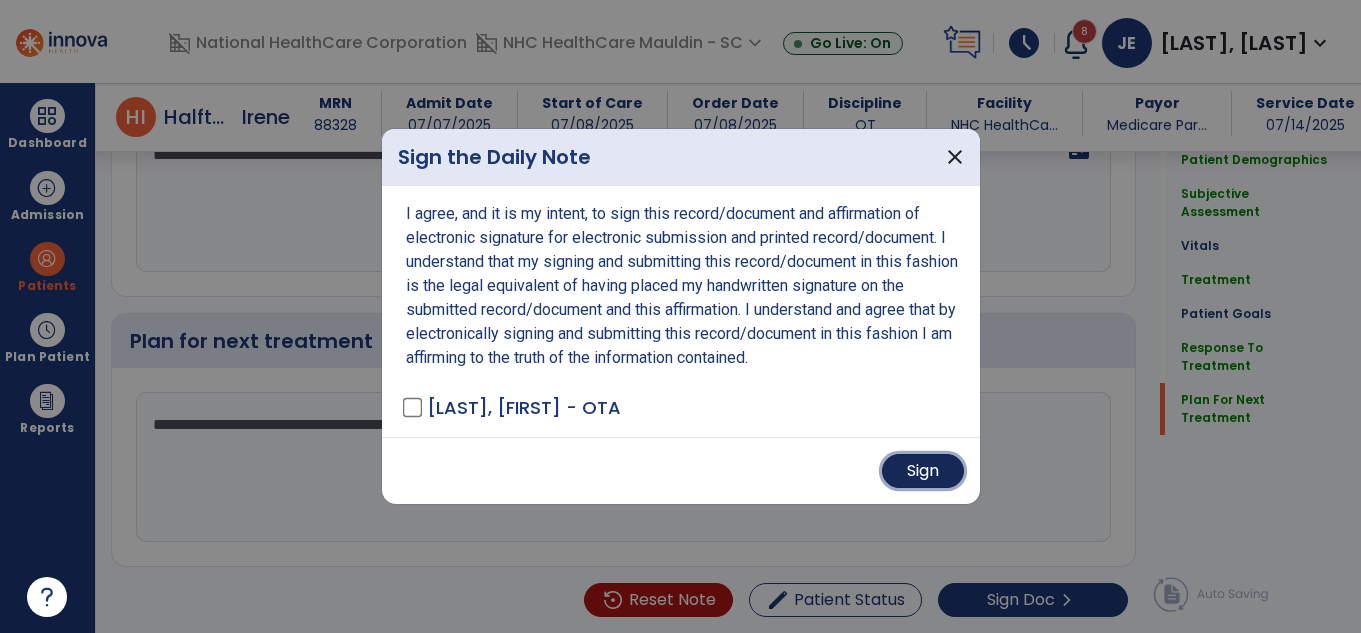 click on "Sign" at bounding box center [923, 471] 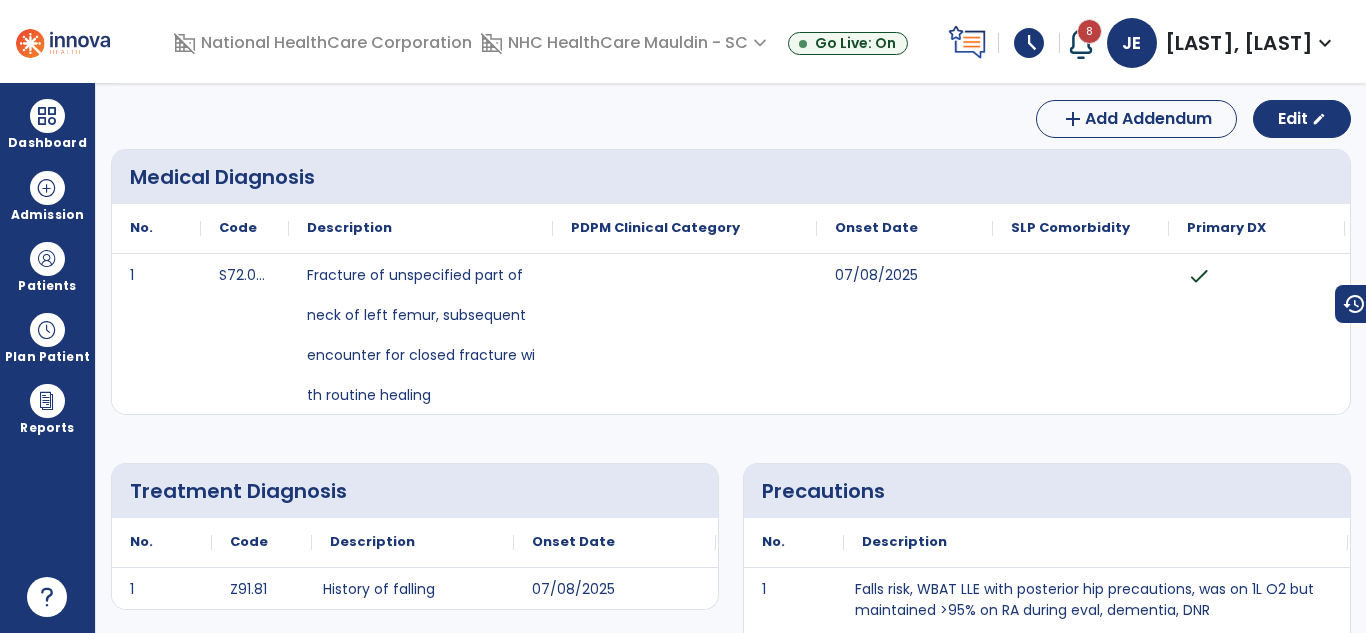 scroll, scrollTop: 0, scrollLeft: 0, axis: both 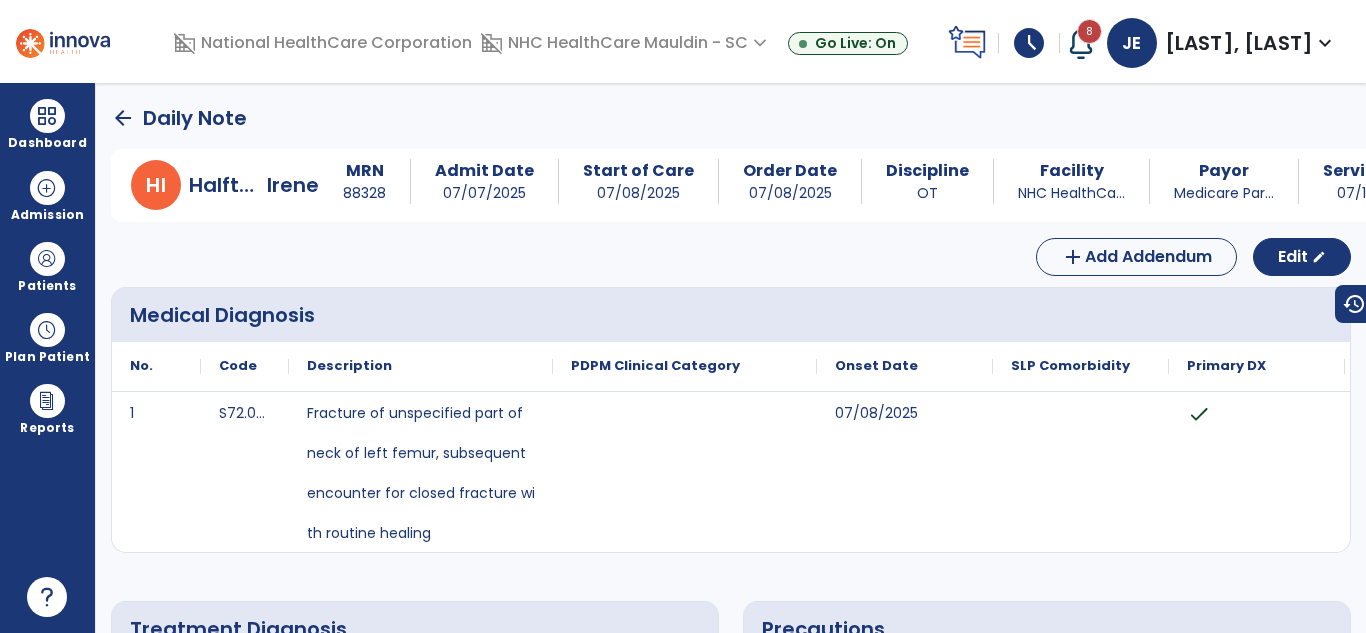 click on "arrow_back" 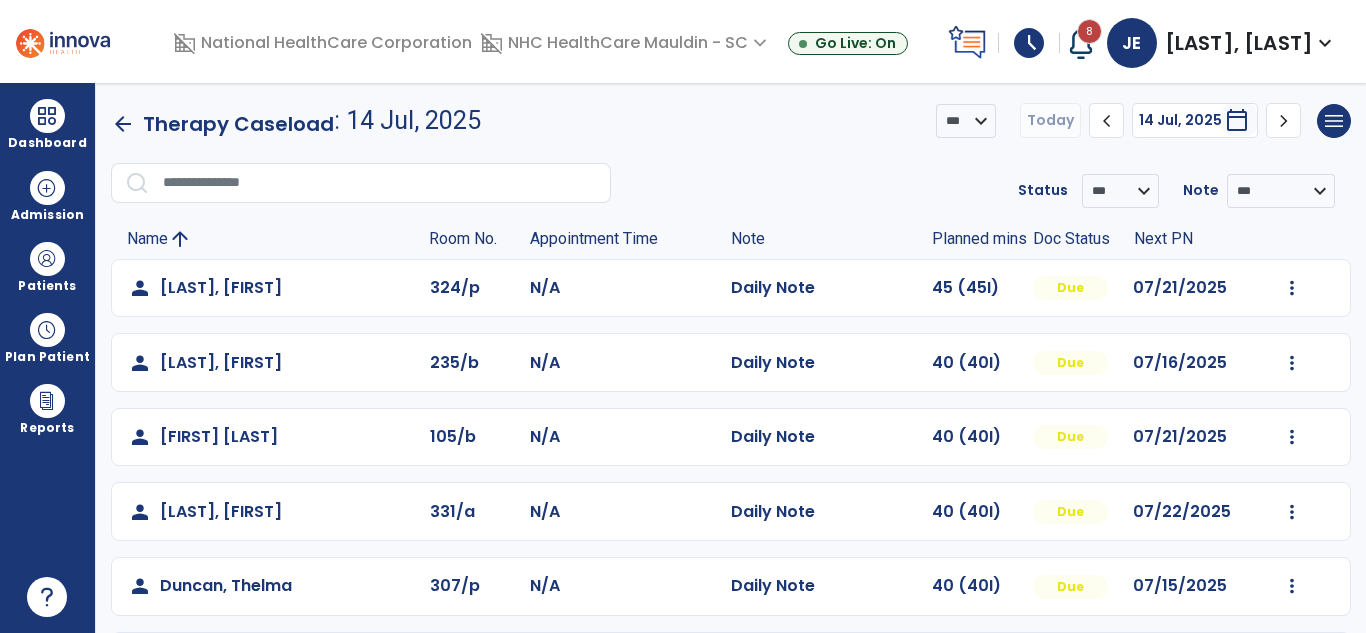 scroll, scrollTop: 454, scrollLeft: 0, axis: vertical 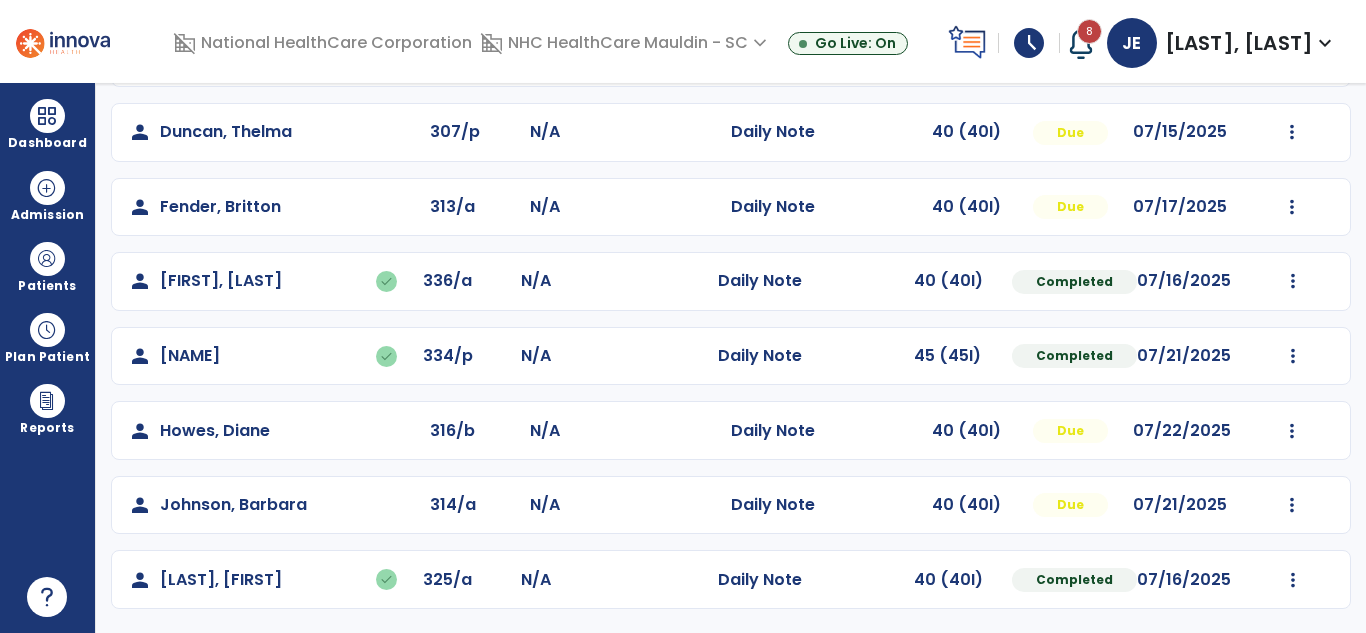 click on "Mark Visit As Complete   Reset Note   Open Document   G + C Mins" 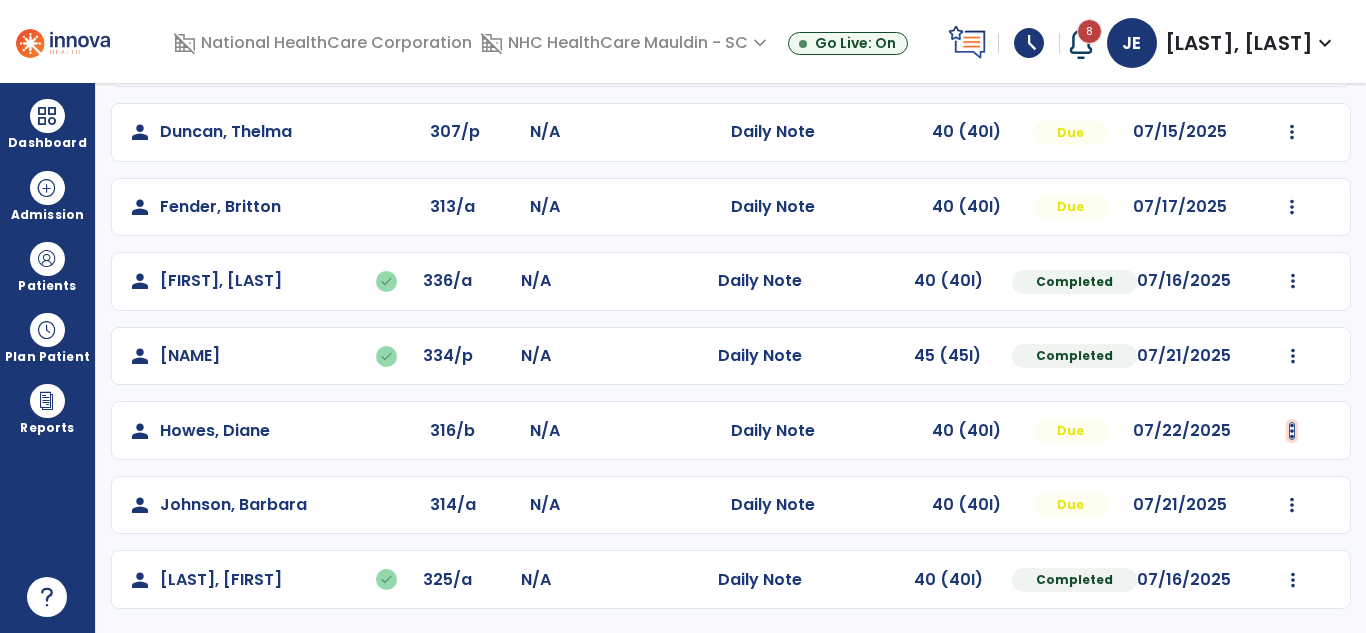 click at bounding box center (1292, -166) 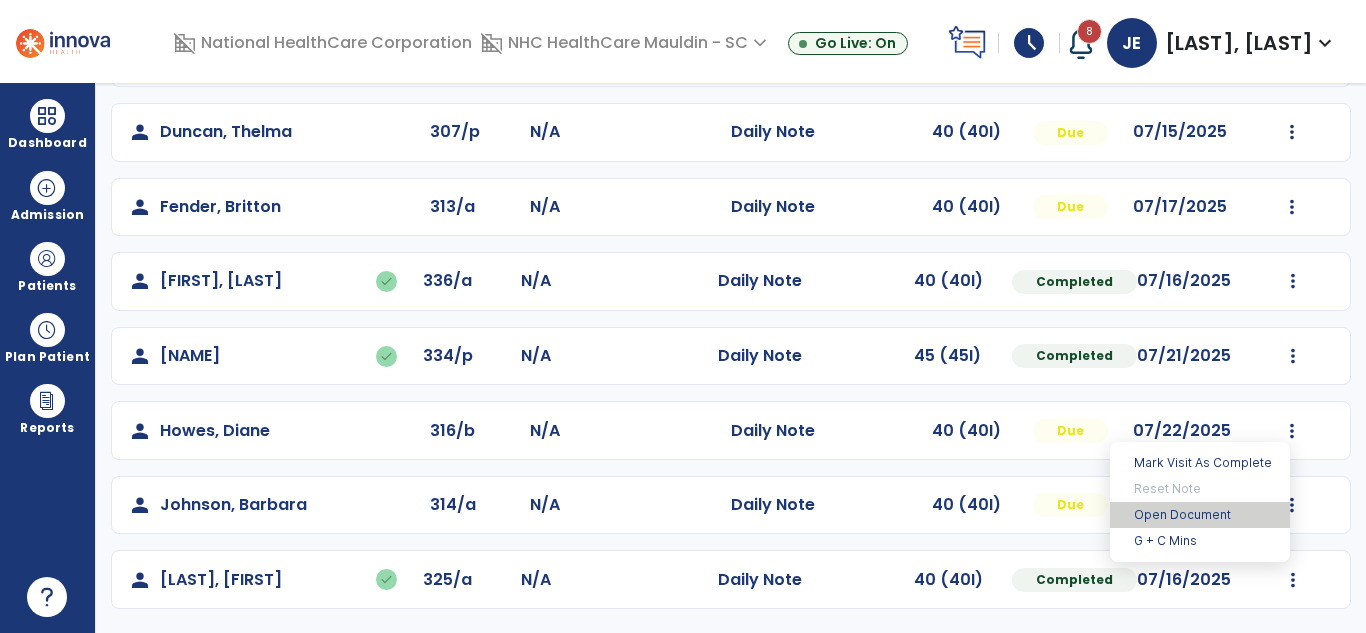 click on "Open Document" at bounding box center [1200, 515] 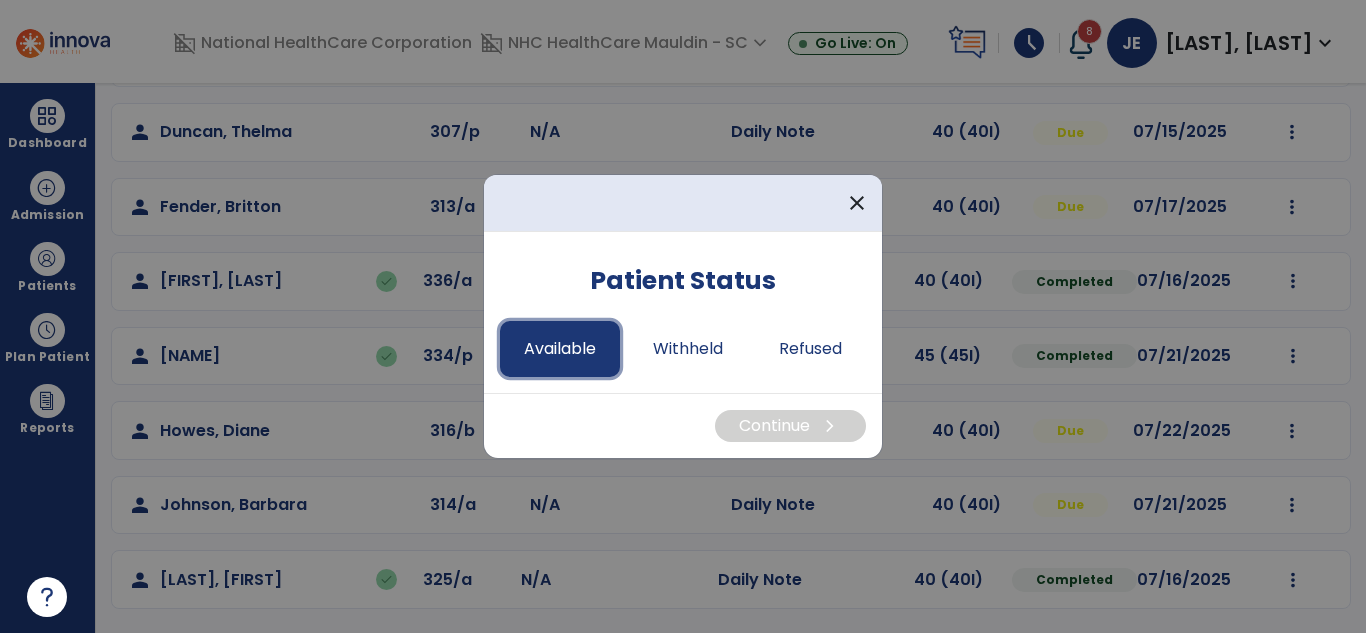 click on "Available" at bounding box center [560, 349] 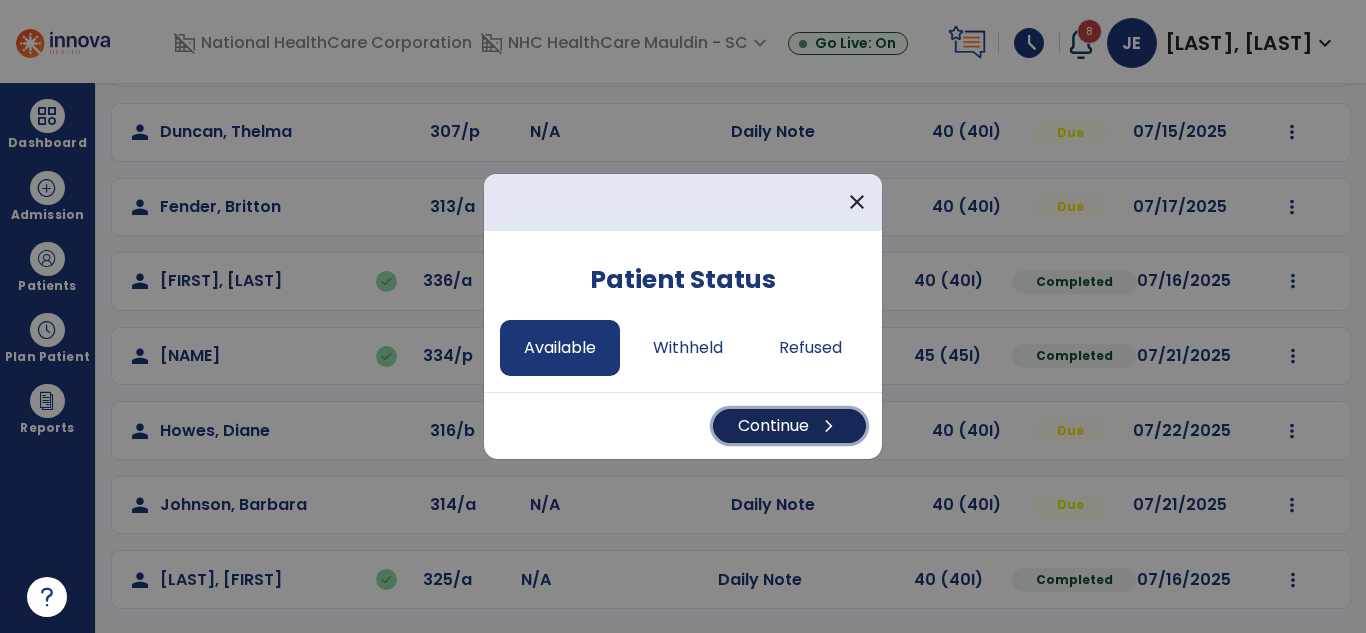 click on "Continue   chevron_right" at bounding box center [789, 426] 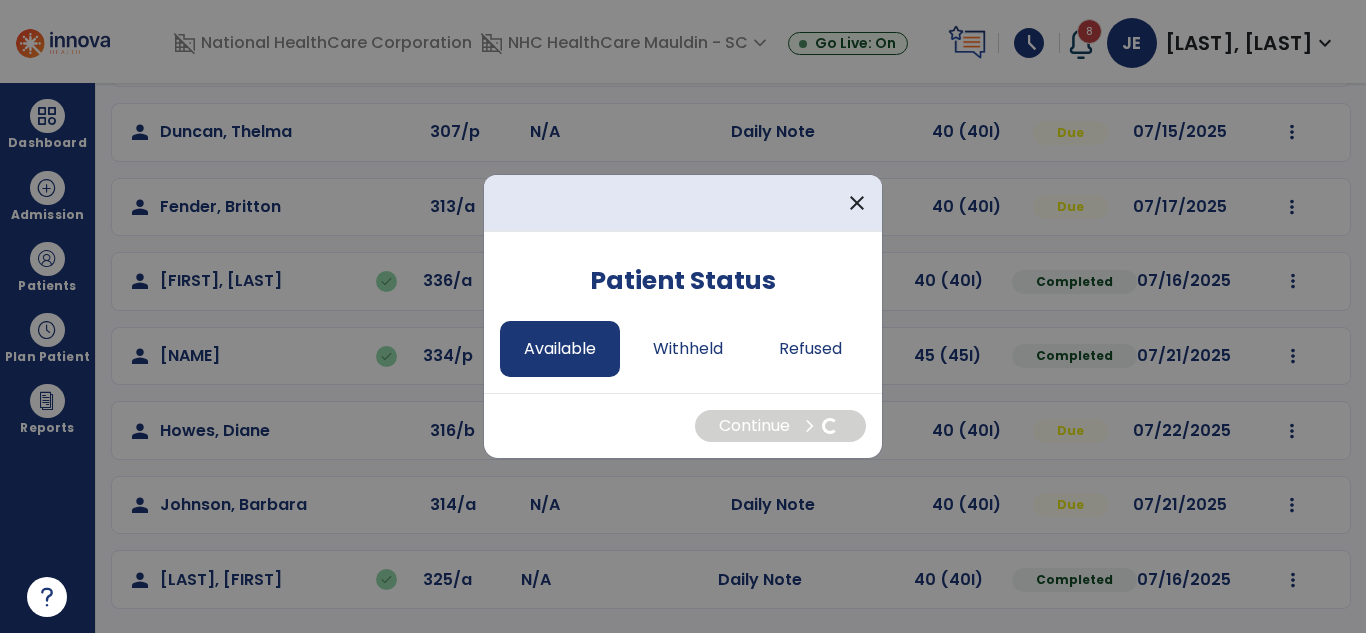 select on "*" 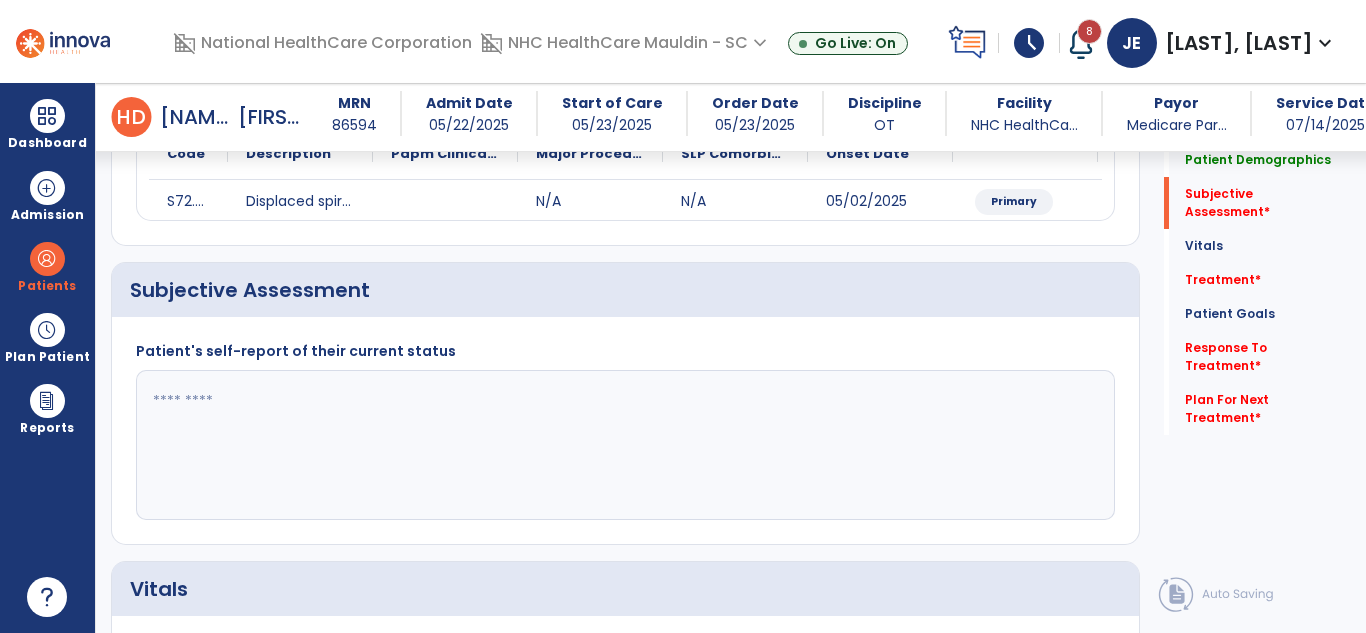 scroll, scrollTop: 313, scrollLeft: 0, axis: vertical 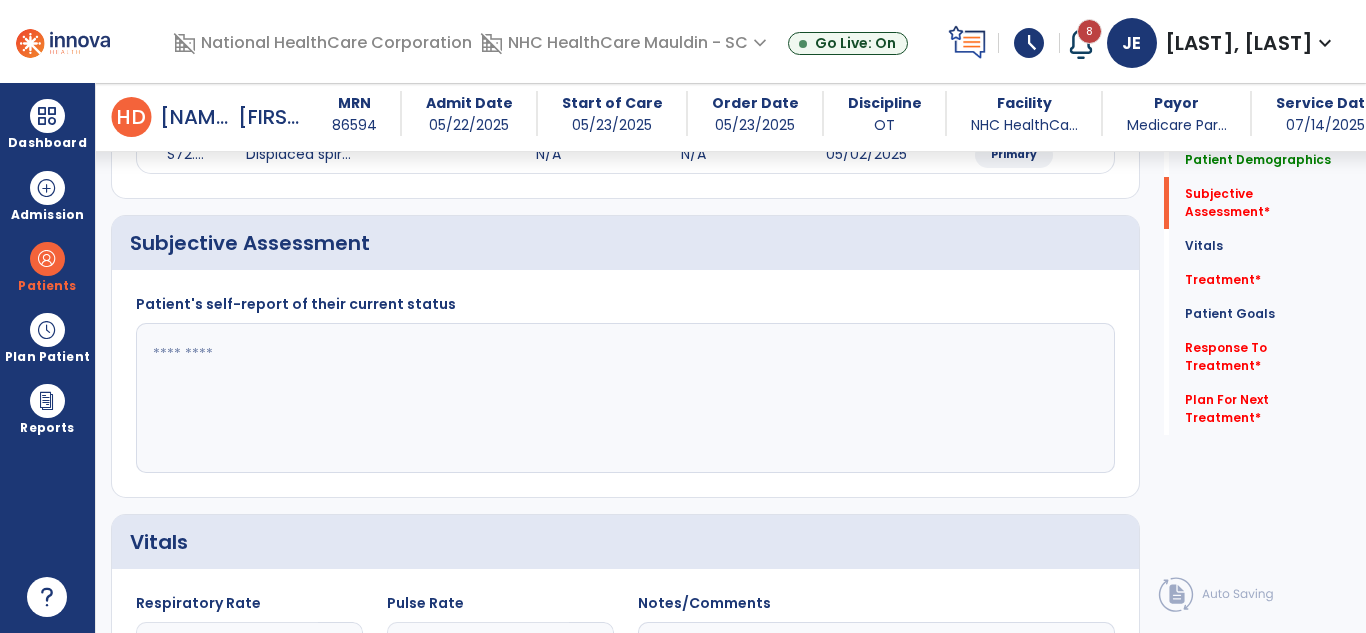 click 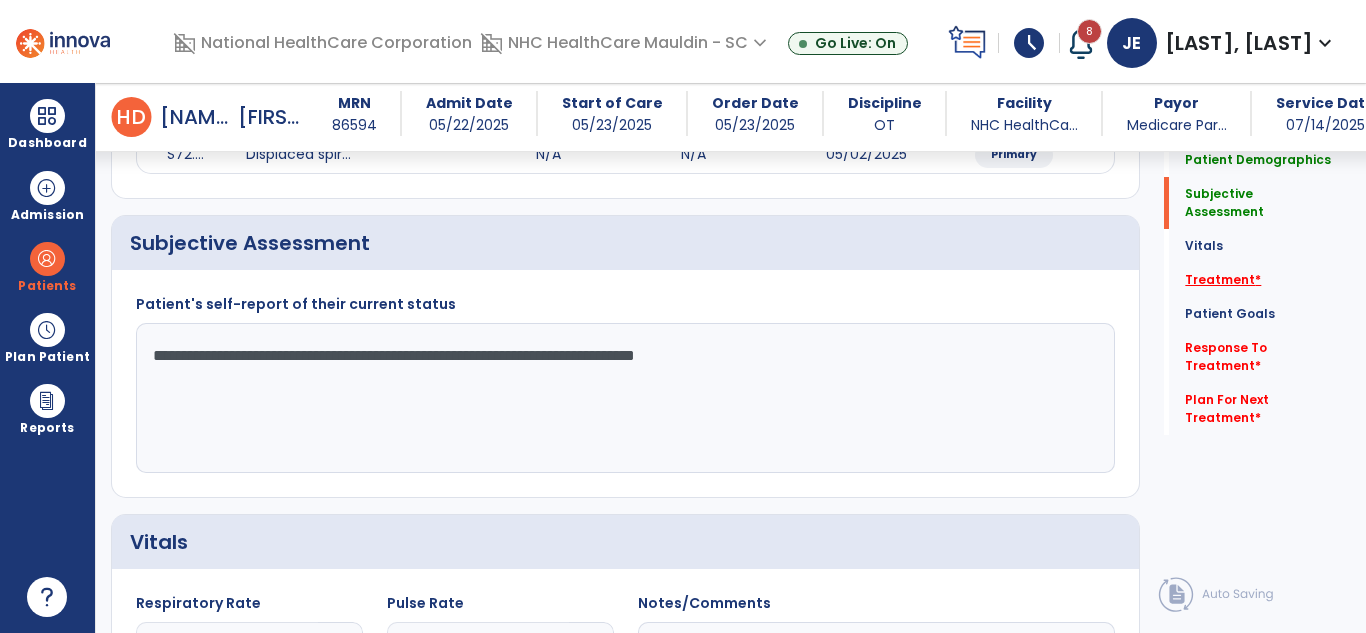 type on "**********" 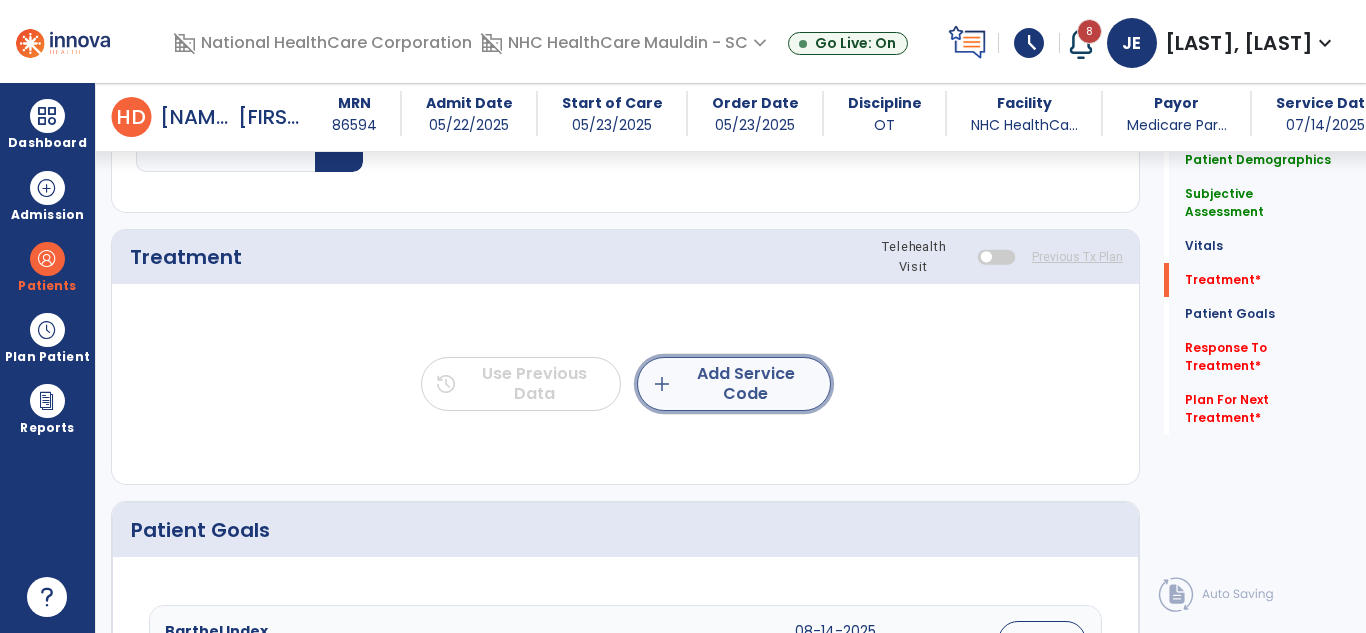 click on "add  Add Service Code" 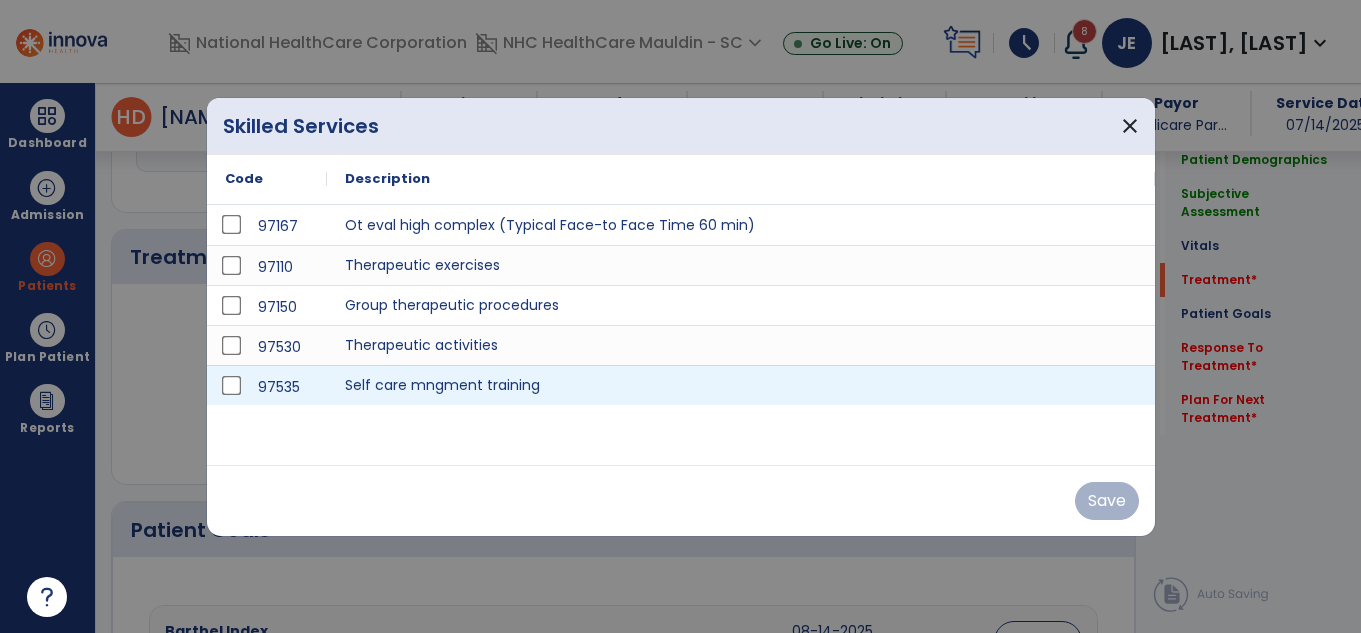 scroll, scrollTop: 1020, scrollLeft: 0, axis: vertical 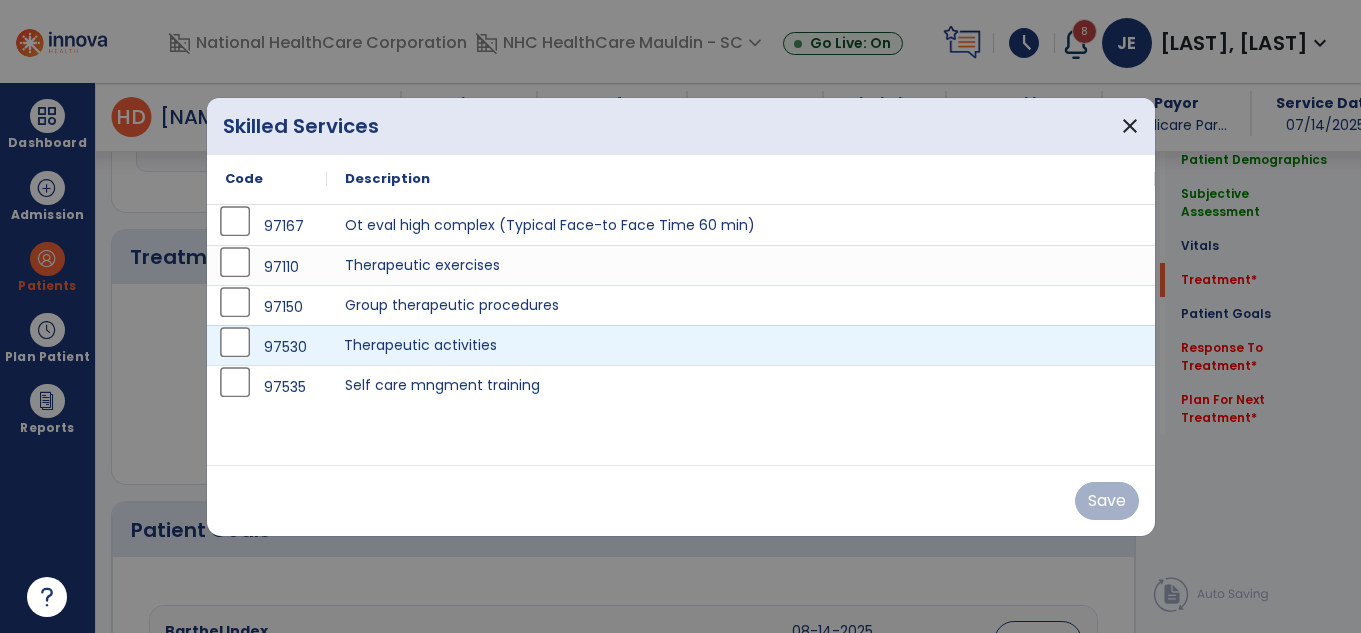 click on "Therapeutic activities" at bounding box center (741, 345) 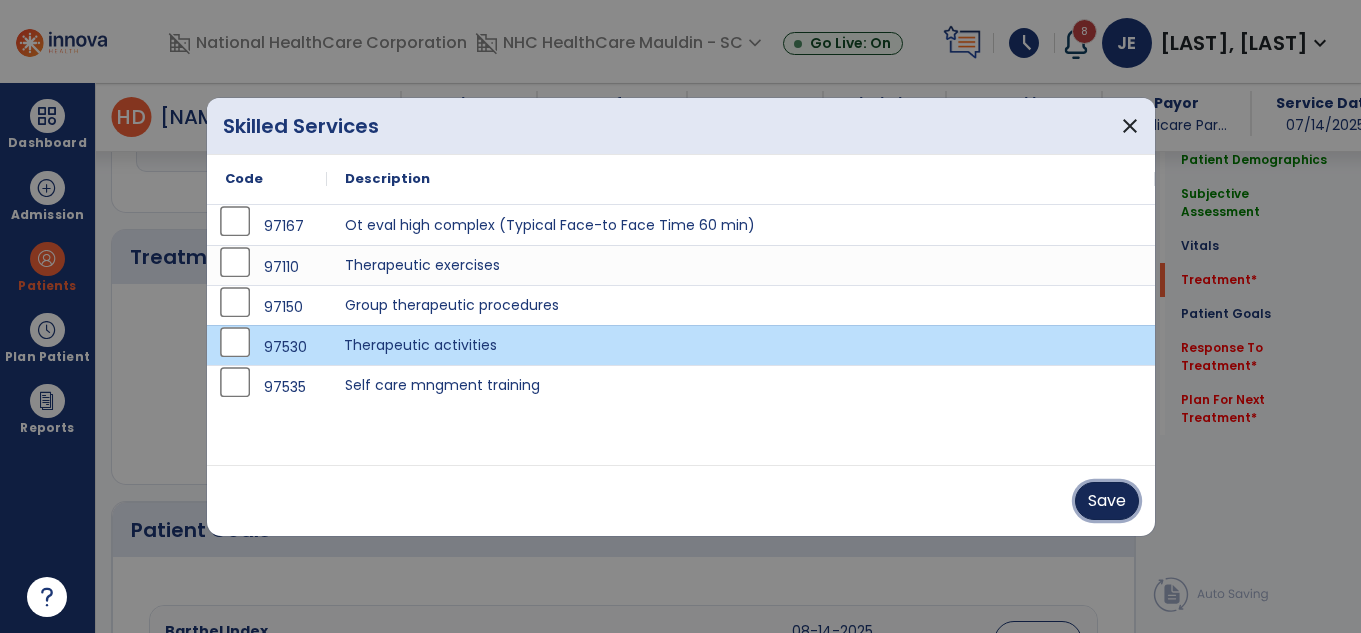 click on "Save" at bounding box center [1107, 501] 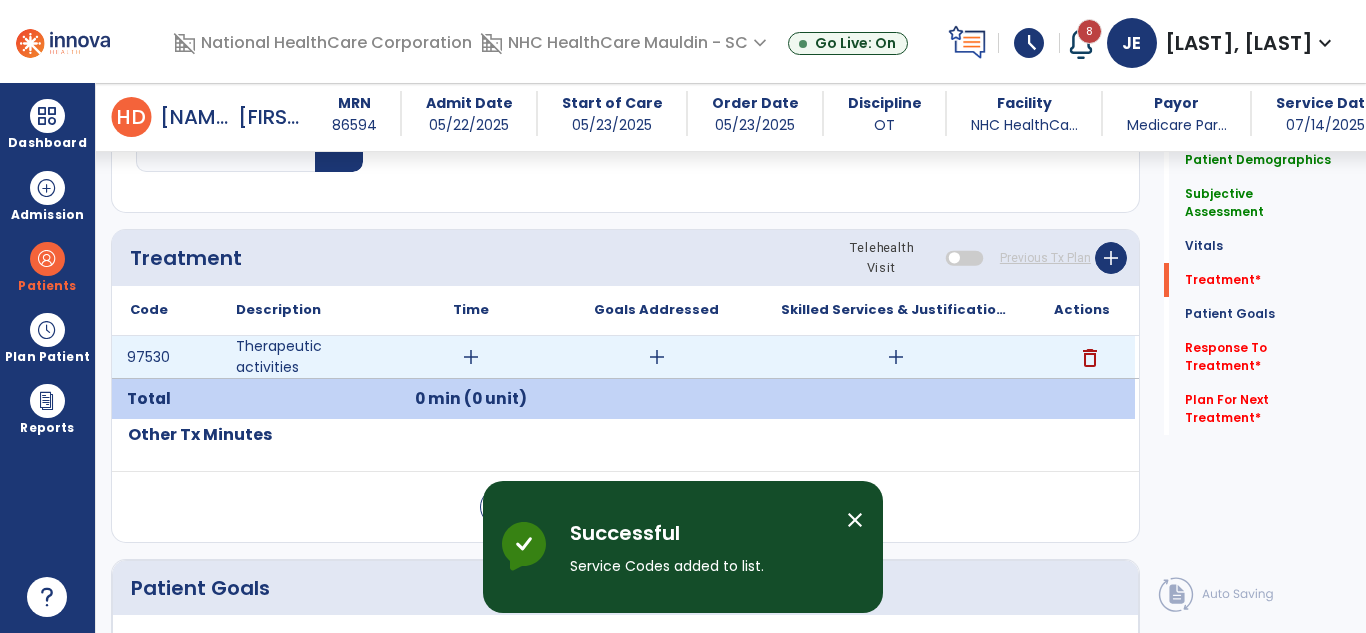 click on "add" at bounding box center [471, 357] 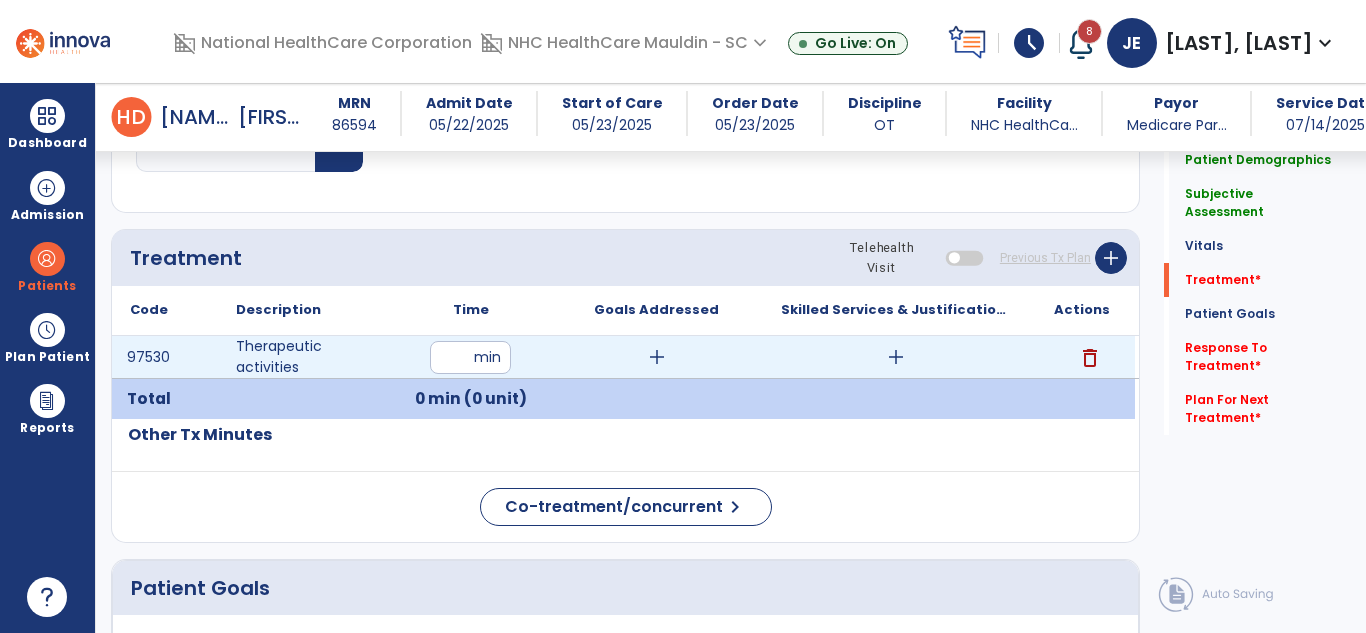 type on "**" 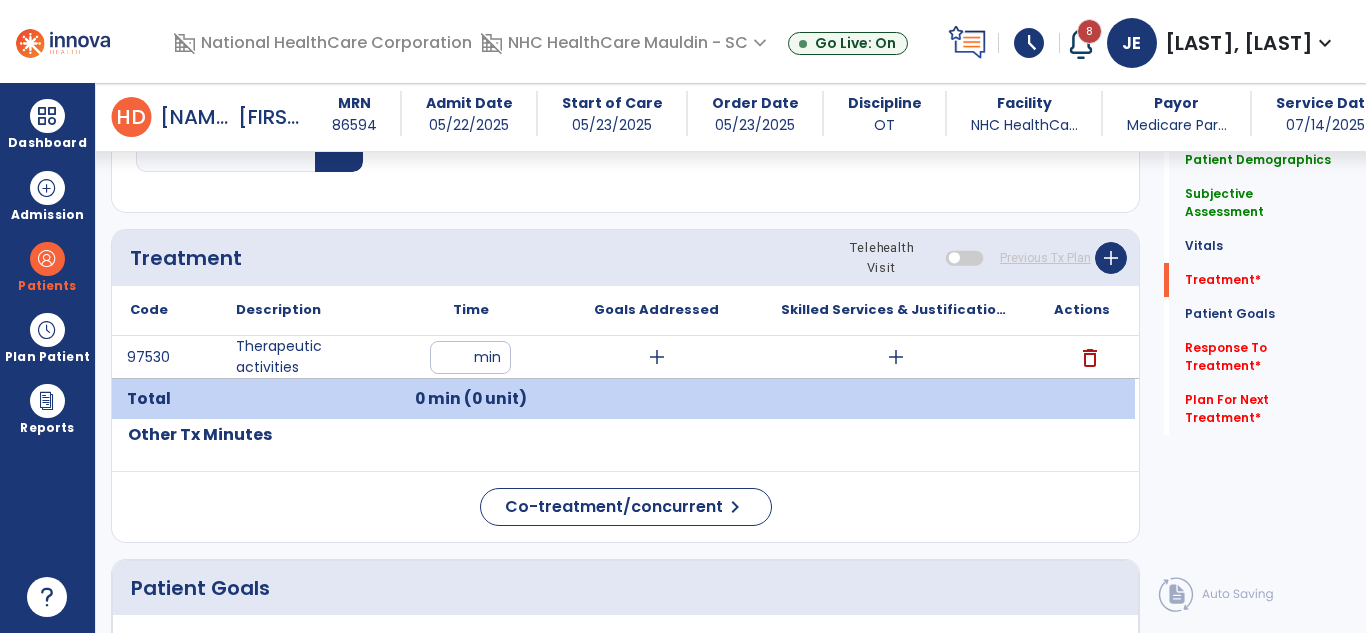 click on "Patient Goals" 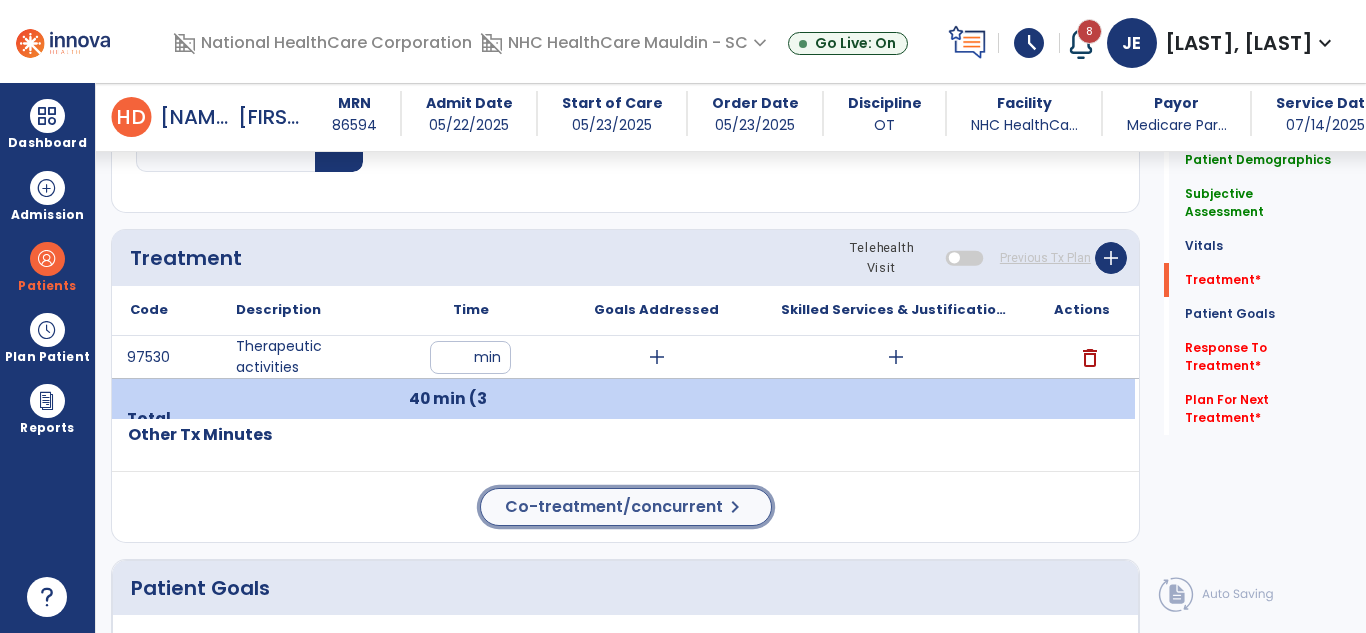 click on "chevron_right" 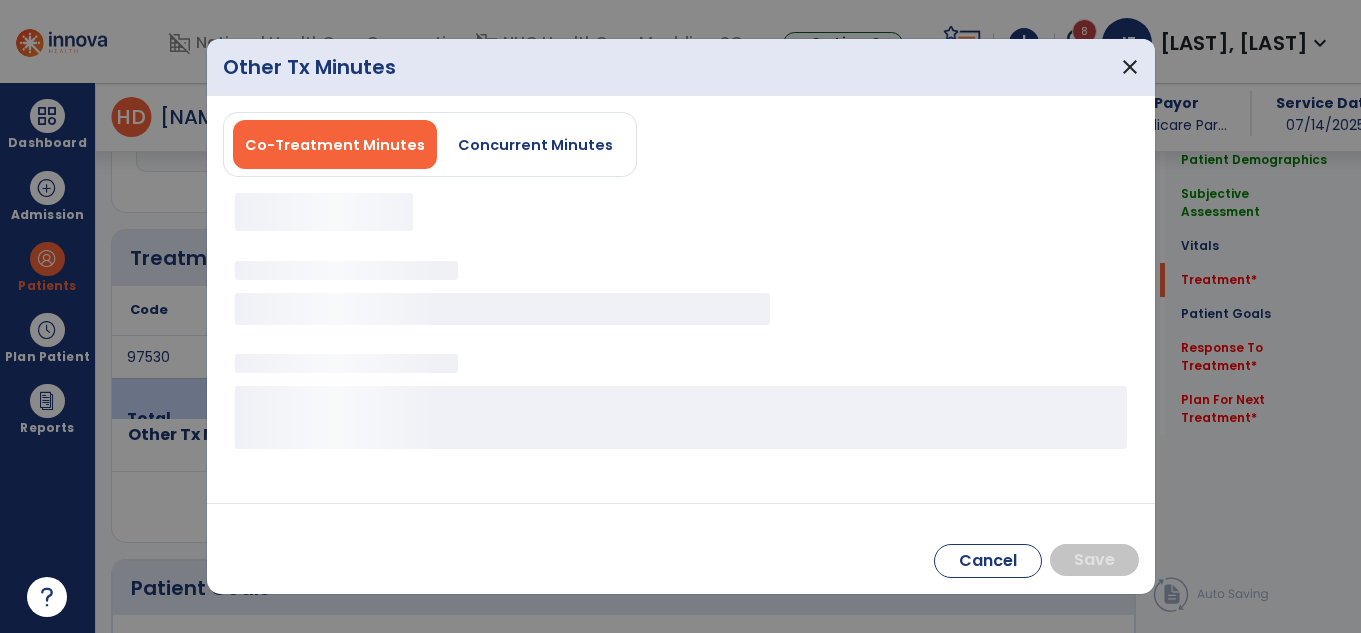 scroll, scrollTop: 1020, scrollLeft: 0, axis: vertical 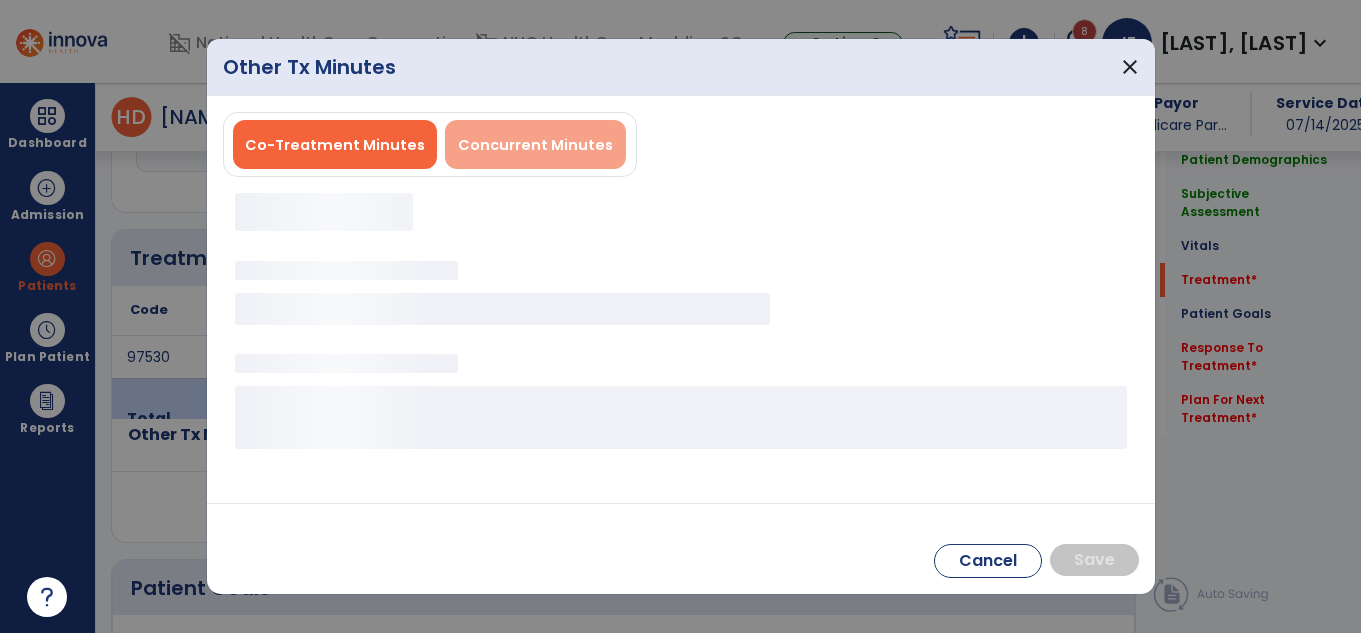 click on "Concurrent Minutes" at bounding box center (535, 145) 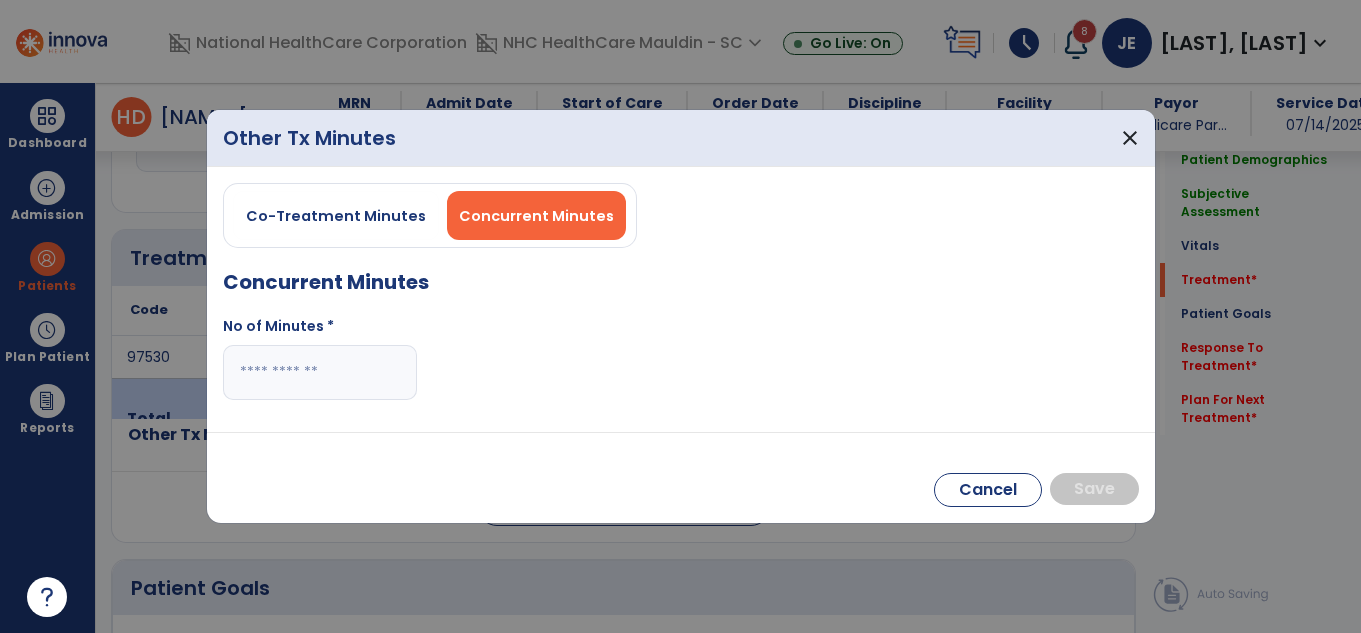 click at bounding box center (320, 372) 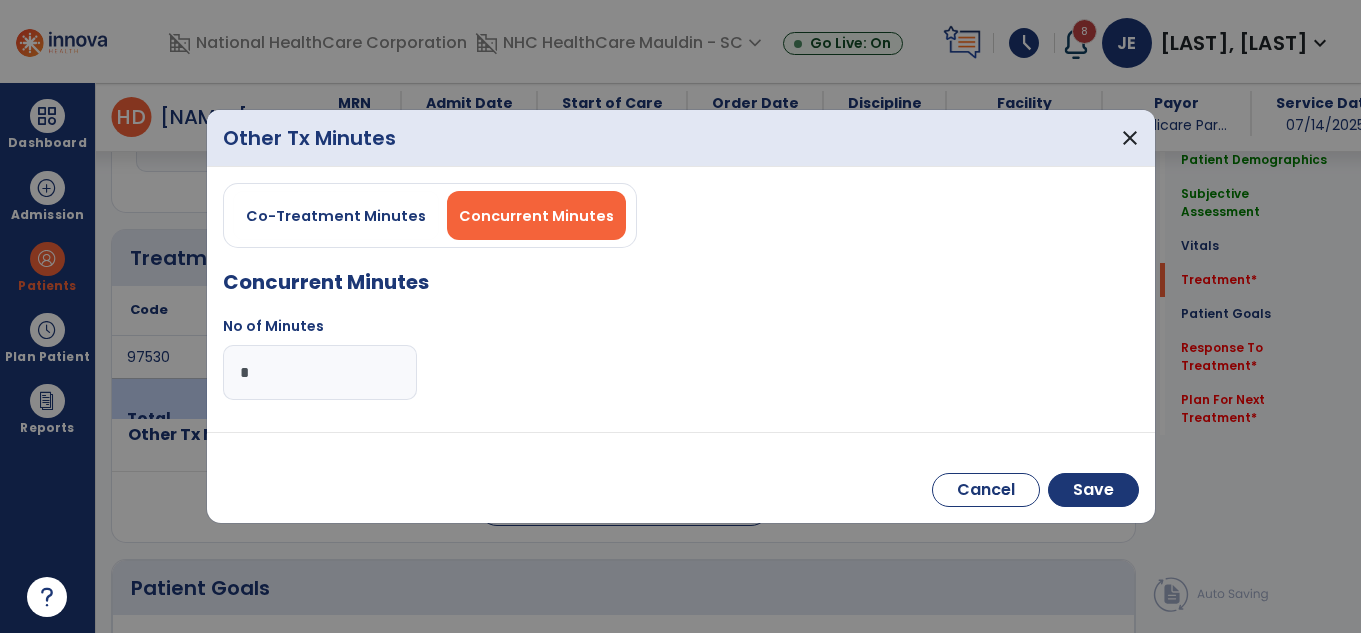 type on "*" 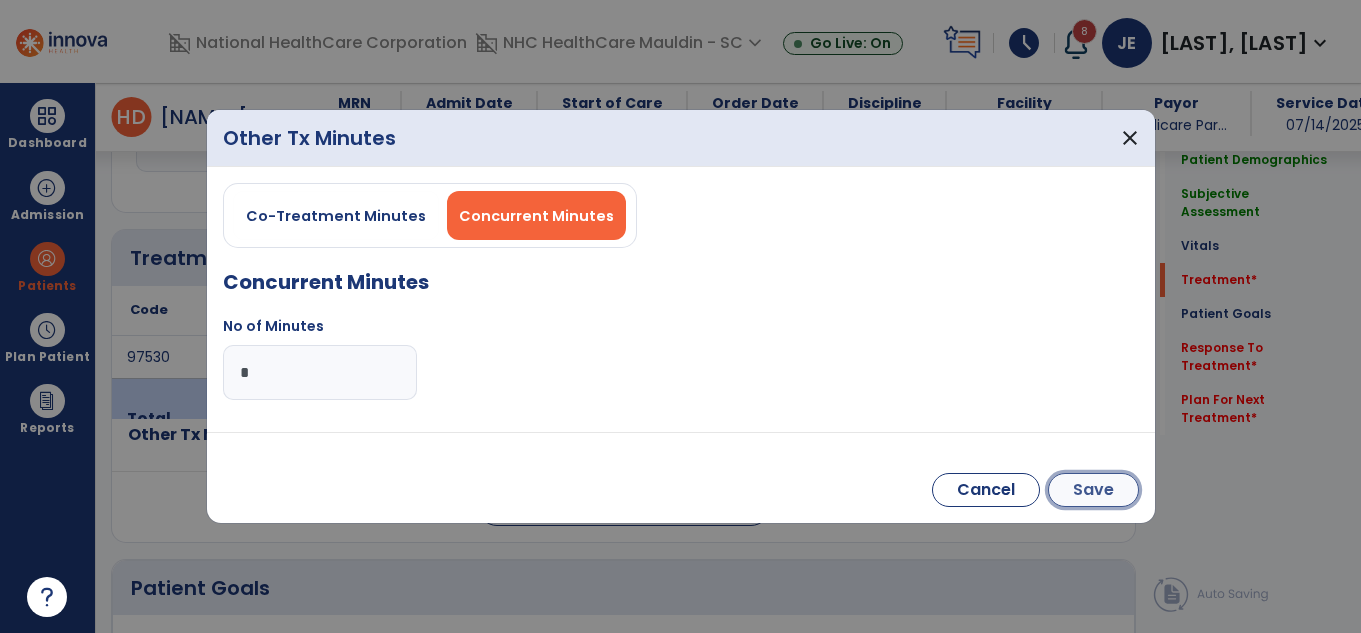 click on "Save" at bounding box center [1093, 490] 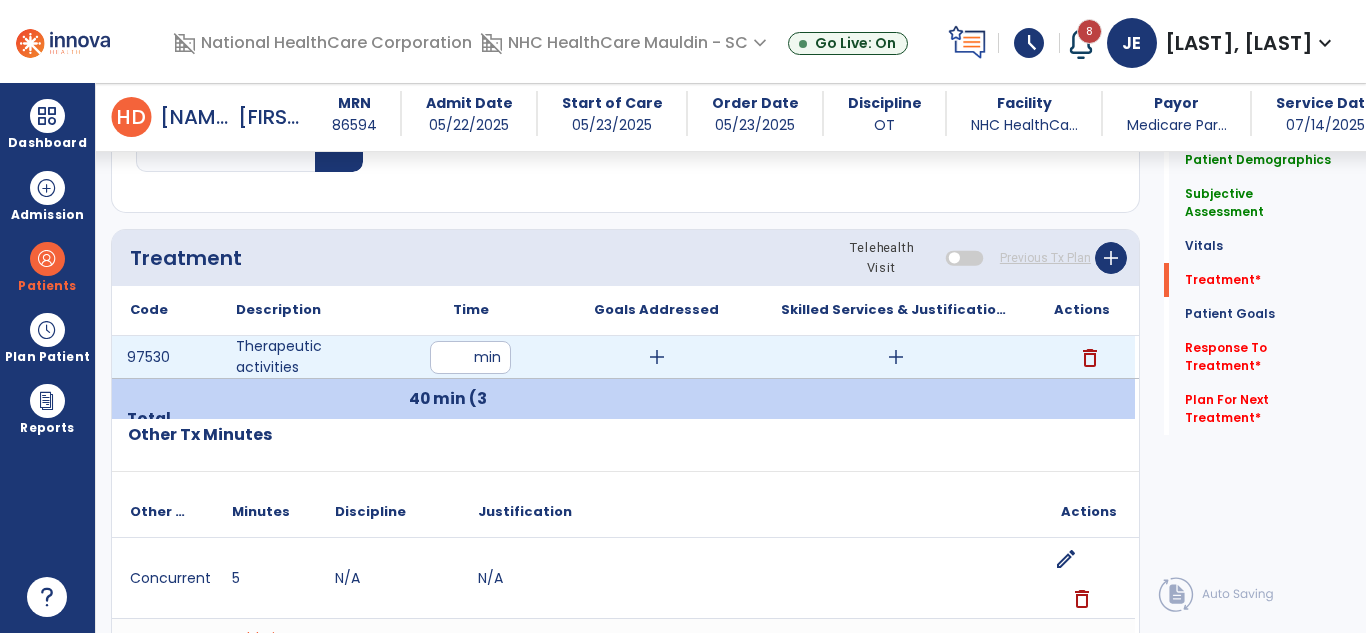 click on "add" at bounding box center [896, 357] 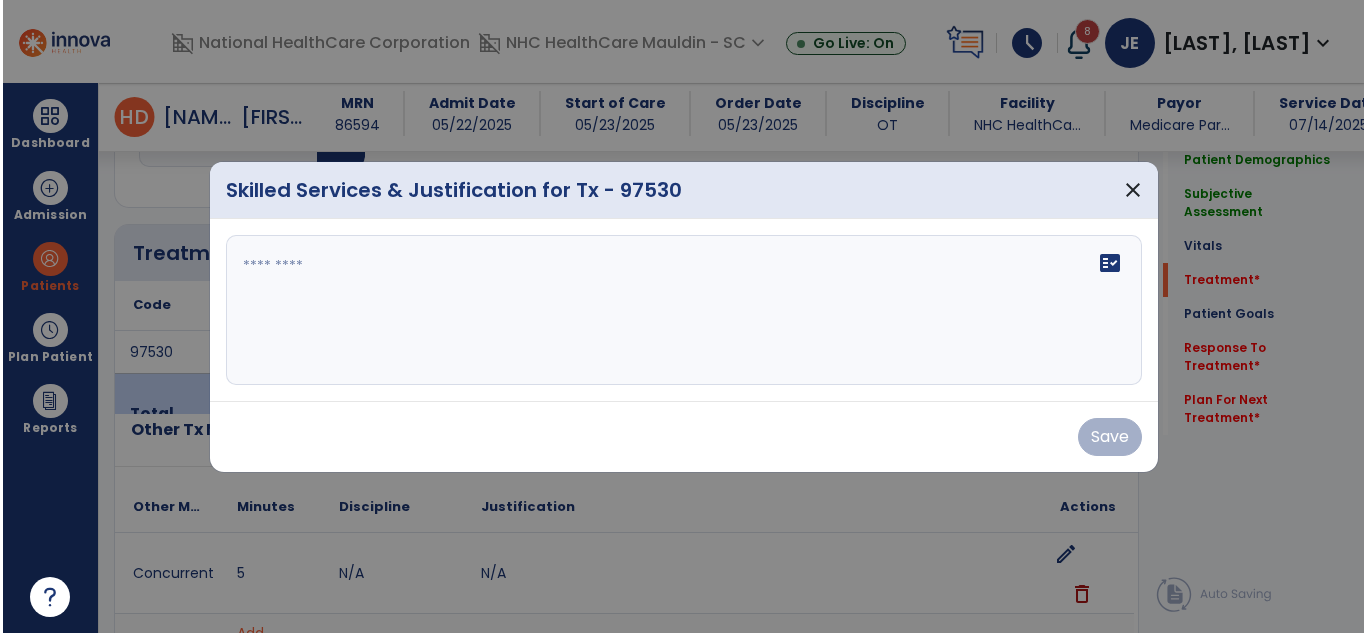scroll, scrollTop: 1020, scrollLeft: 0, axis: vertical 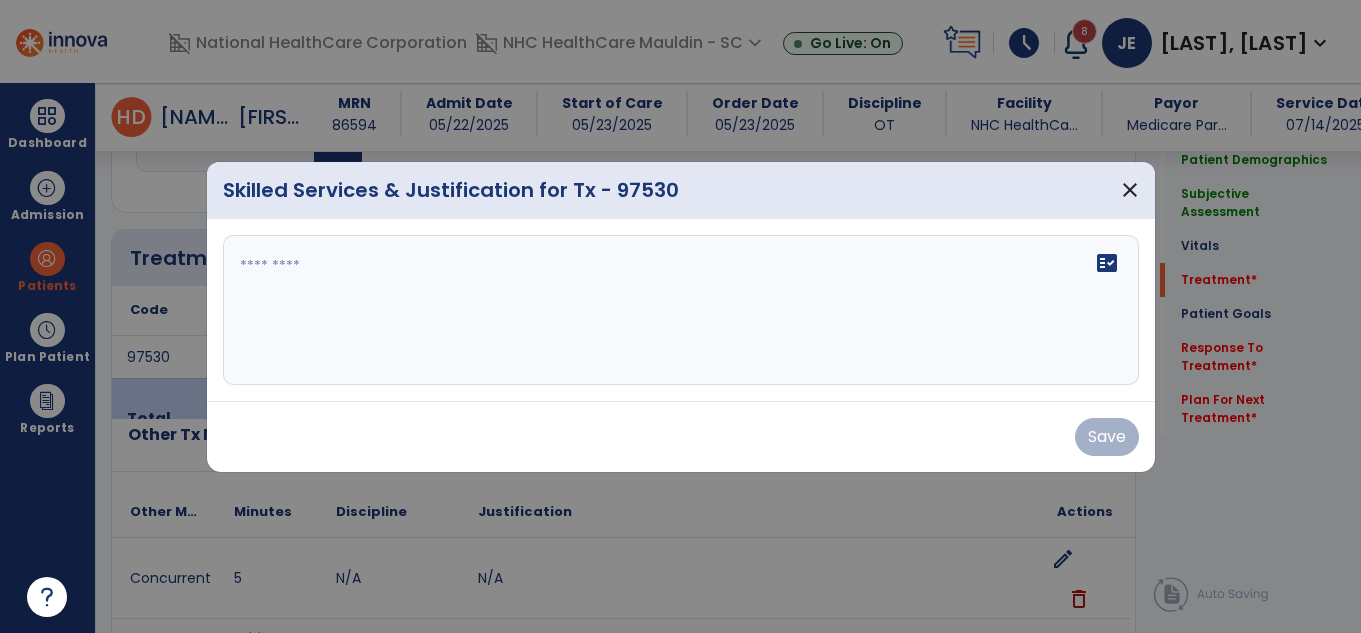 click on "fact_check" at bounding box center (681, 310) 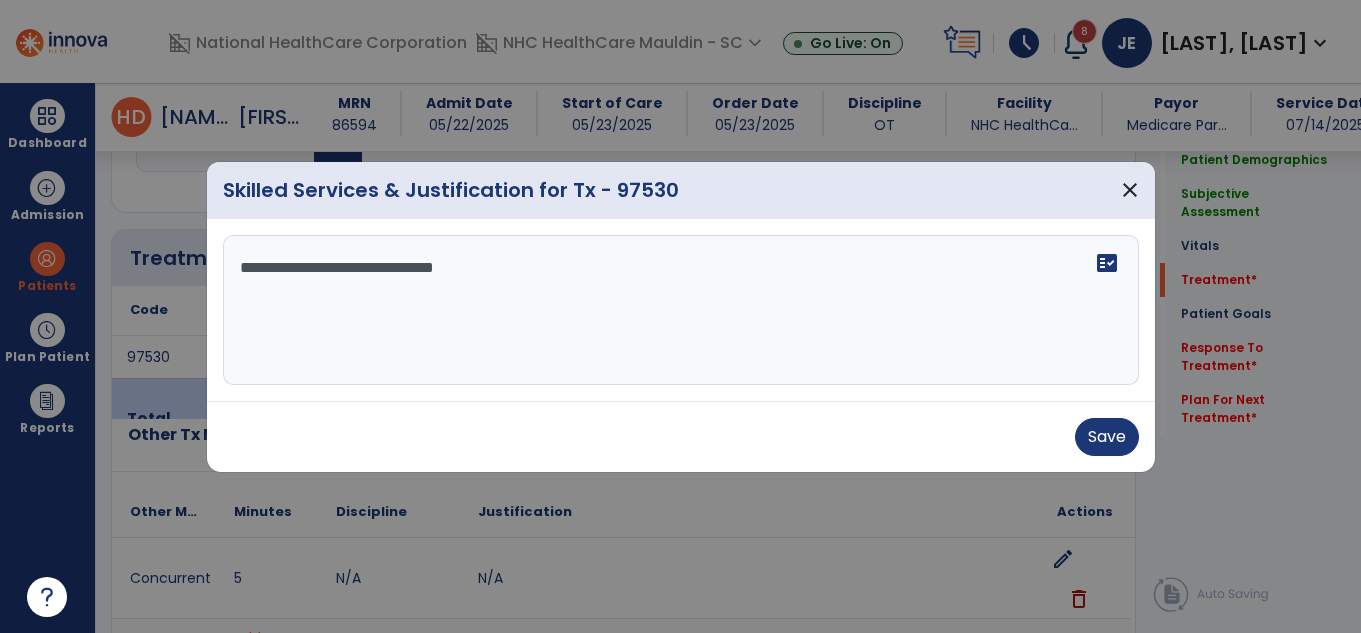 click on "**********" at bounding box center [681, 310] 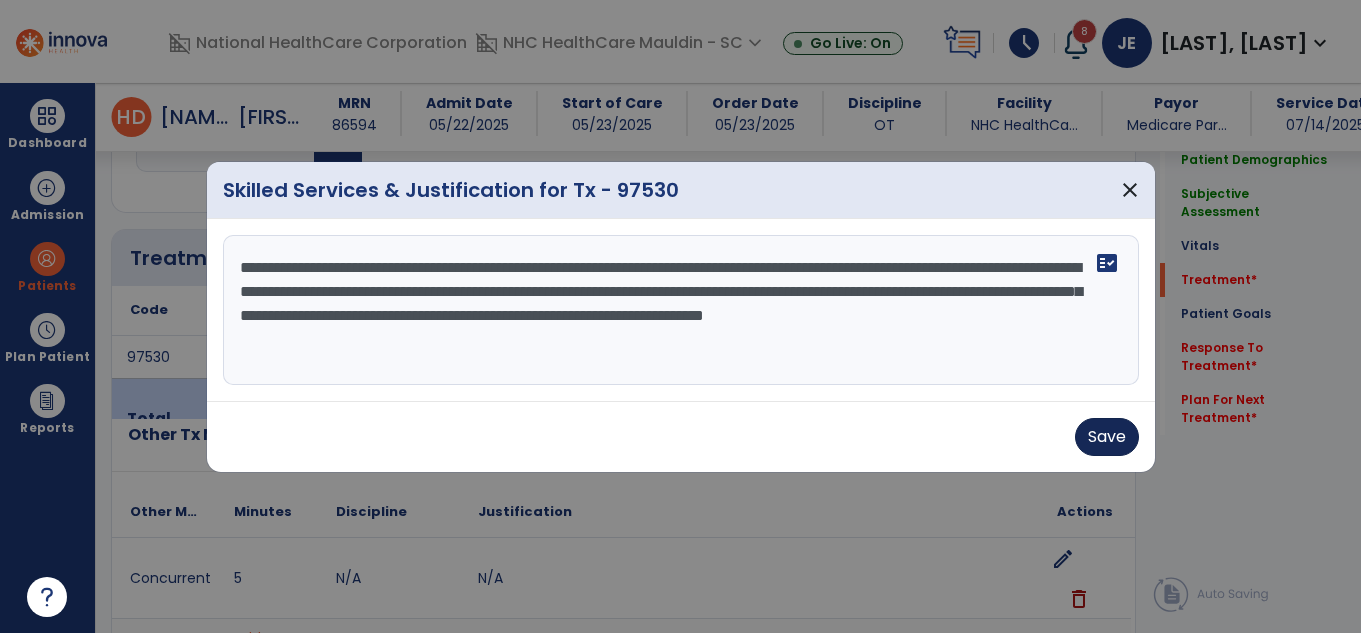 type on "**********" 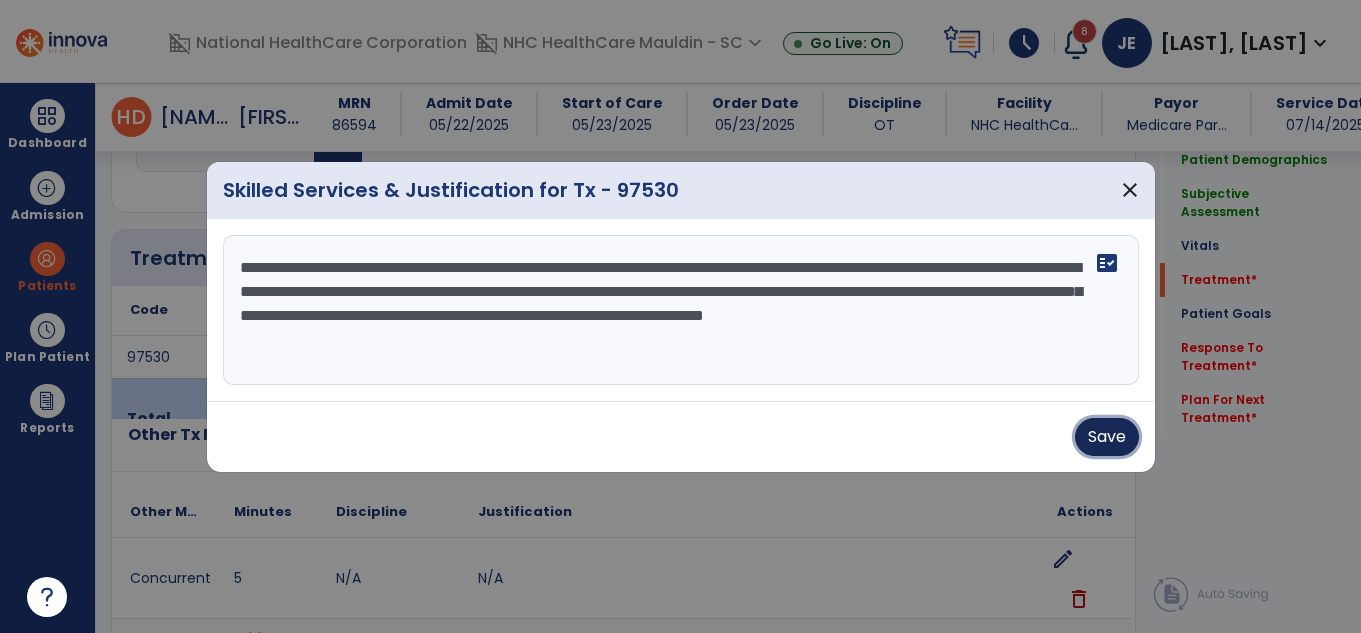 click on "Save" at bounding box center (1107, 437) 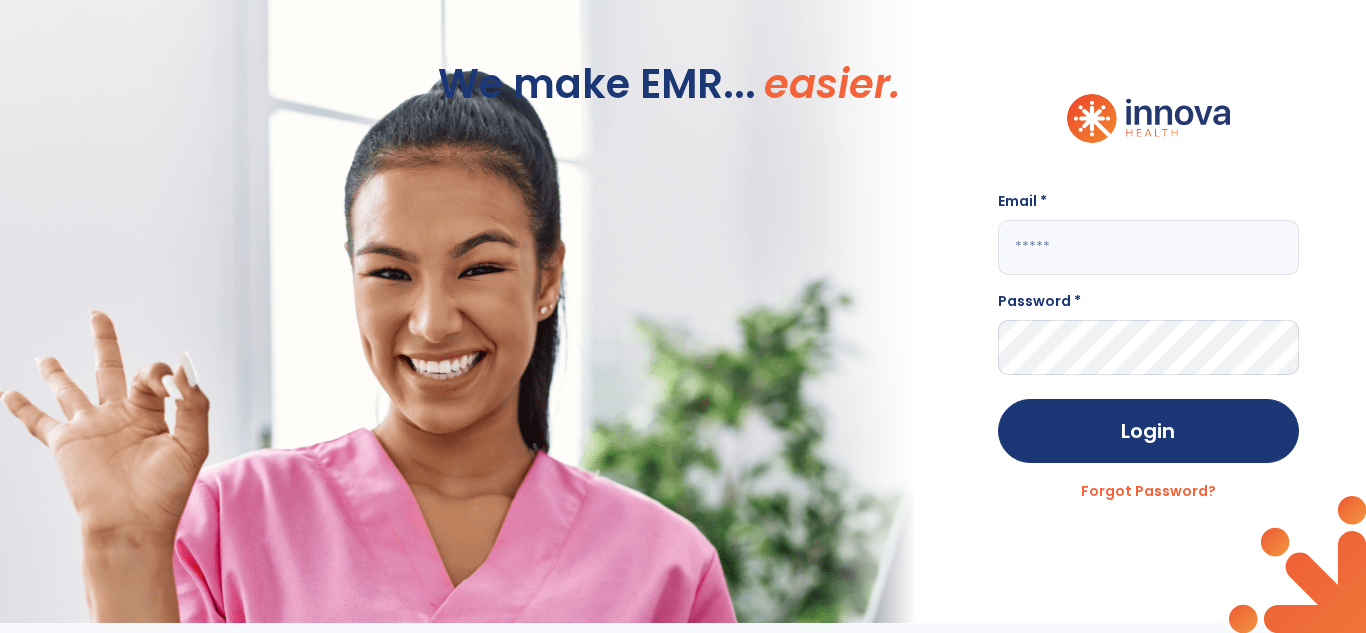 type on "**********" 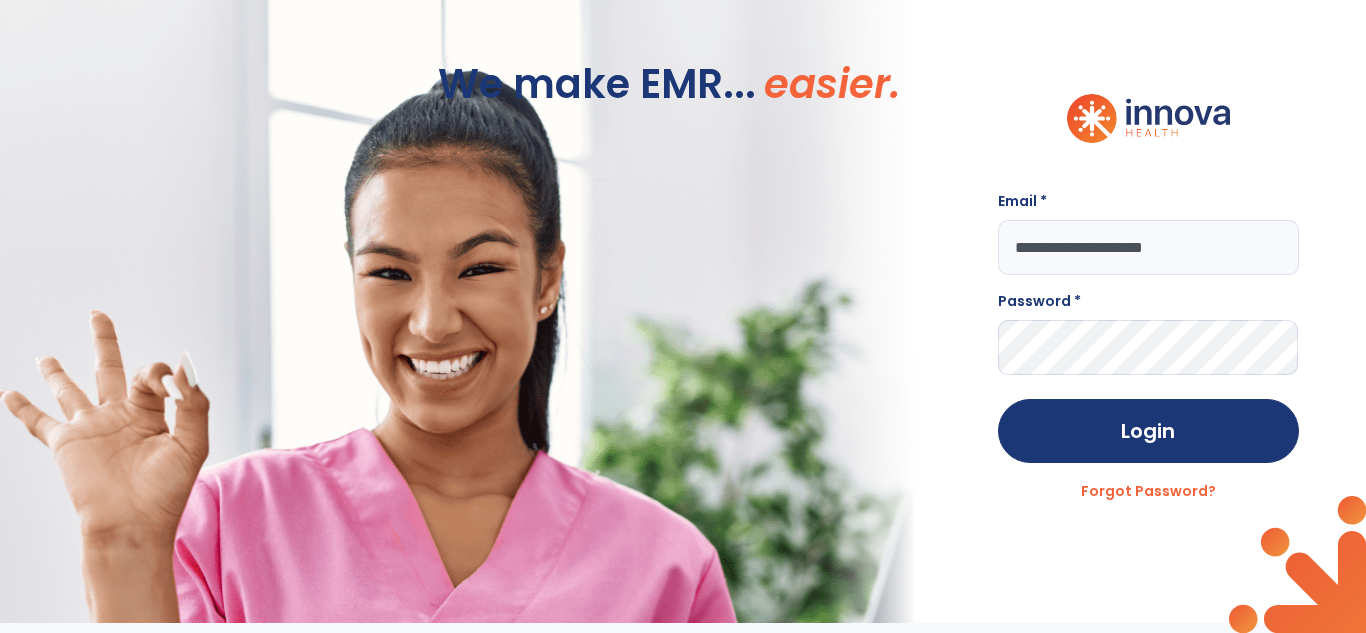 scroll, scrollTop: 0, scrollLeft: 0, axis: both 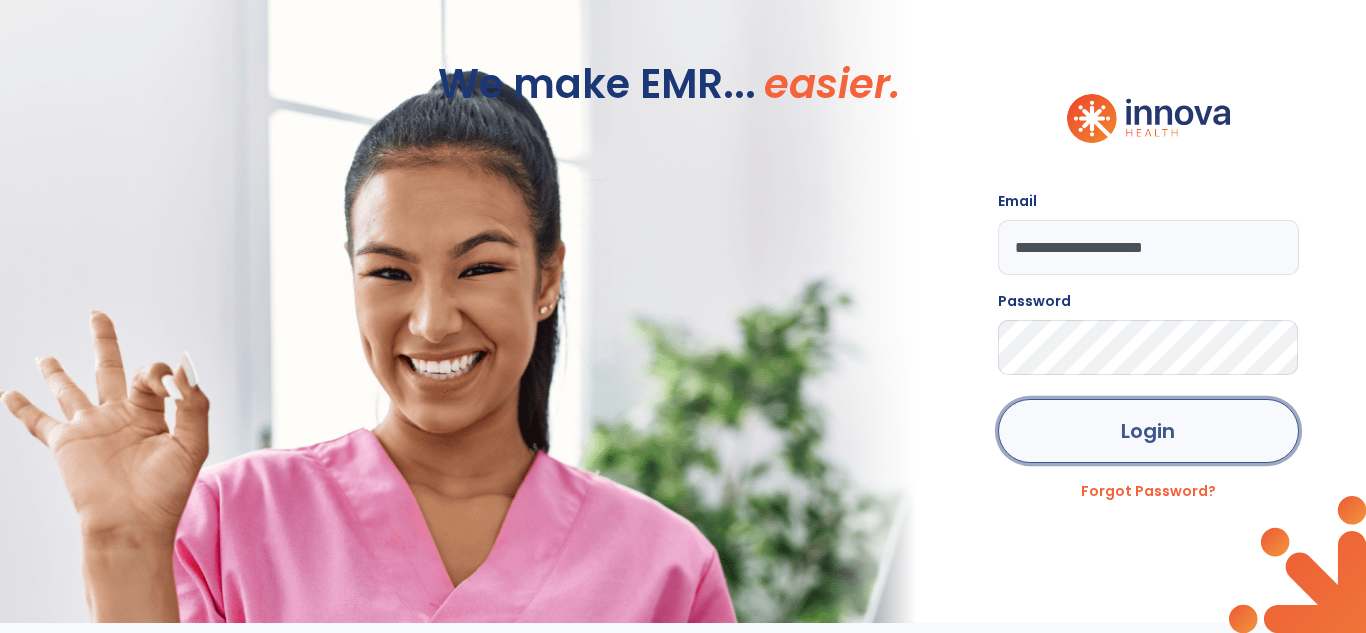 click on "Login" 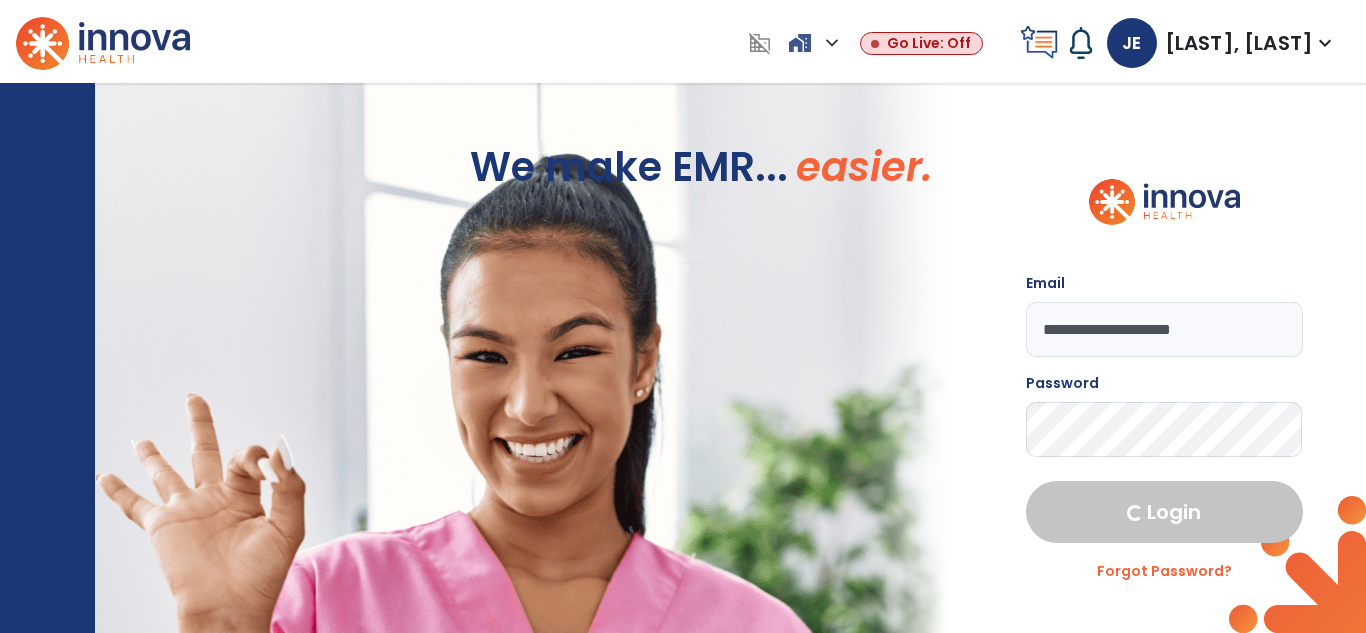 select on "****" 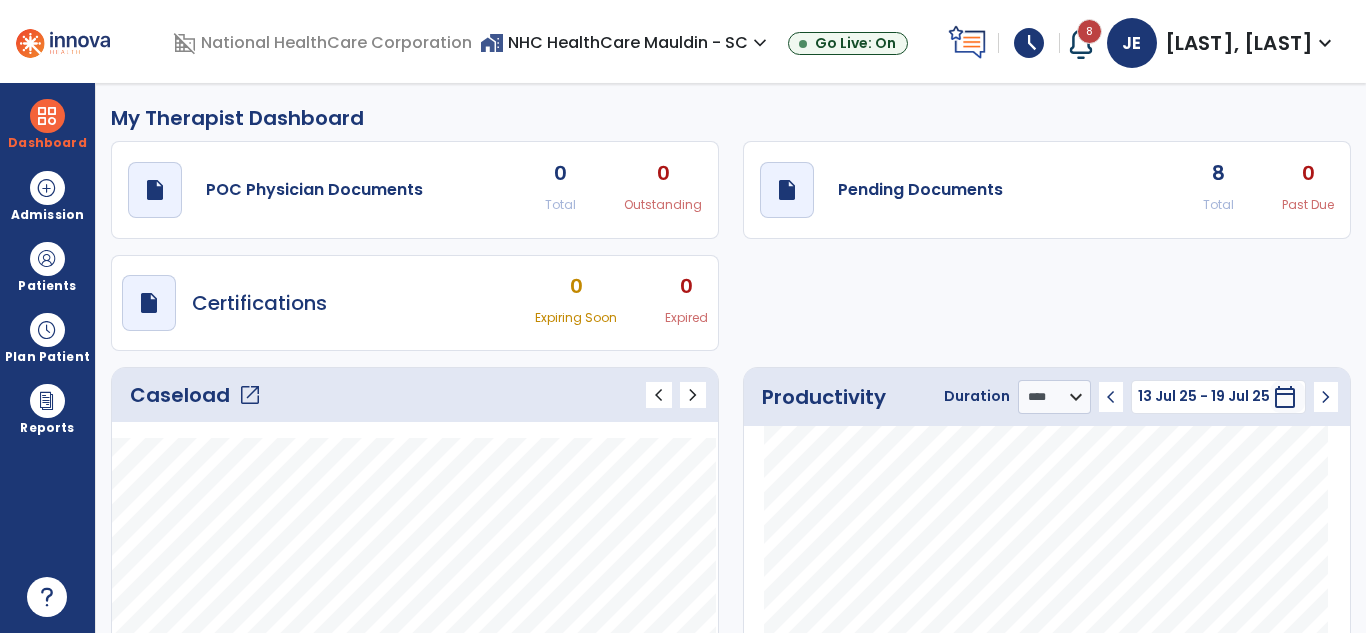 click on "Caseload   open_in_new   chevron_left   chevron_right" 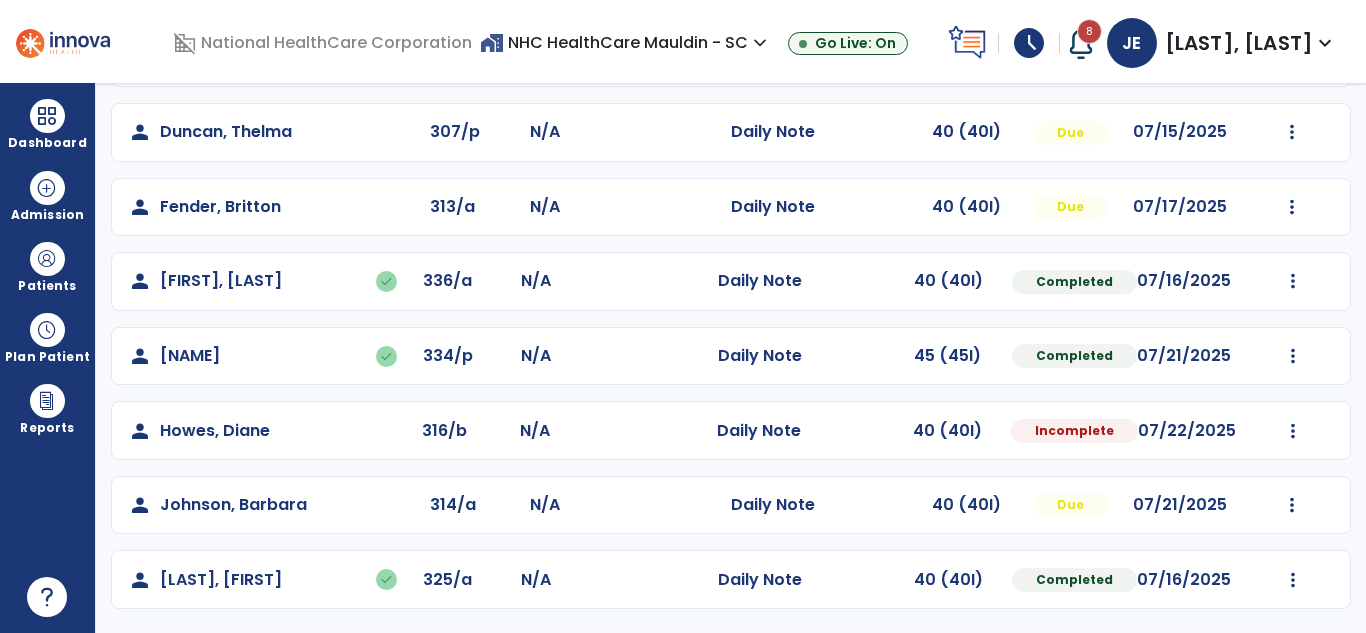 scroll, scrollTop: 0, scrollLeft: 0, axis: both 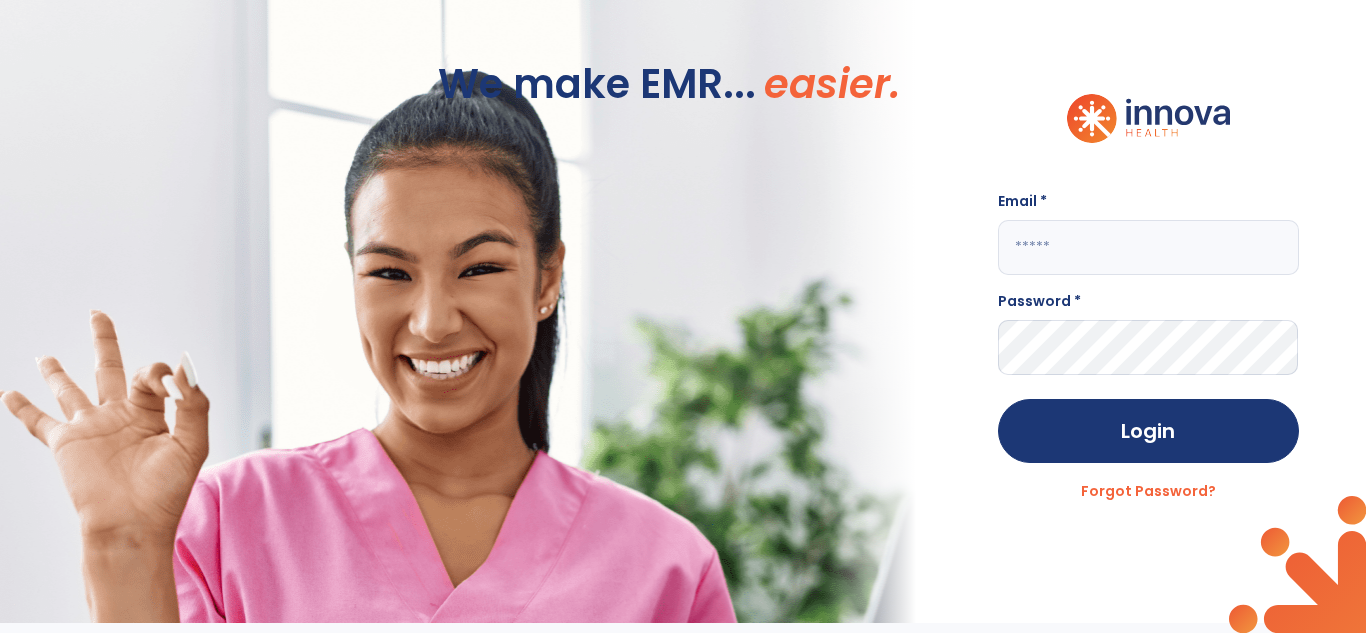 type on "**********" 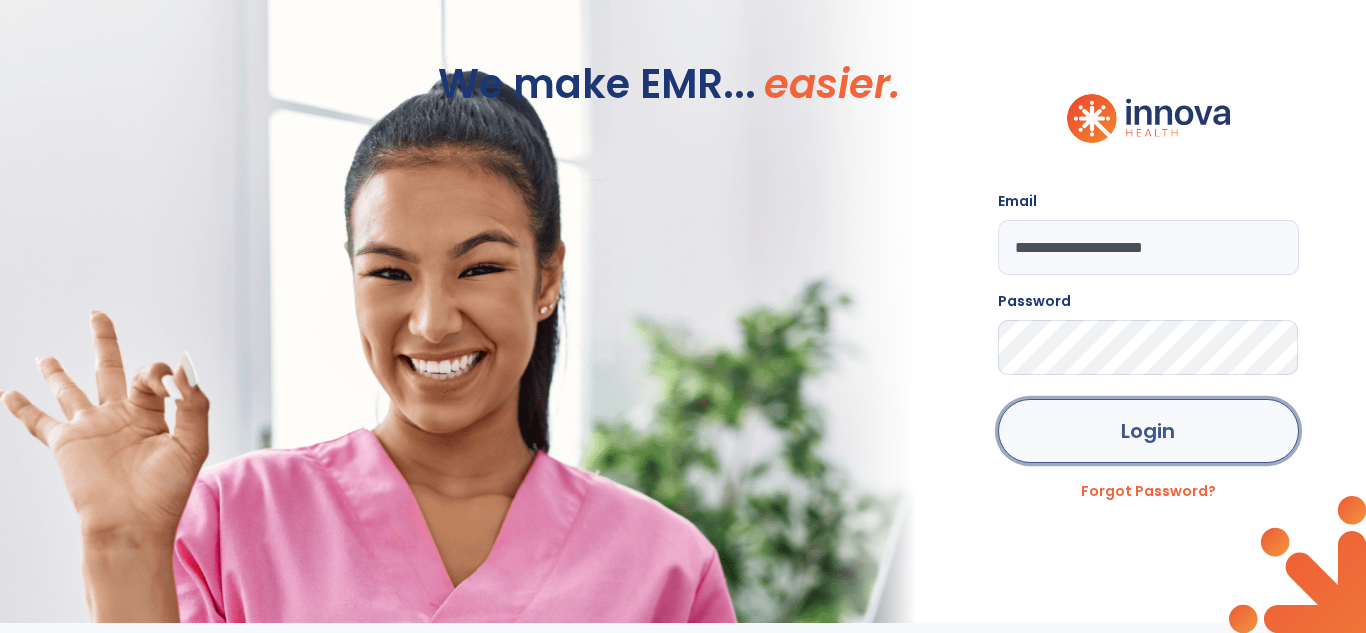 click on "Login" 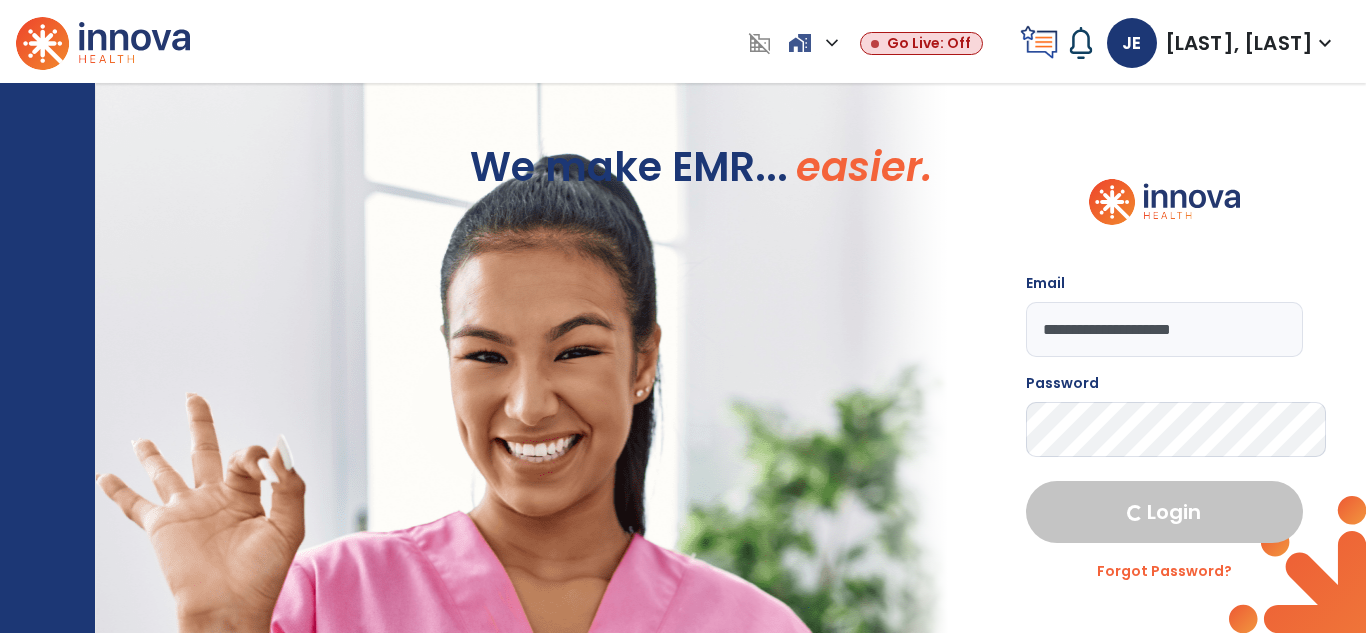 select on "****" 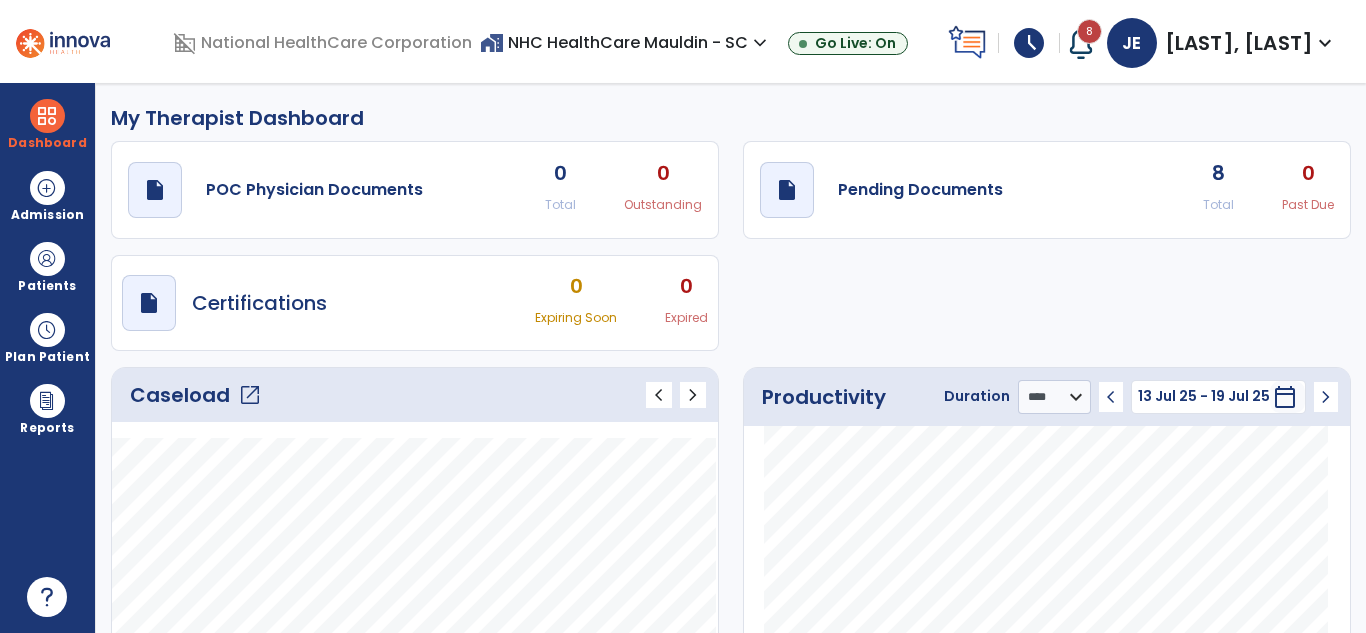 click on "open_in_new" 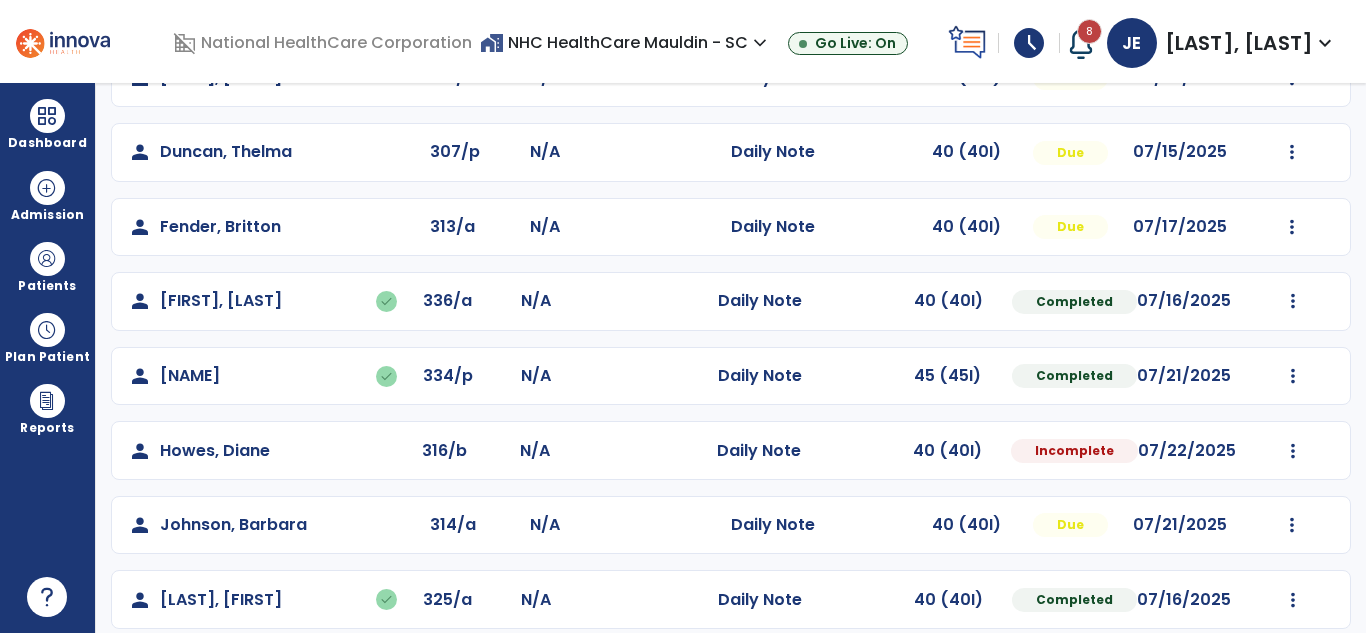 scroll, scrollTop: 436, scrollLeft: 0, axis: vertical 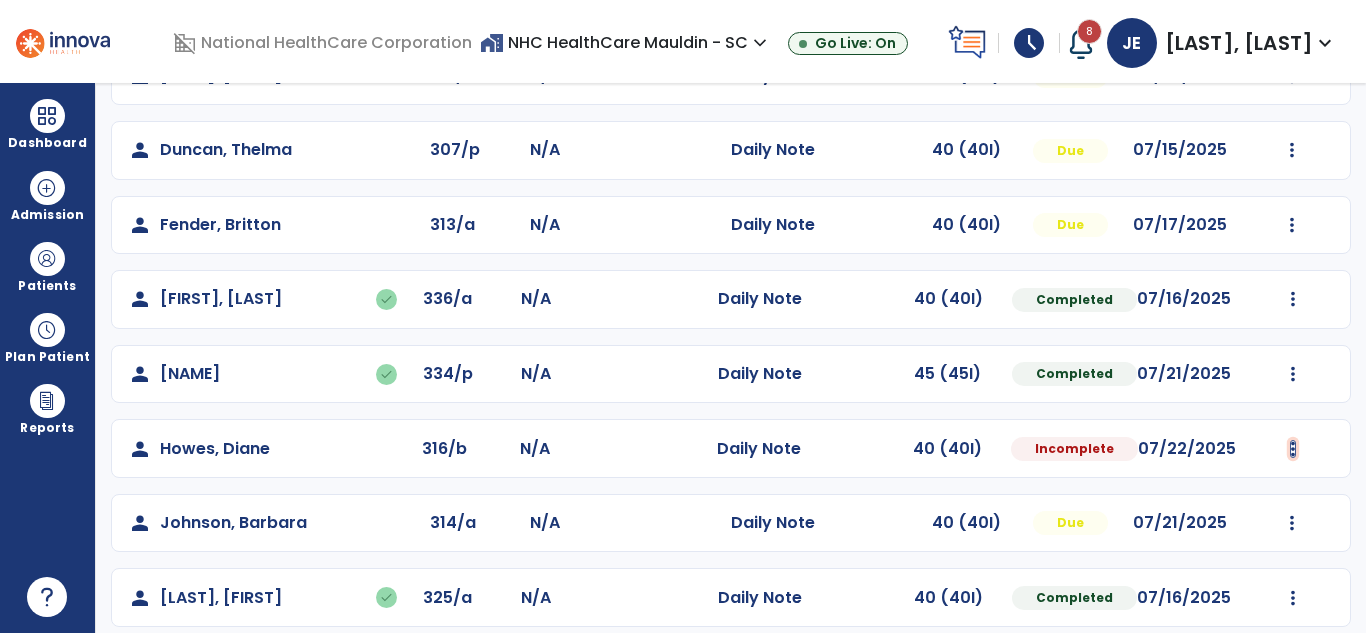 click at bounding box center [1292, -148] 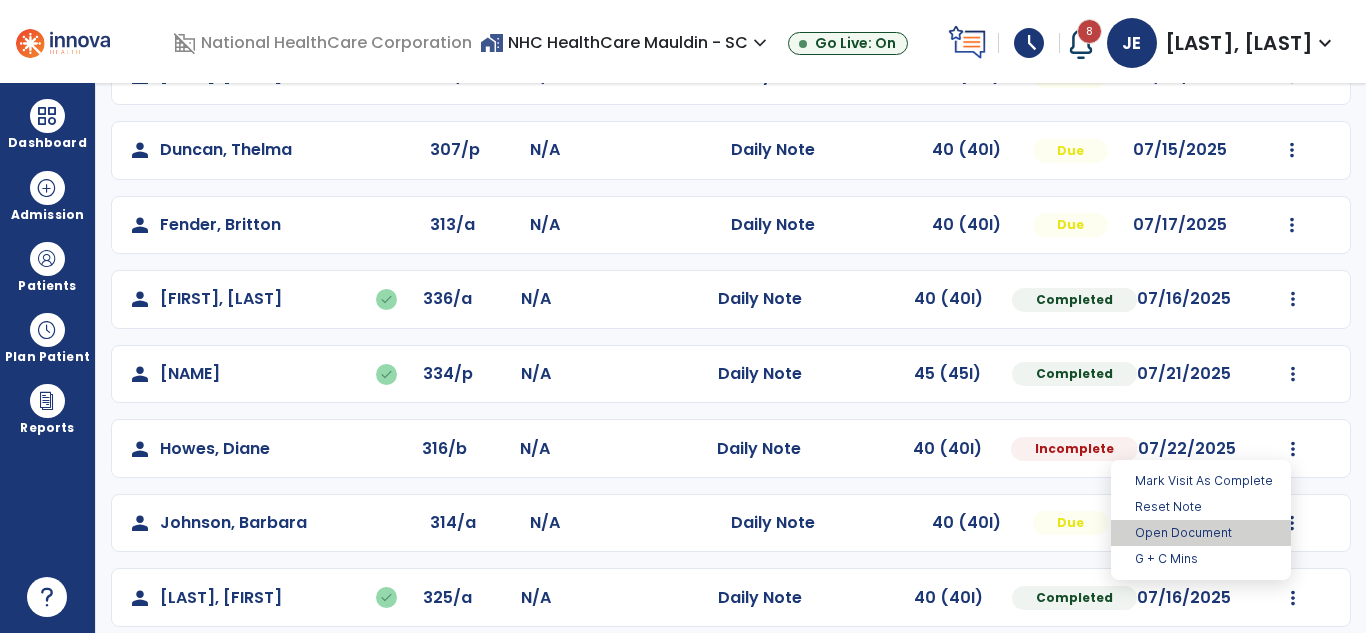 click on "Open Document" at bounding box center [1201, 533] 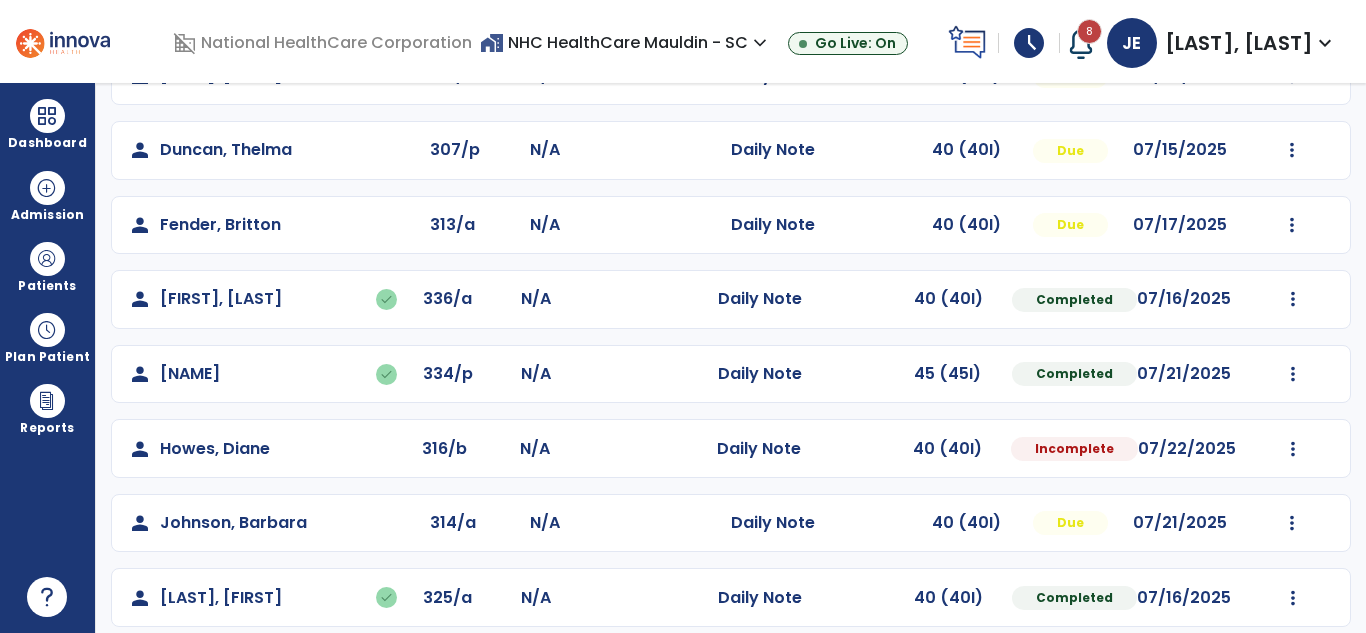 select on "*" 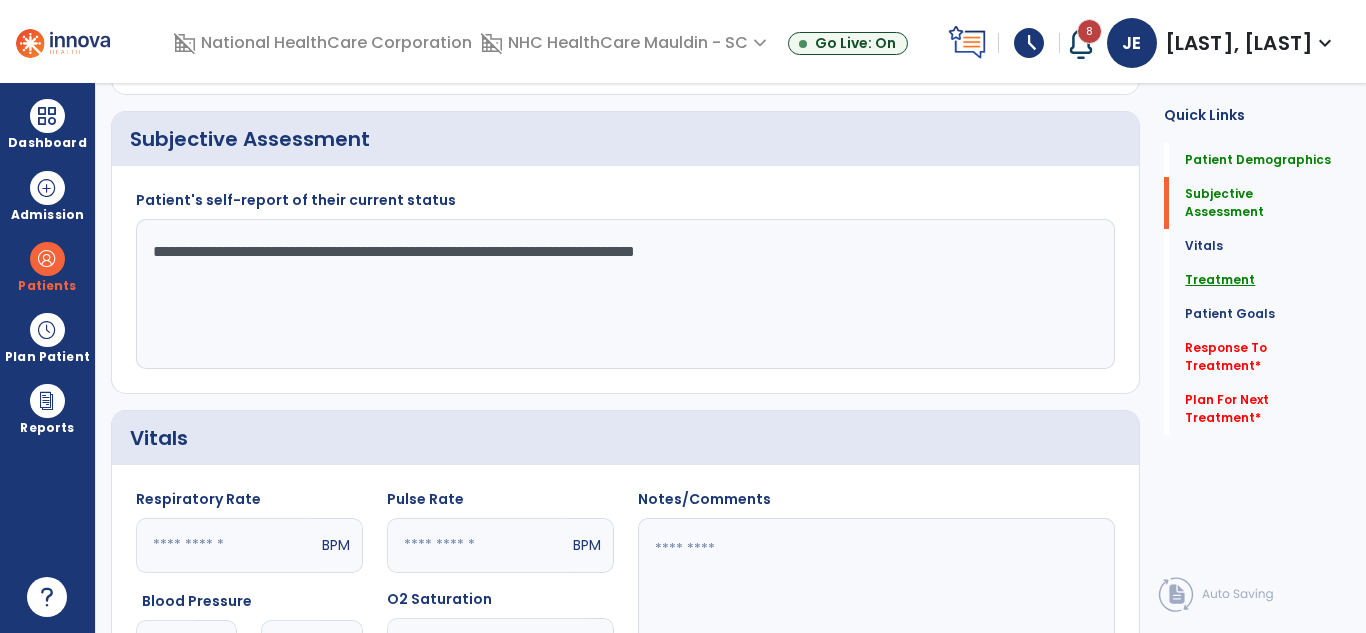 click on "Treatment" 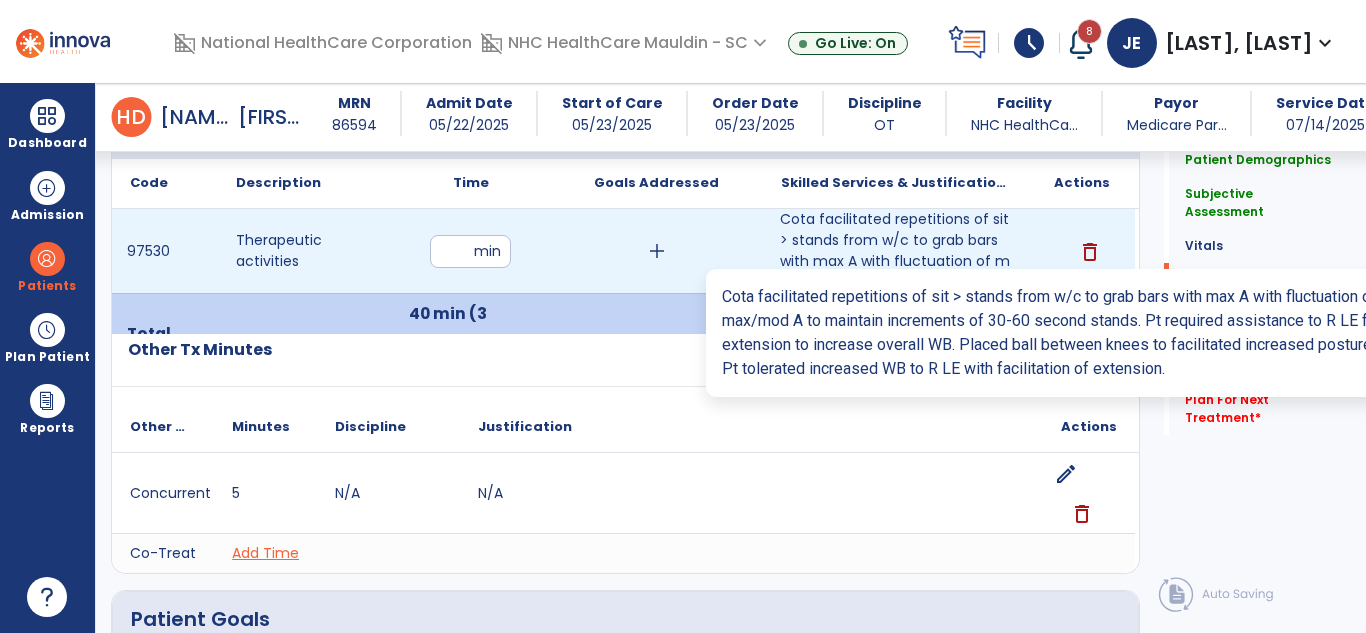 click on "Cota facilitated repetitions of sit > stands from w/c to grab bars with max A with fluctuation of ma..." at bounding box center (896, 251) 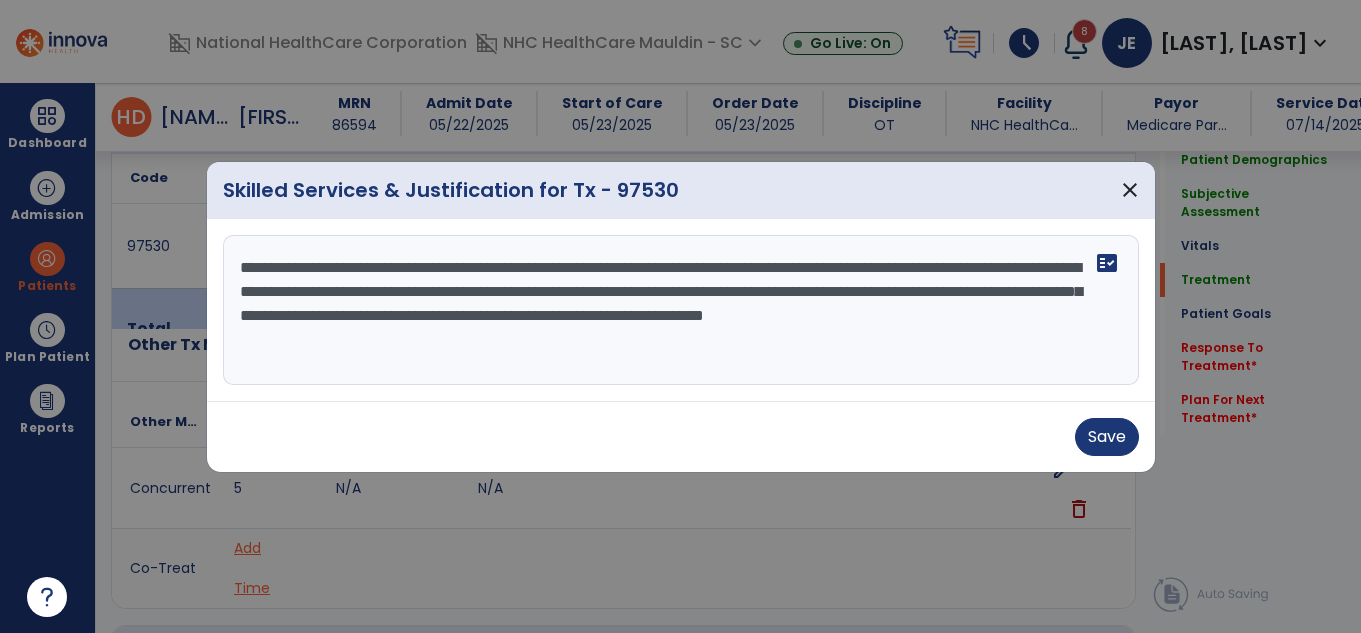 scroll, scrollTop: 1147, scrollLeft: 0, axis: vertical 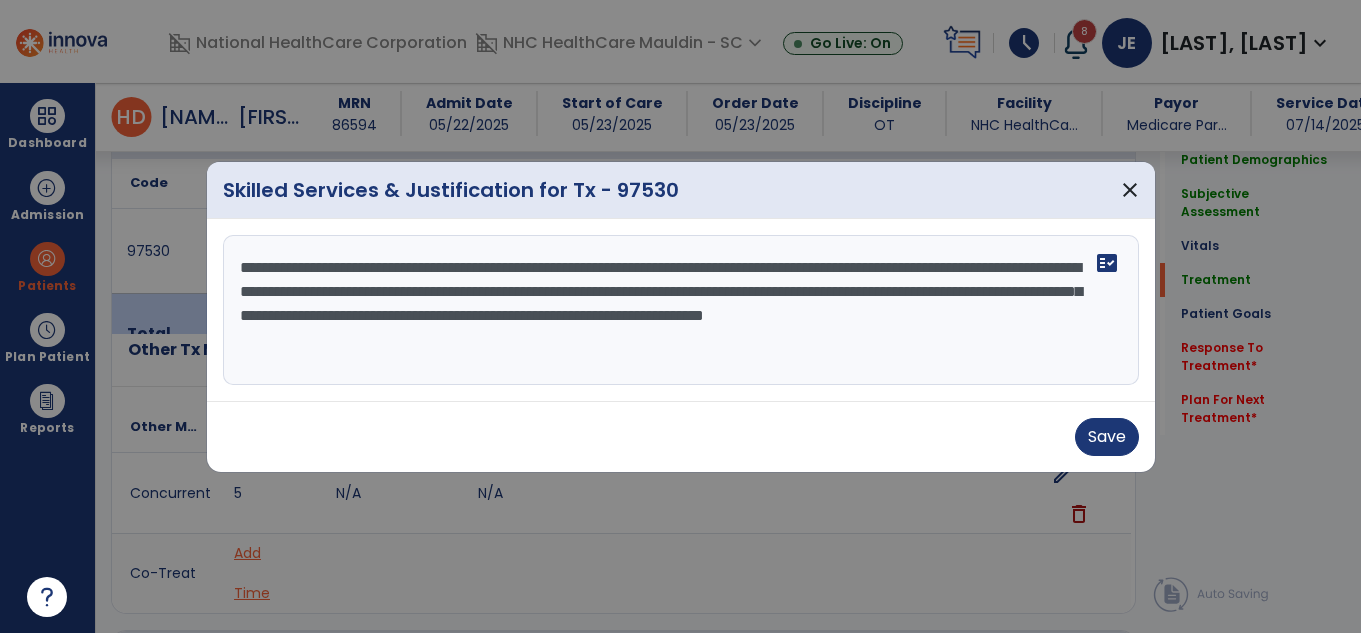 click on "**********" at bounding box center [681, 310] 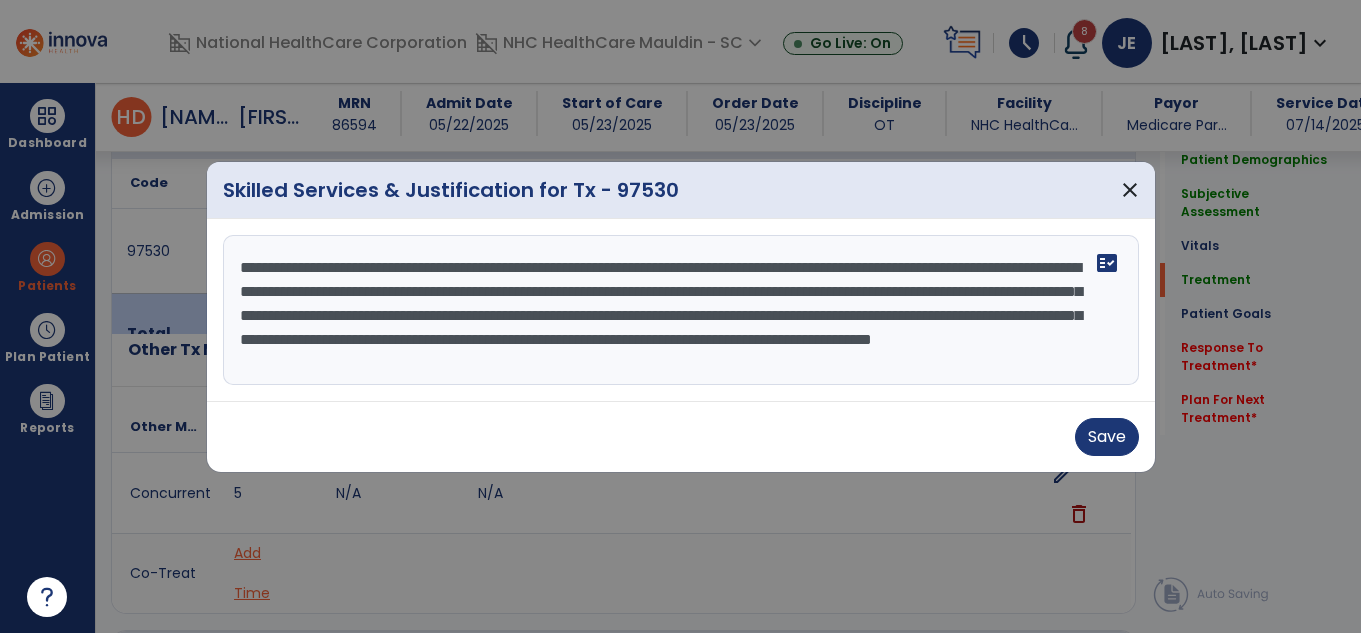 scroll, scrollTop: 16, scrollLeft: 0, axis: vertical 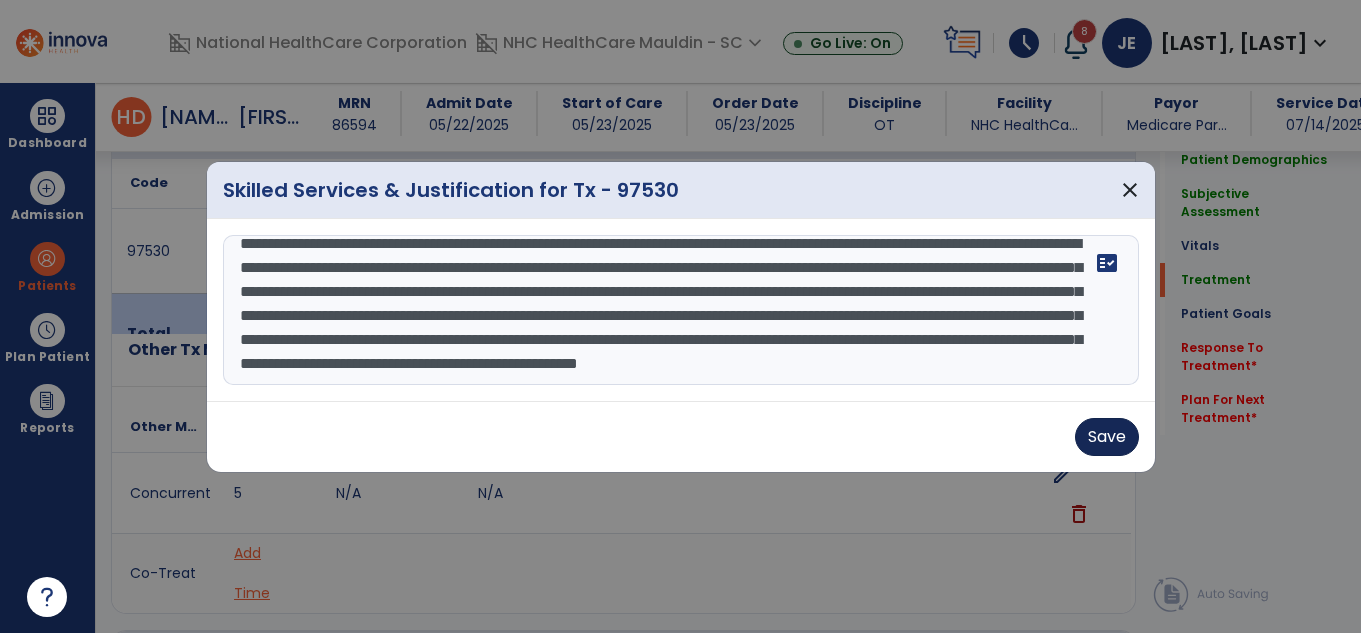 type on "**********" 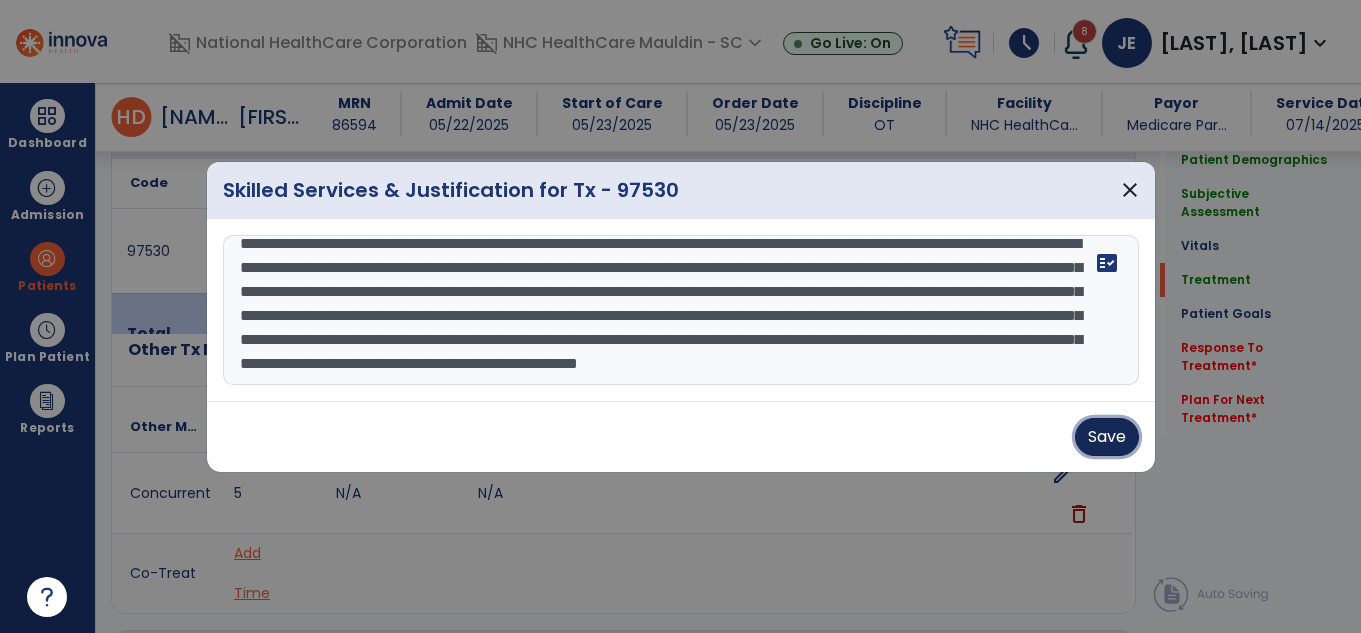 click on "Save" at bounding box center (1107, 437) 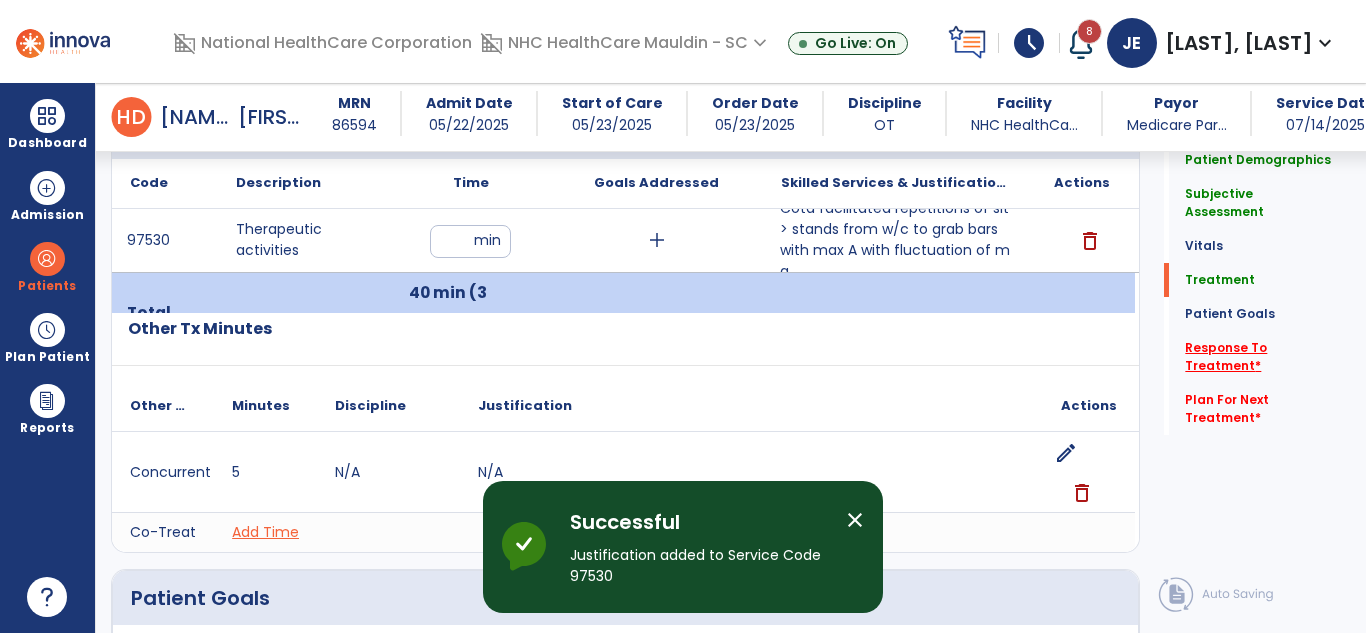click on "Response To Treatment   *" 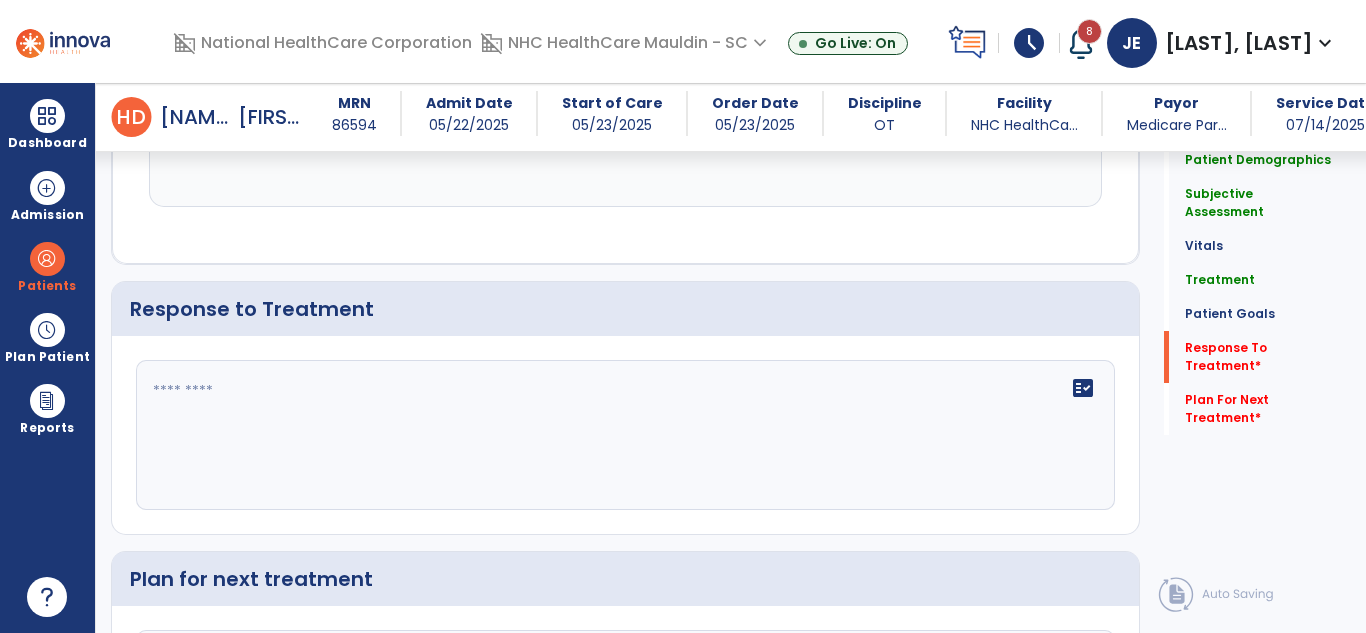 scroll, scrollTop: 3052, scrollLeft: 0, axis: vertical 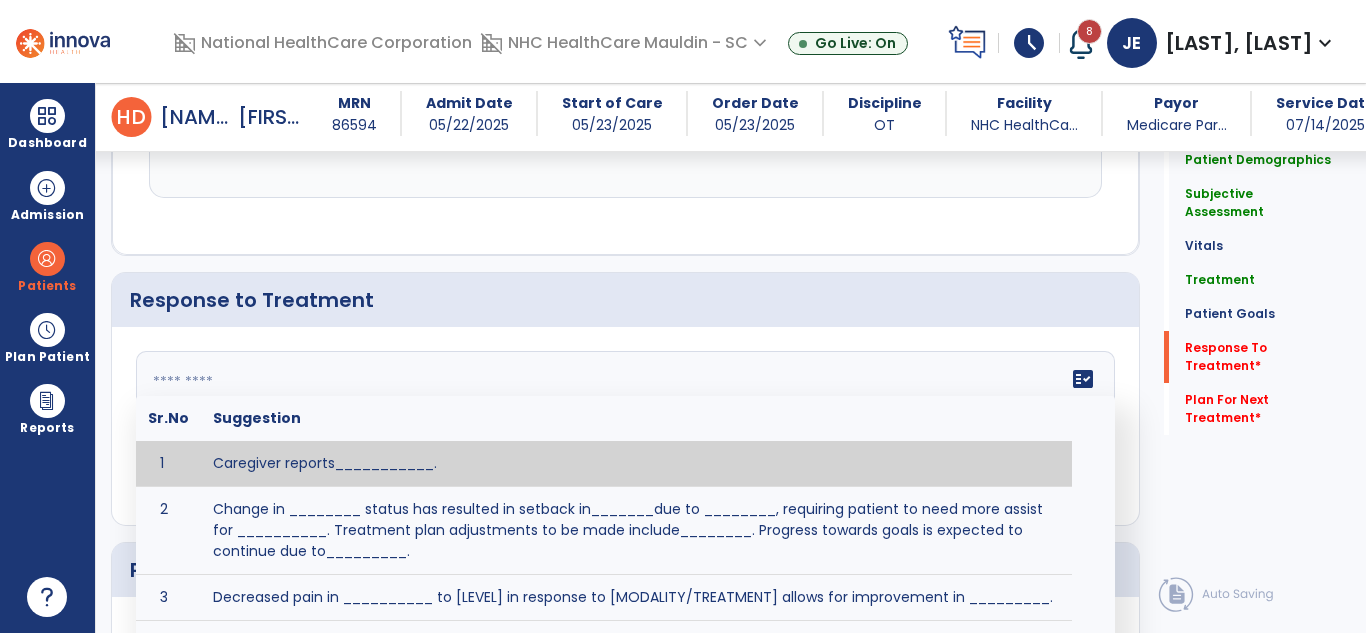 click 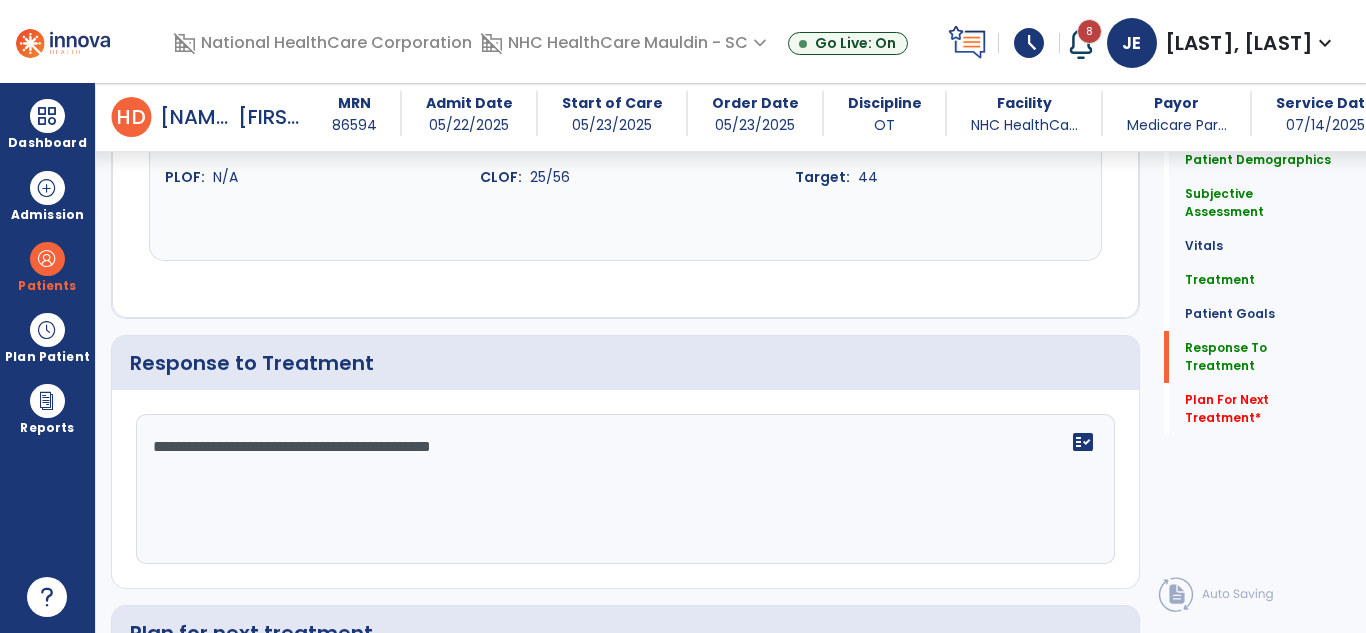 scroll, scrollTop: 3052, scrollLeft: 0, axis: vertical 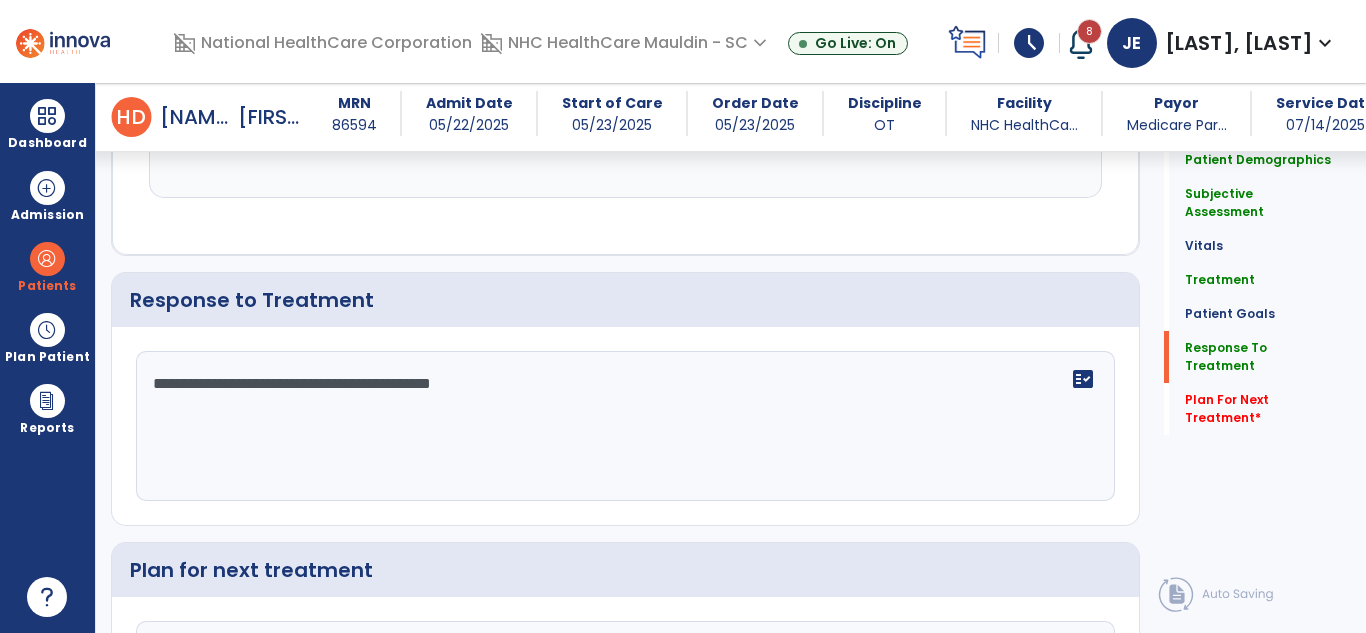 click on "**********" 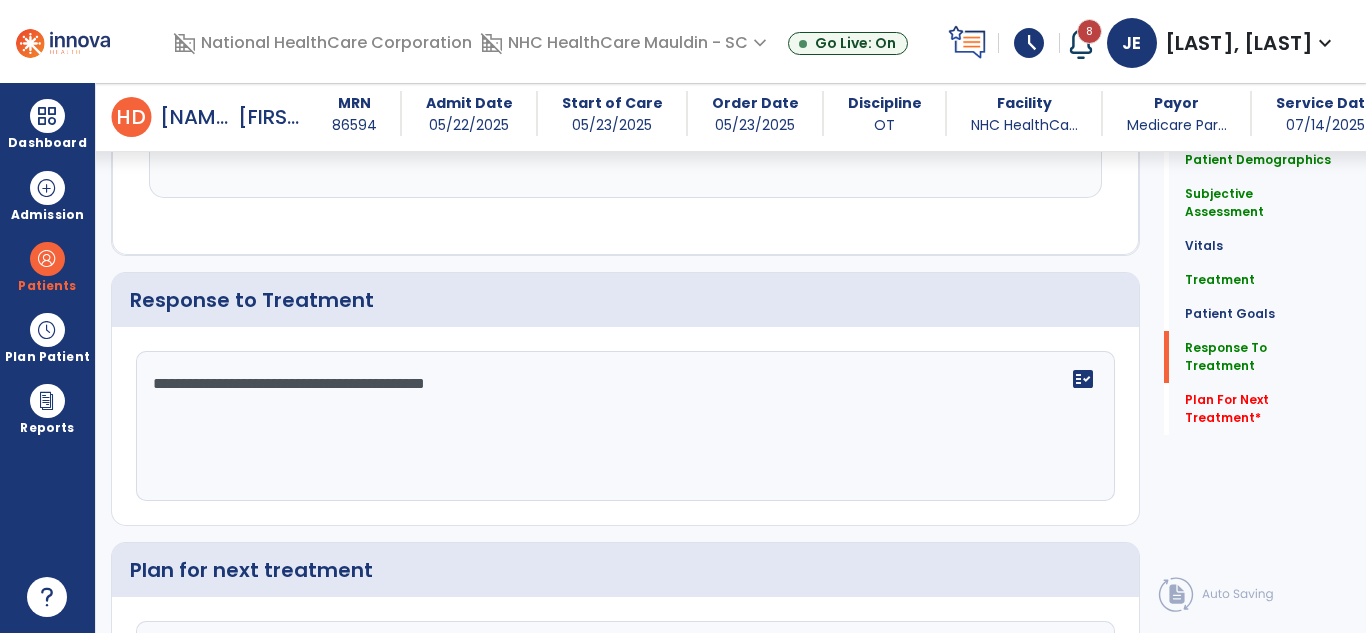 click on "**********" 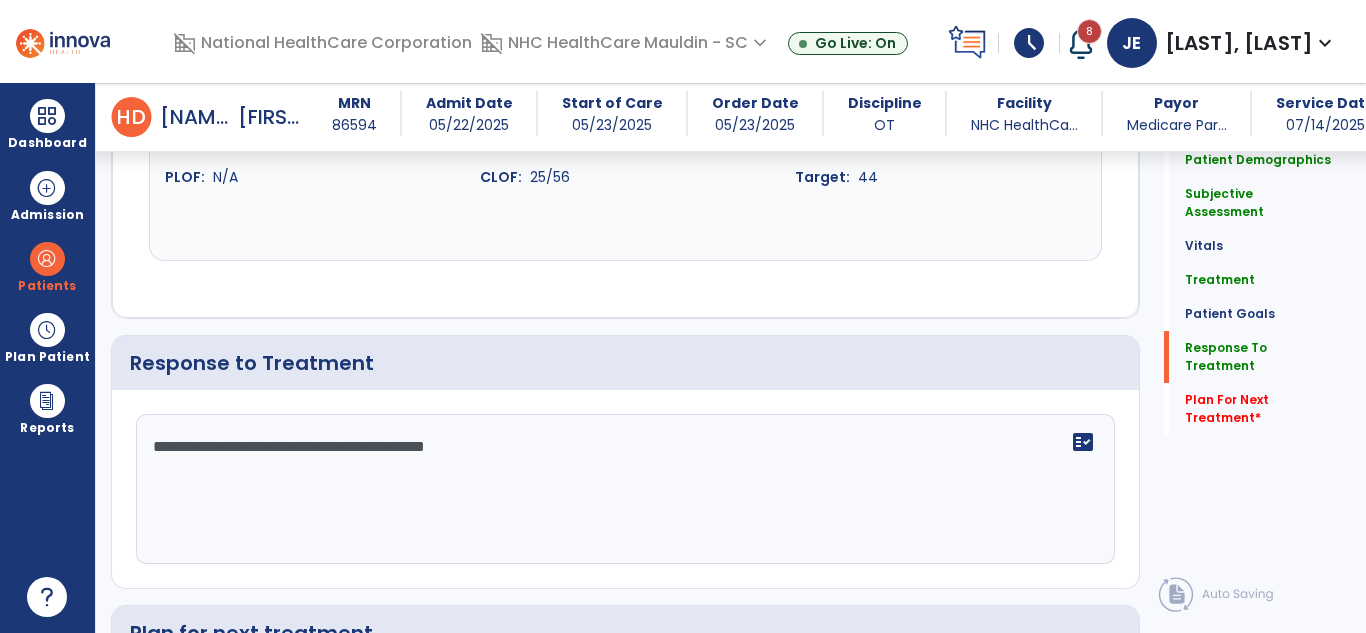scroll, scrollTop: 3052, scrollLeft: 0, axis: vertical 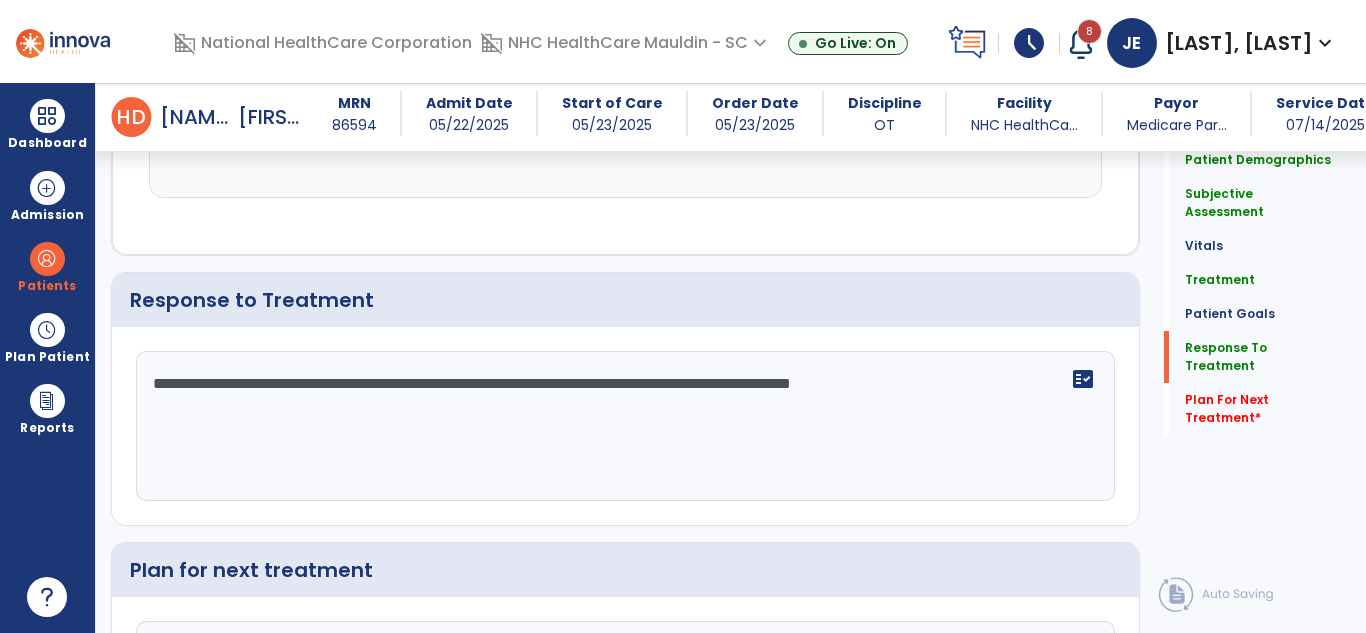 drag, startPoint x: 854, startPoint y: 331, endPoint x: 815, endPoint y: 332, distance: 39.012817 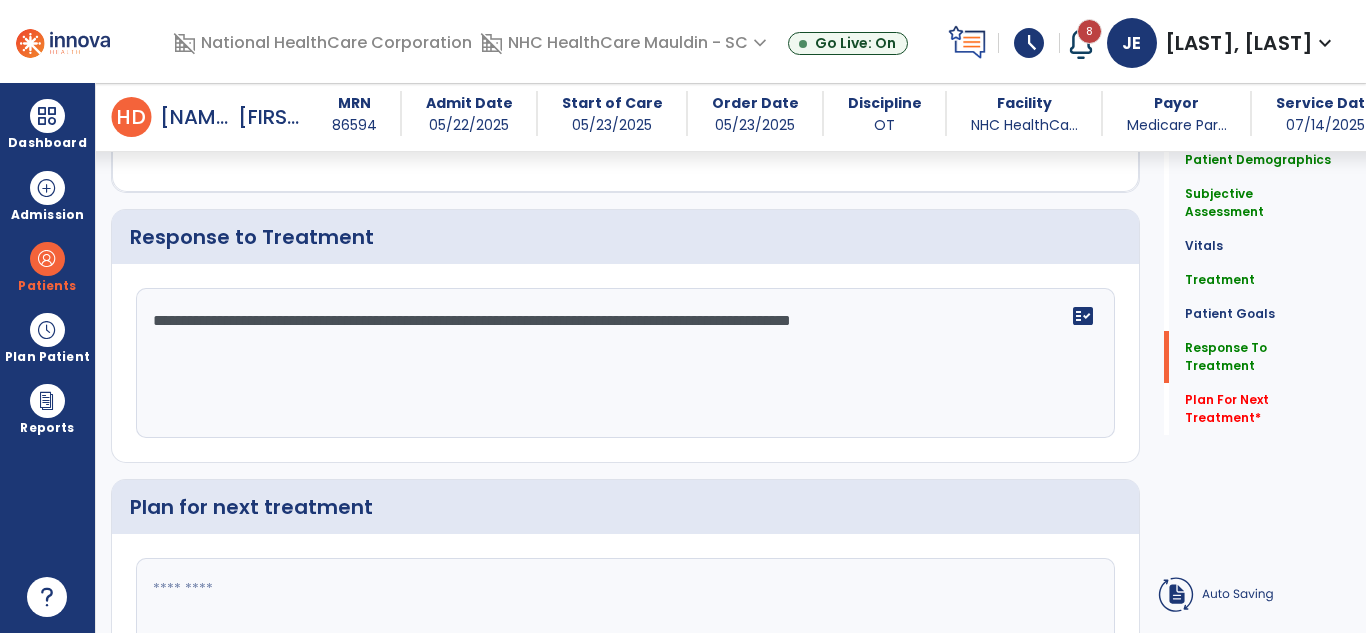 drag, startPoint x: 815, startPoint y: 332, endPoint x: 790, endPoint y: 380, distance: 54.120235 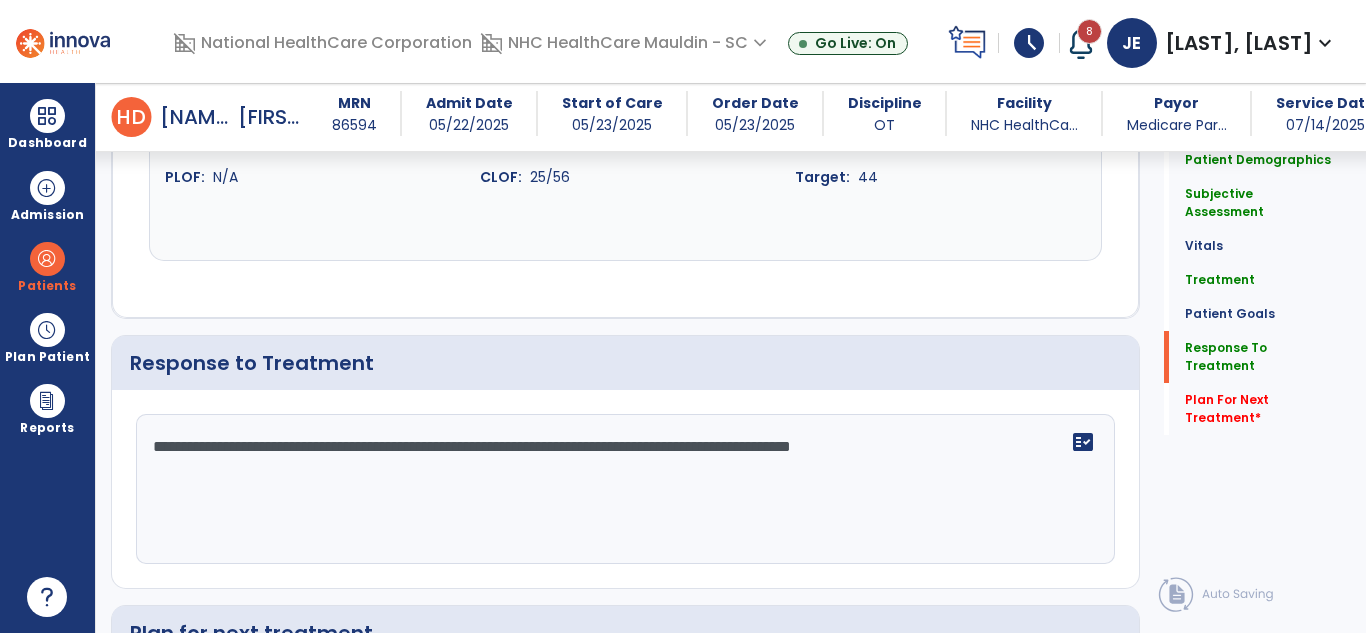 scroll, scrollTop: 3052, scrollLeft: 0, axis: vertical 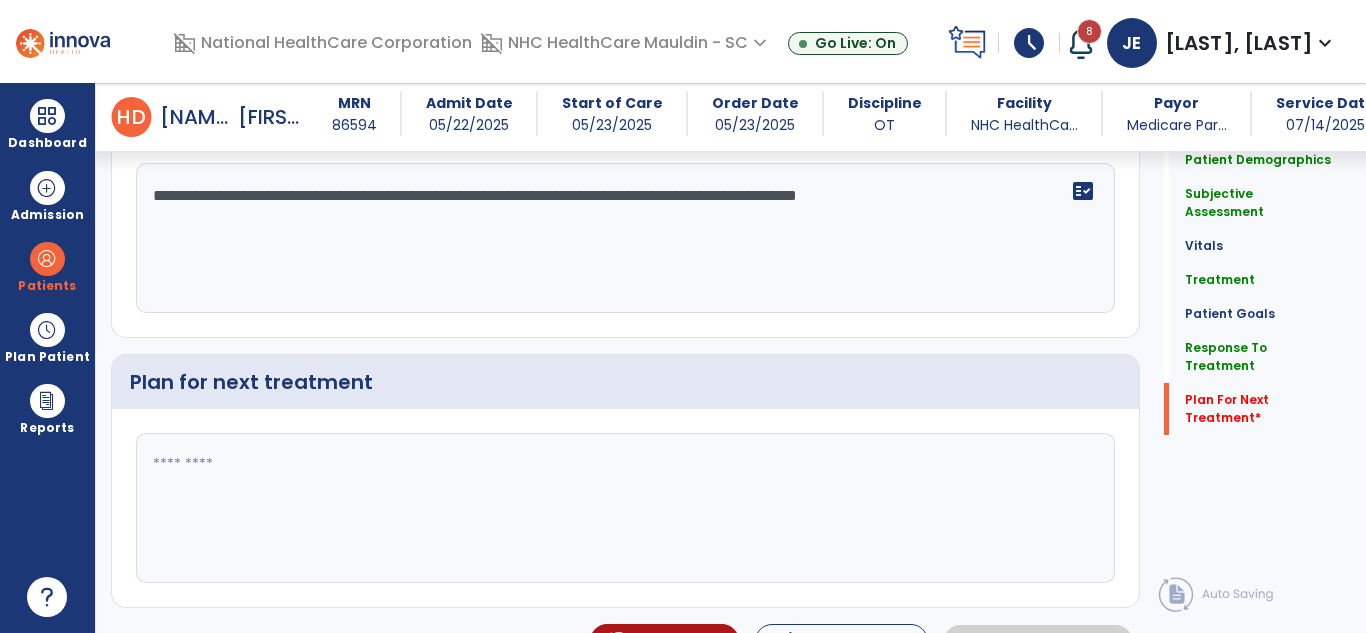 type on "**********" 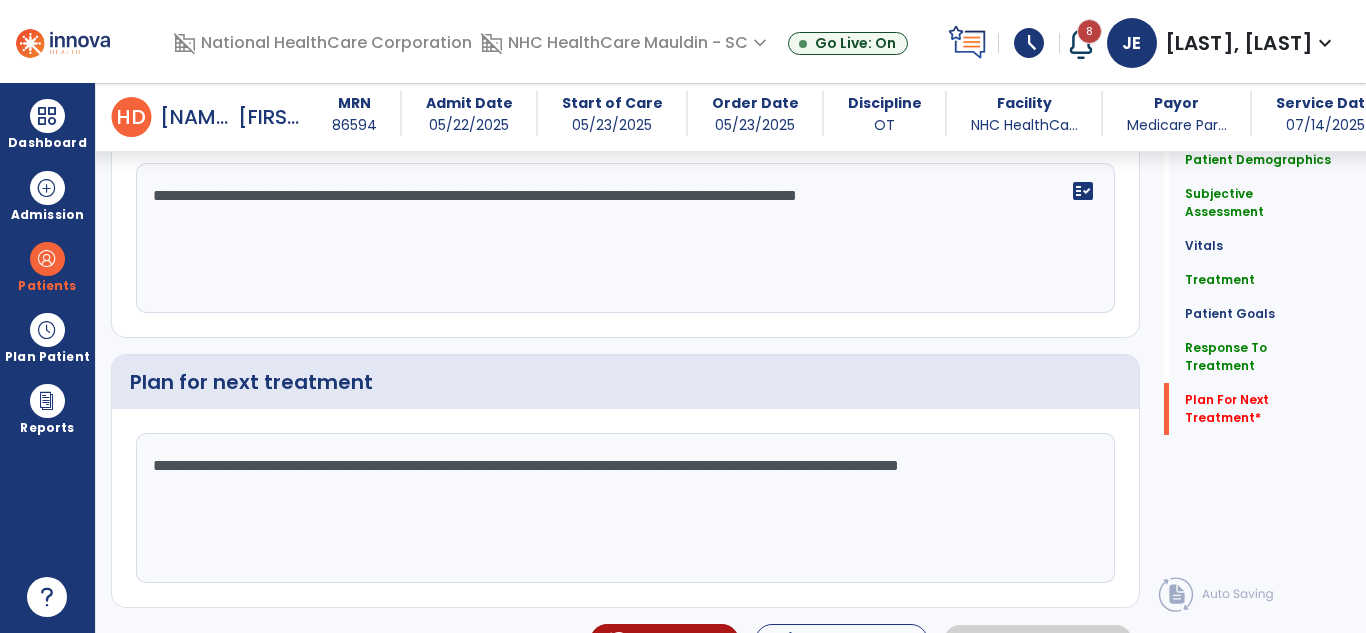 click on "**********" 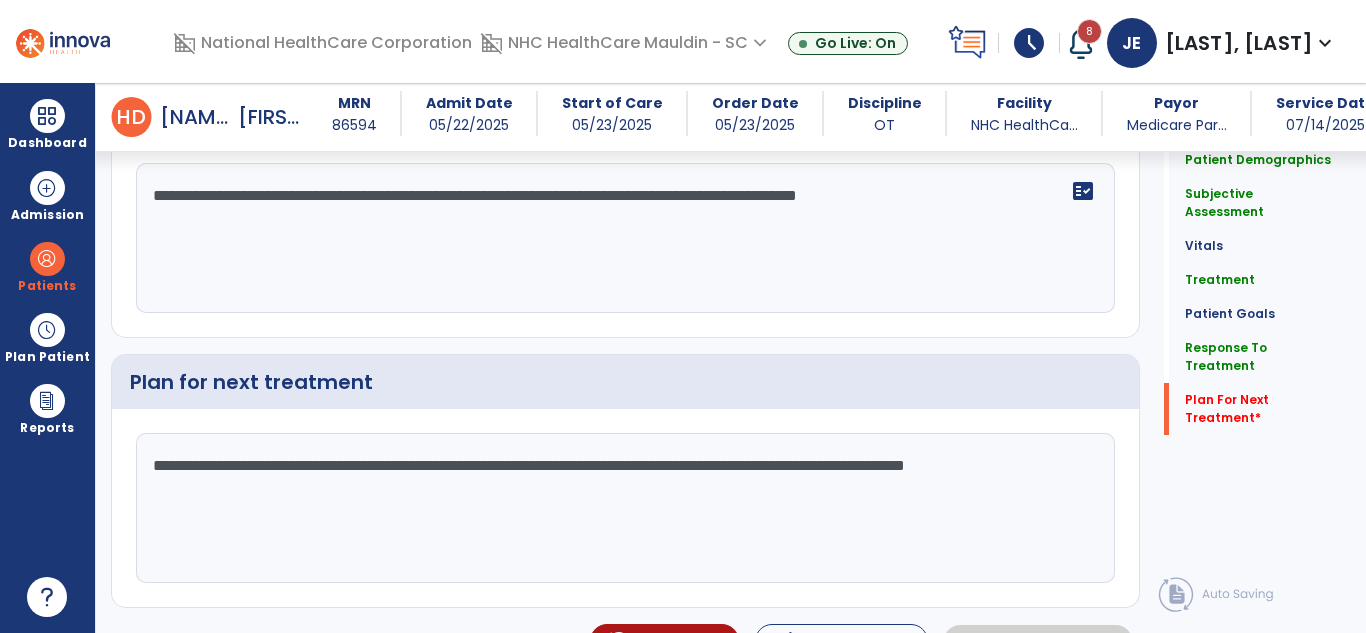 click on "**********" 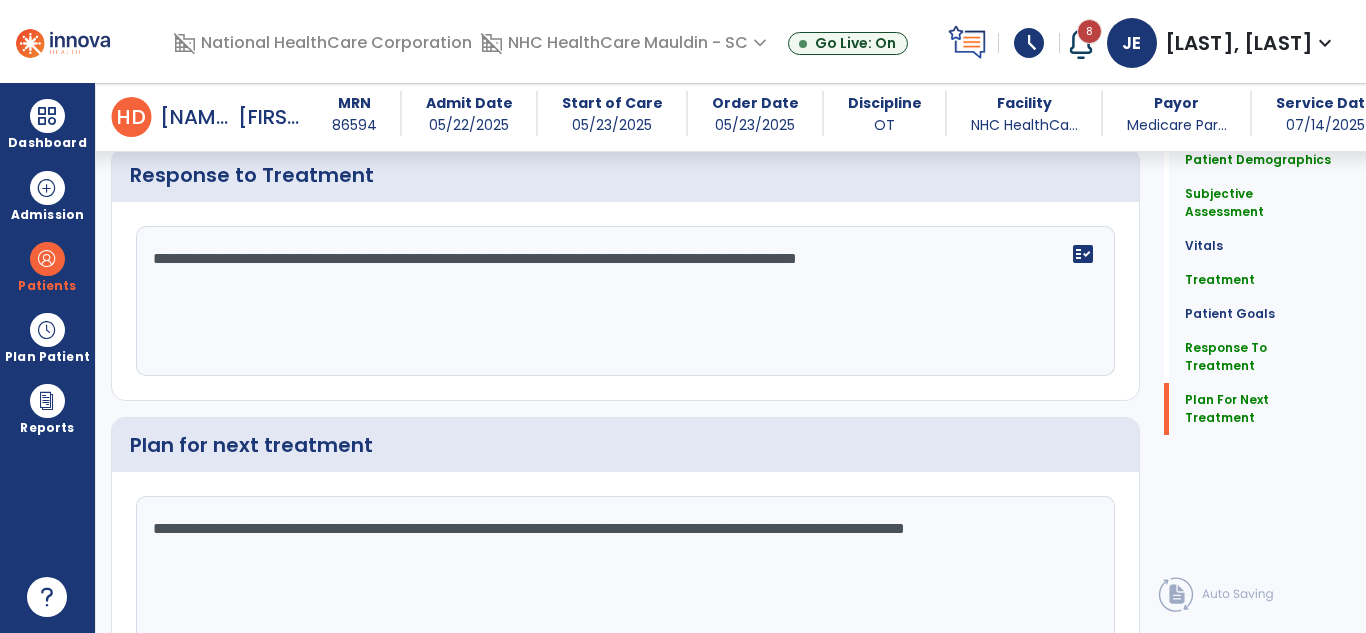 type on "**********" 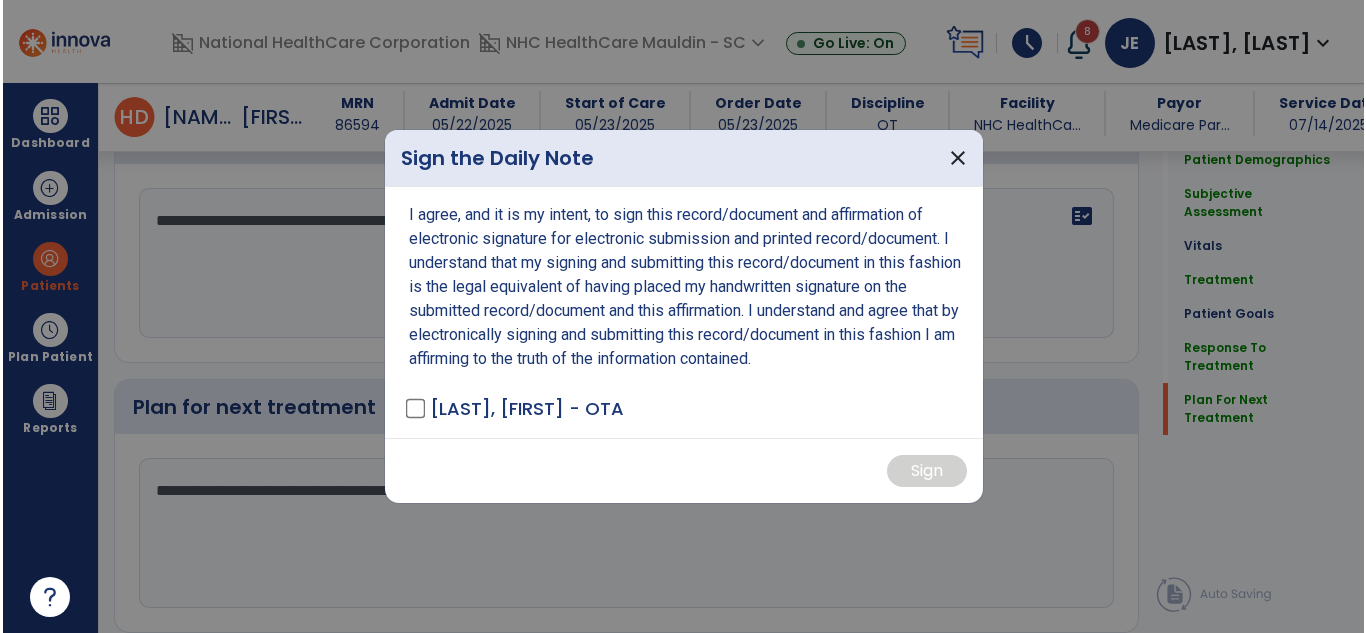 scroll, scrollTop: 3322, scrollLeft: 0, axis: vertical 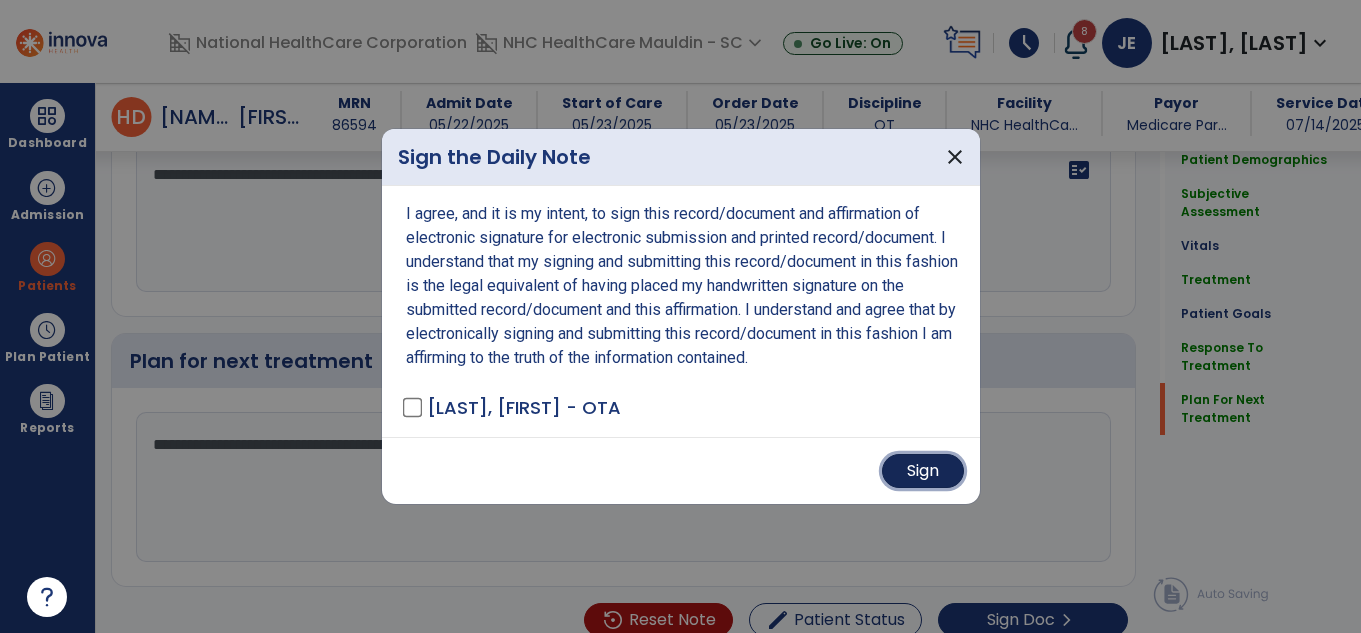 click on "Sign" at bounding box center [923, 471] 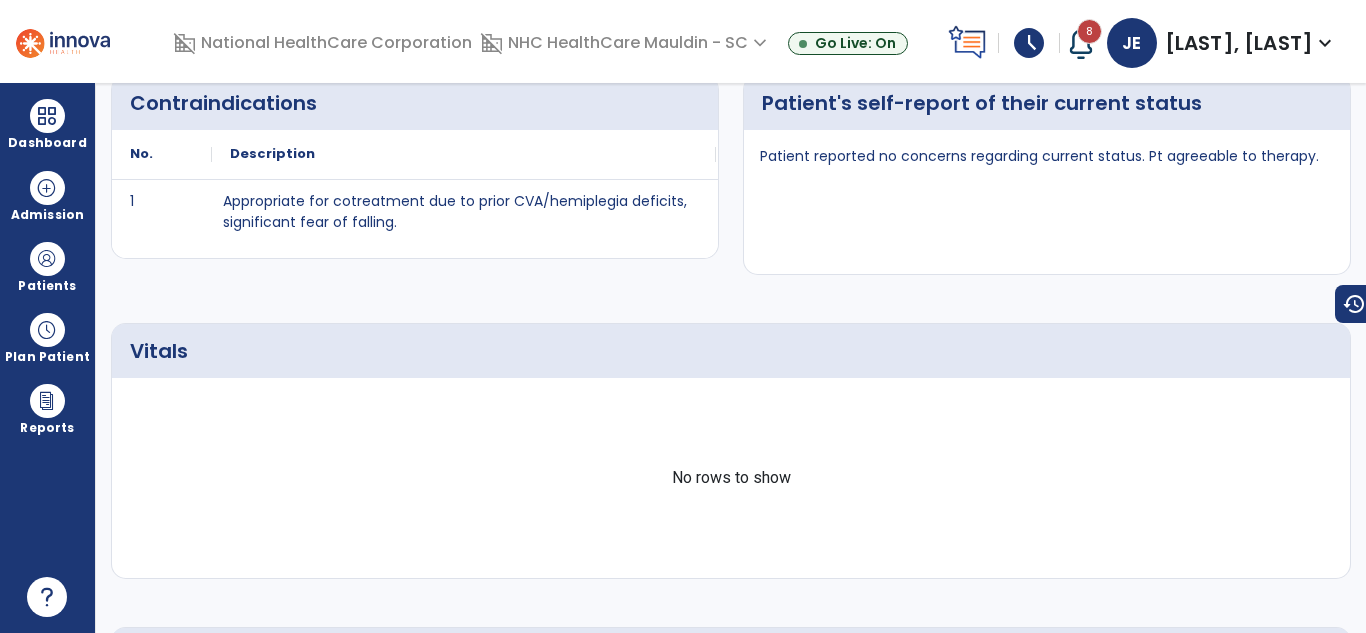 scroll, scrollTop: 0, scrollLeft: 0, axis: both 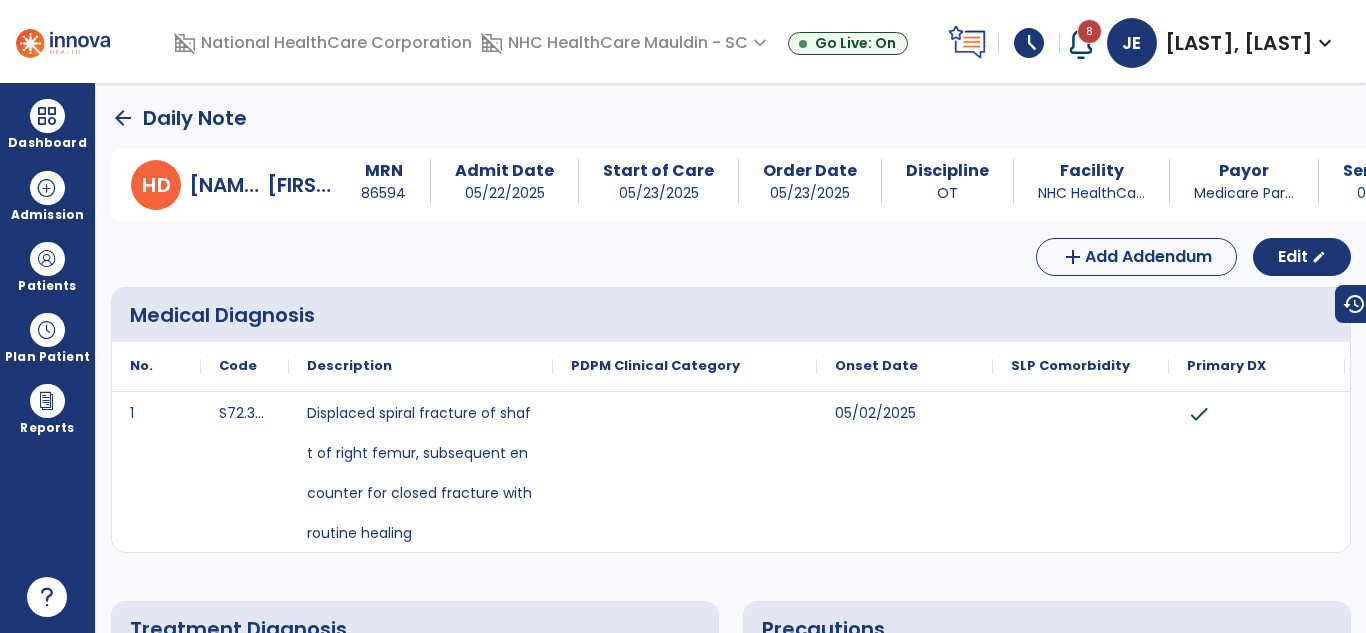click on "arrow_back" 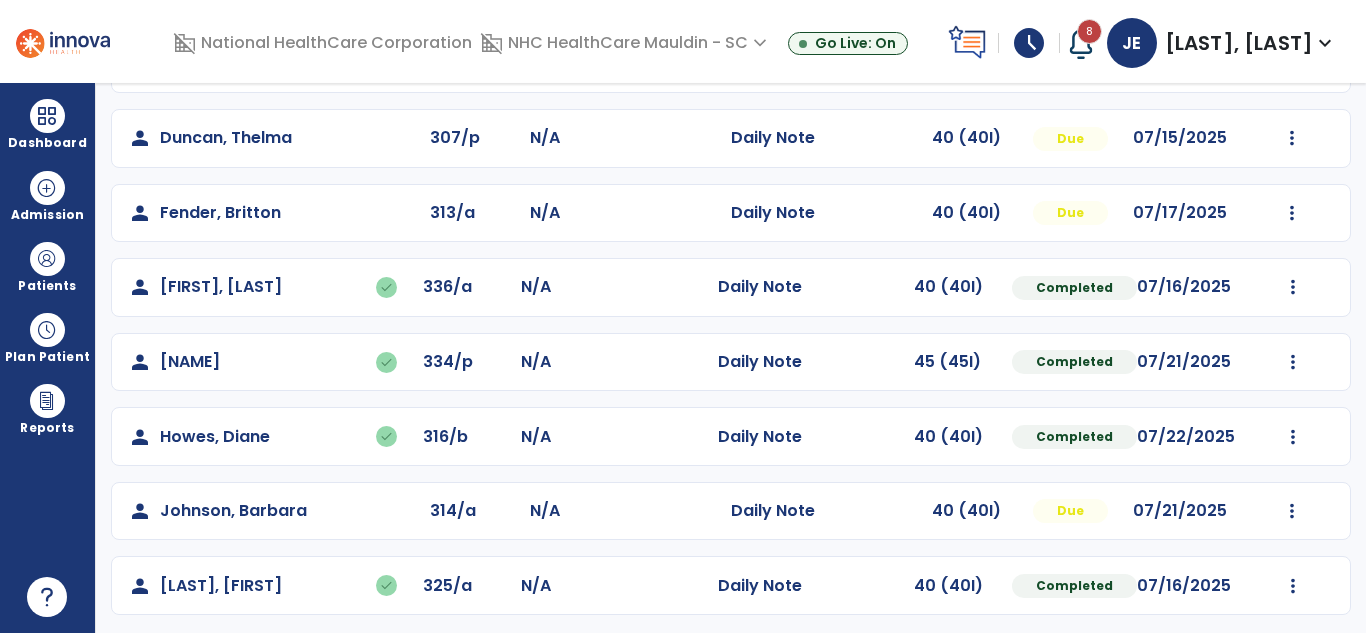 scroll, scrollTop: 449, scrollLeft: 0, axis: vertical 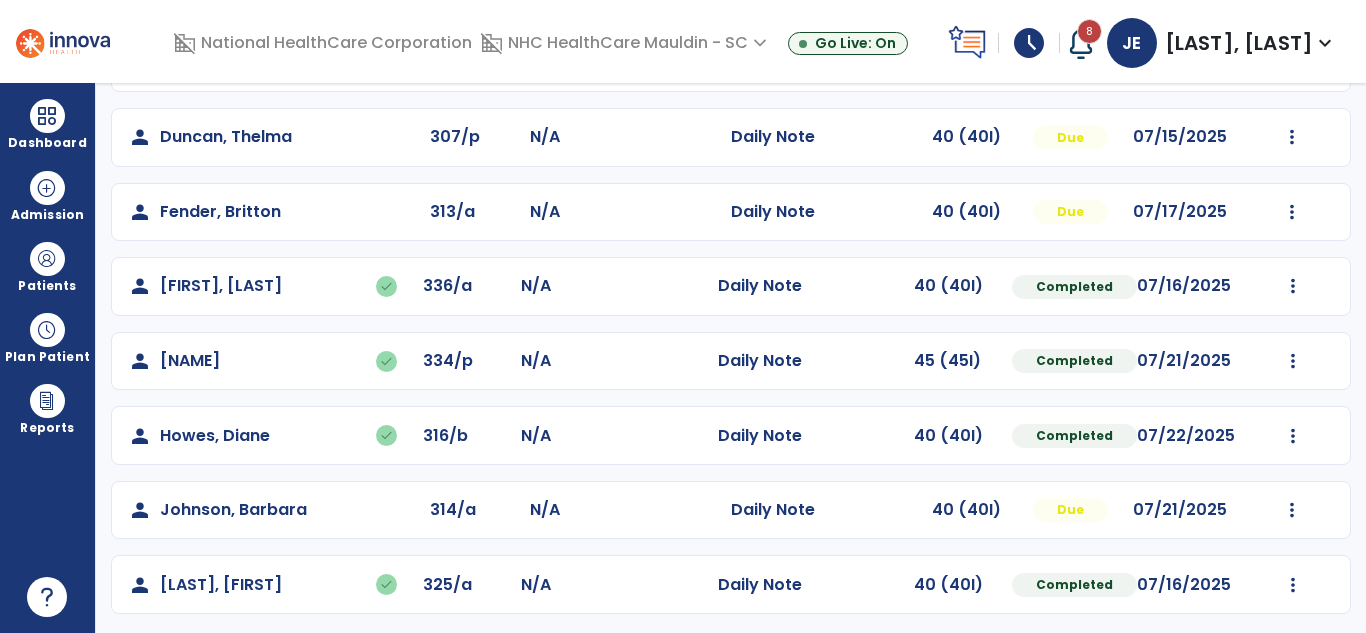 click on "Undo Visit Status   Reset Note   Open Document   G + C Mins" 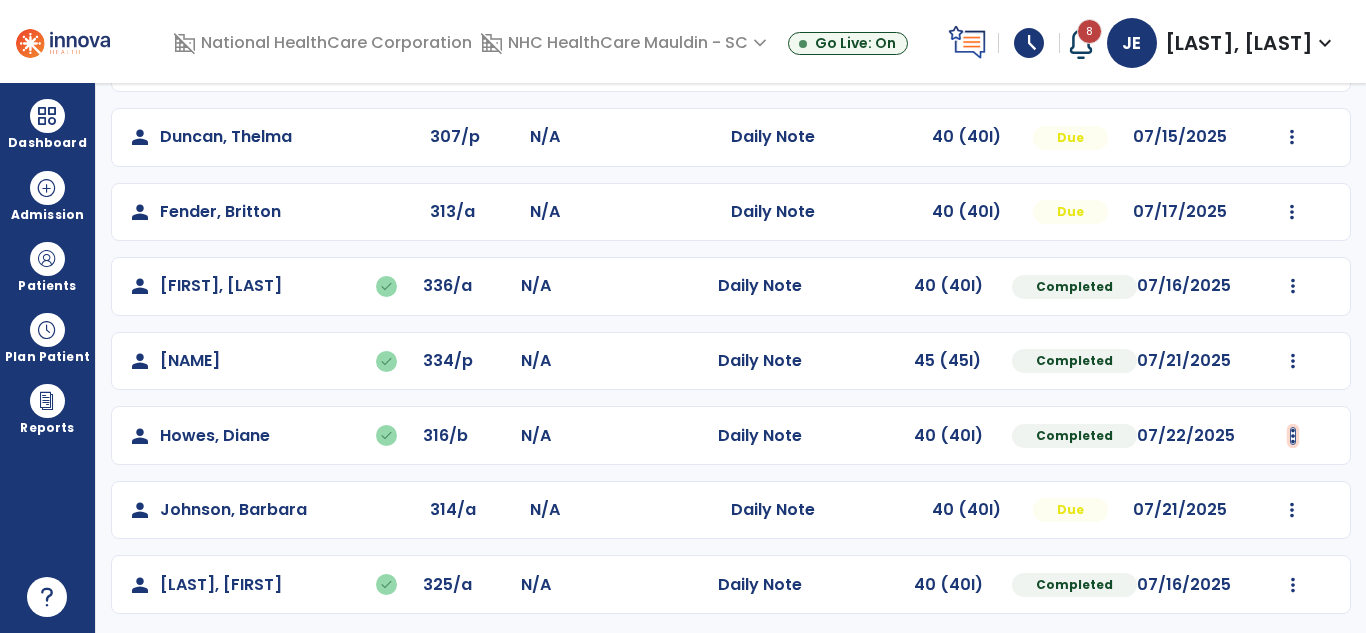 click at bounding box center (1292, -161) 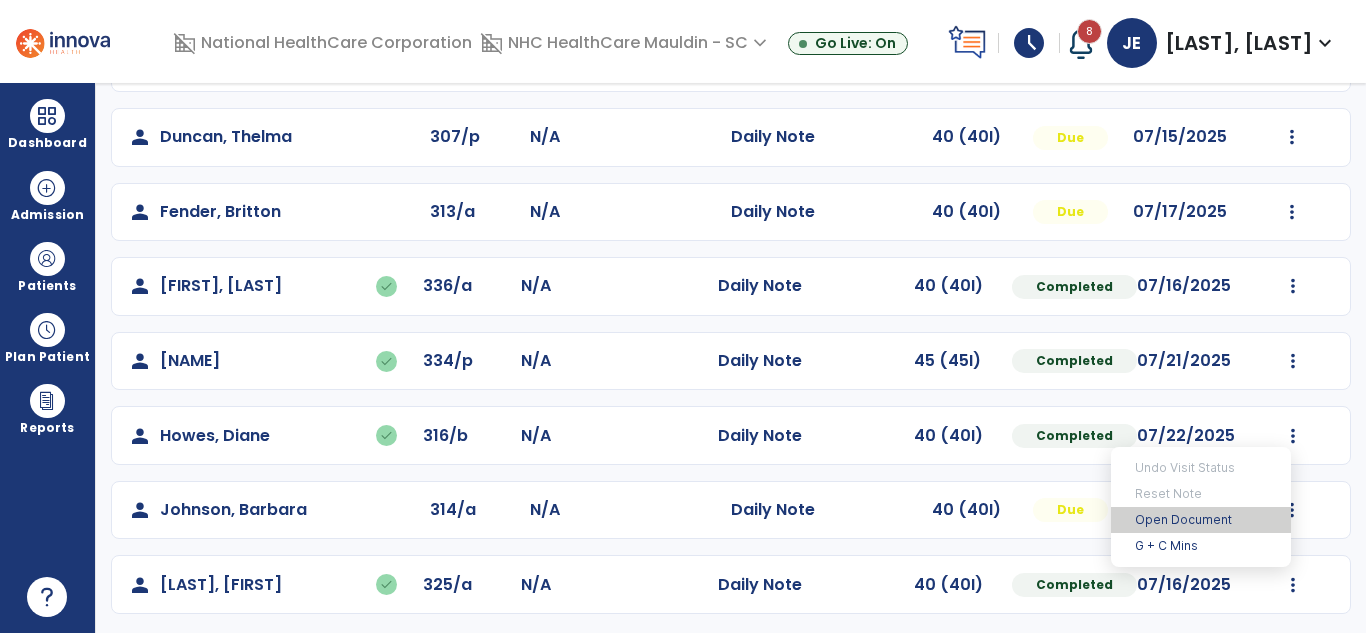 click on "Open Document" at bounding box center [1201, 520] 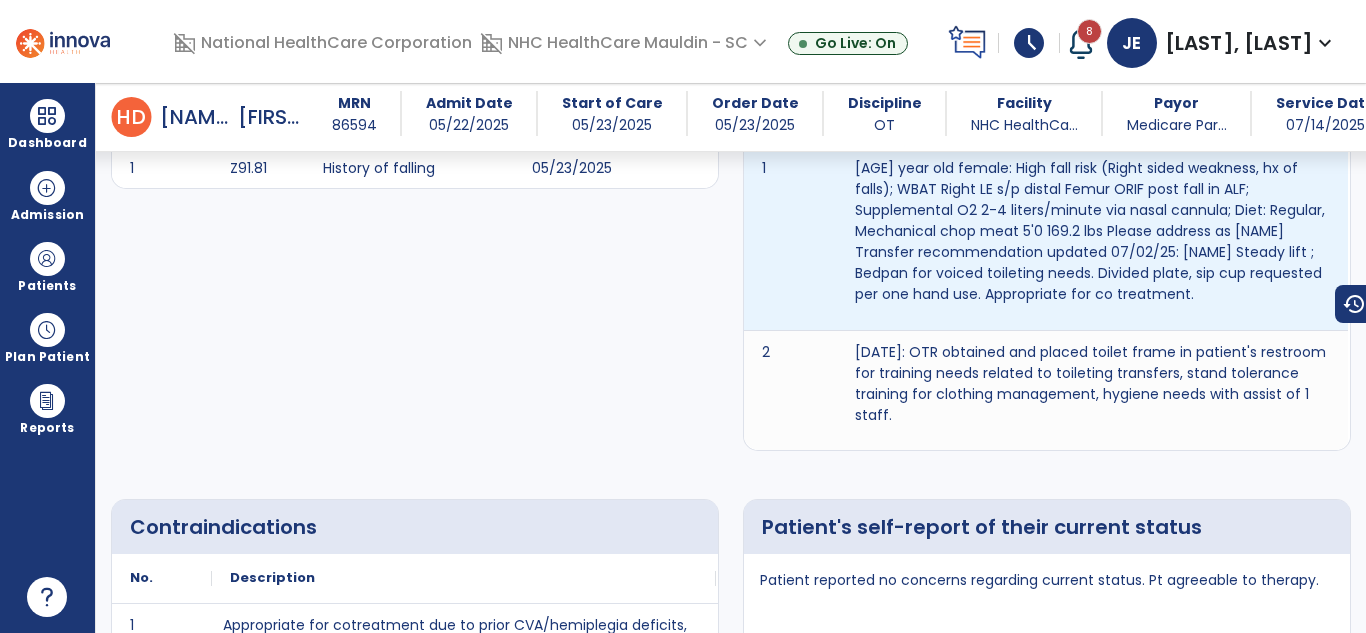 scroll, scrollTop: 0, scrollLeft: 0, axis: both 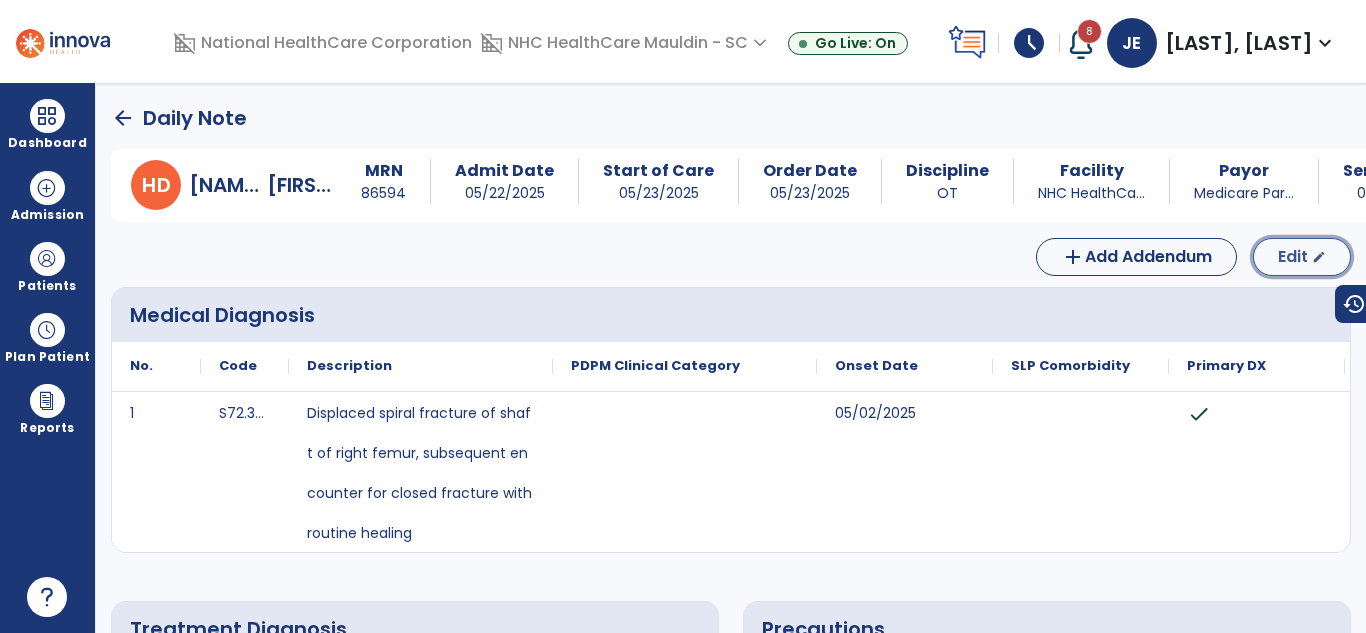 click on "Edit  edit" 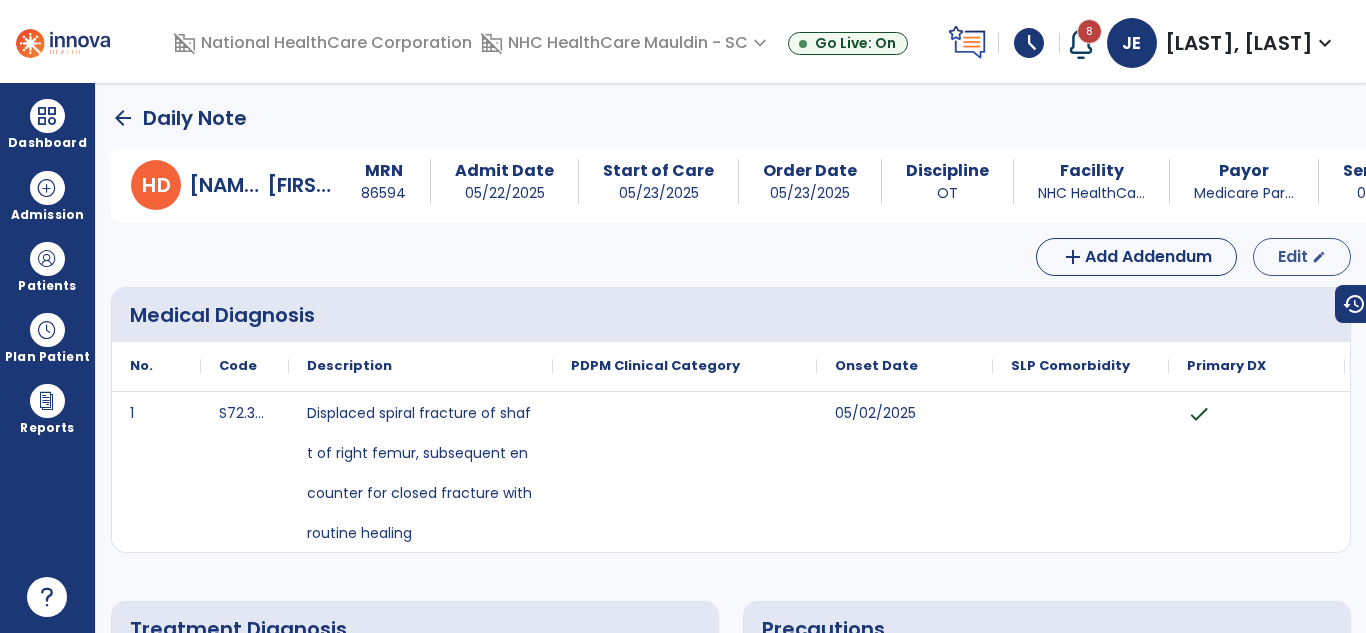 select on "*" 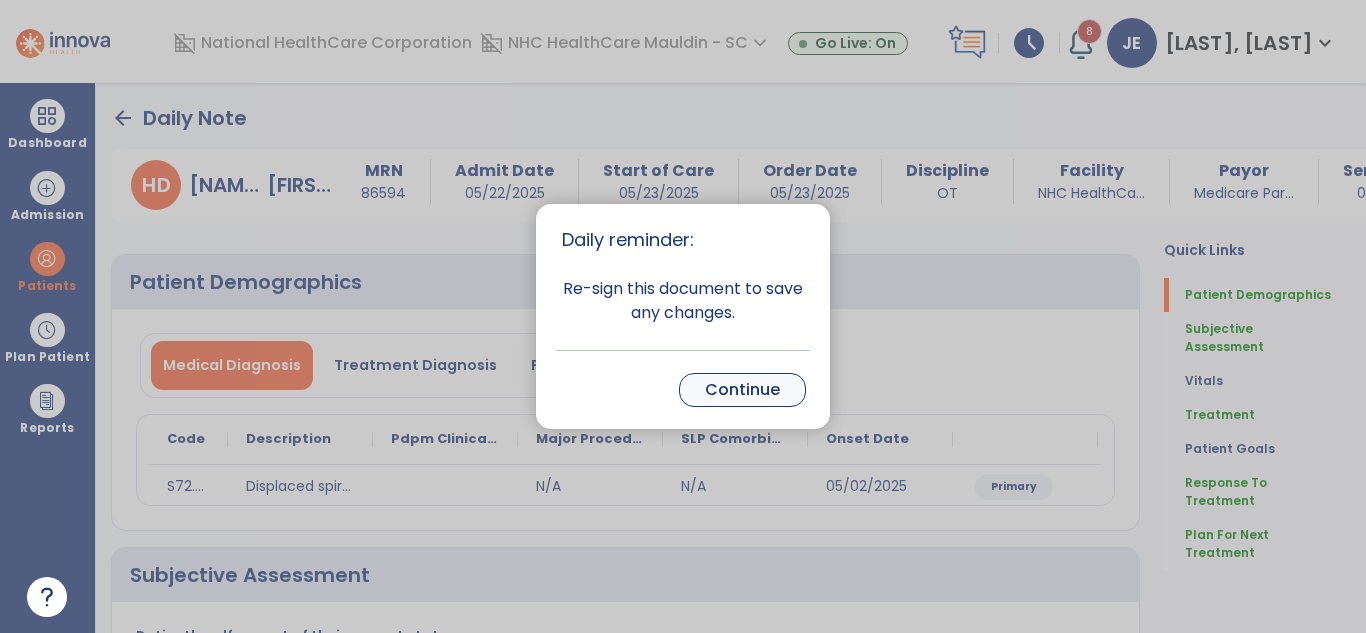 click on "Continue" at bounding box center [742, 390] 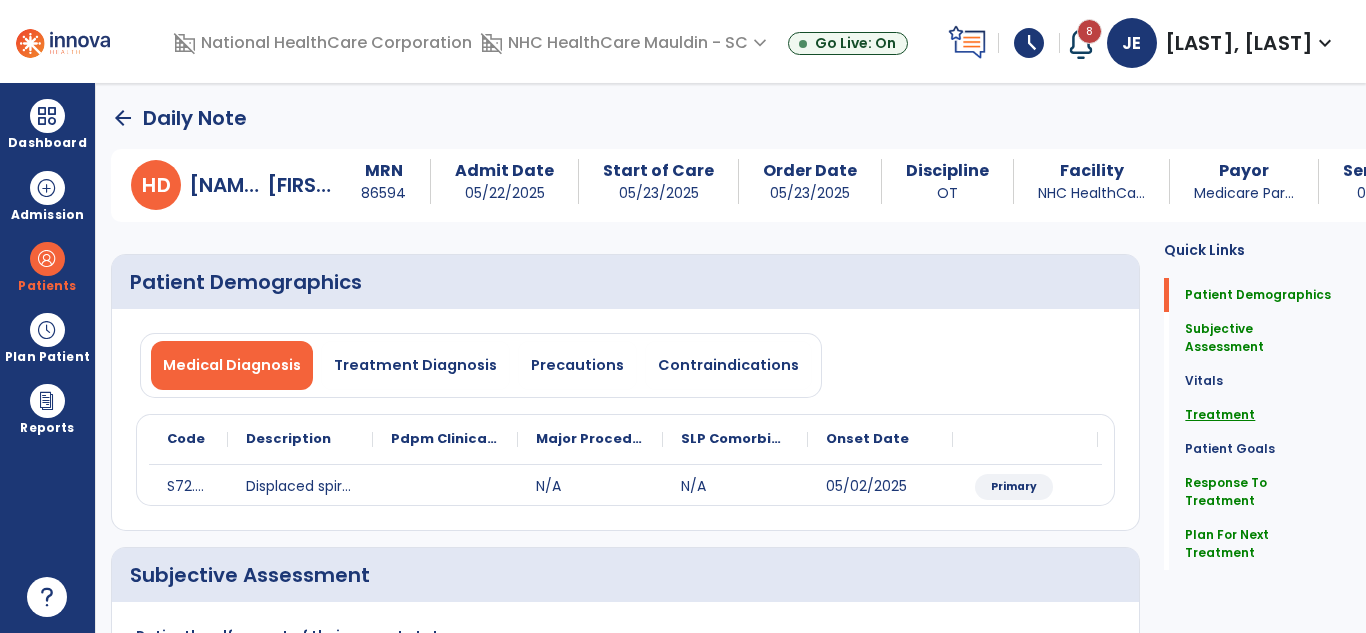 click on "Treatment" 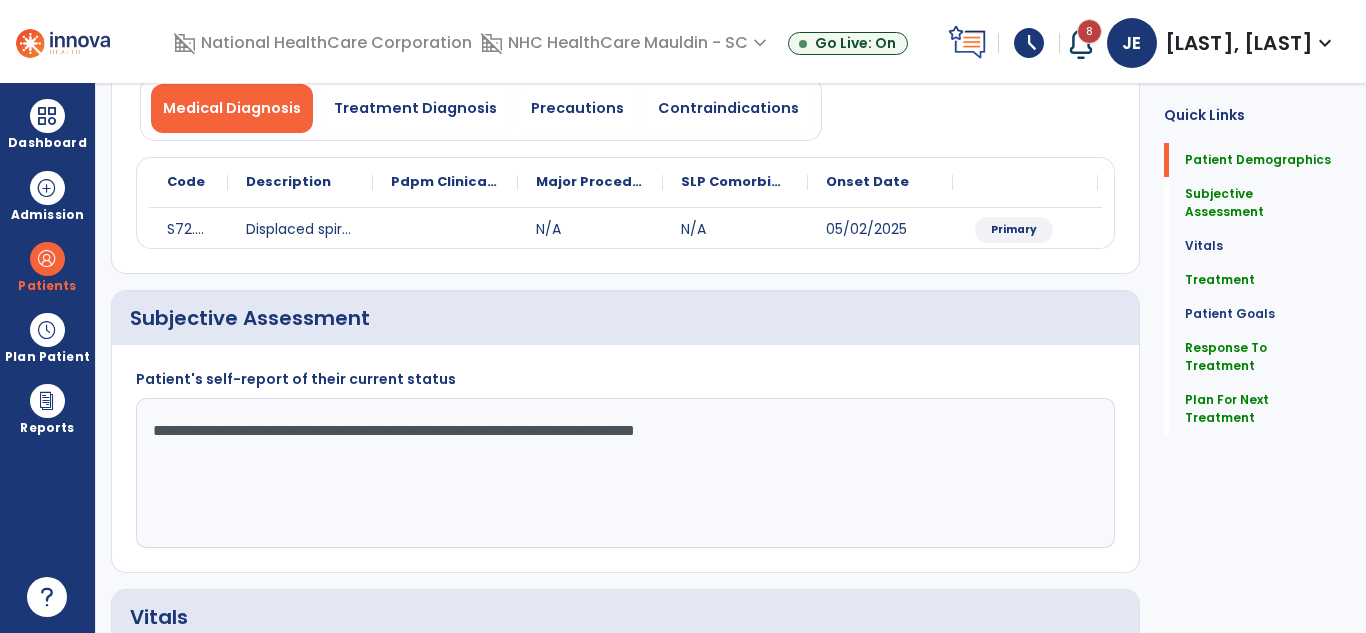 scroll, scrollTop: 0, scrollLeft: 0, axis: both 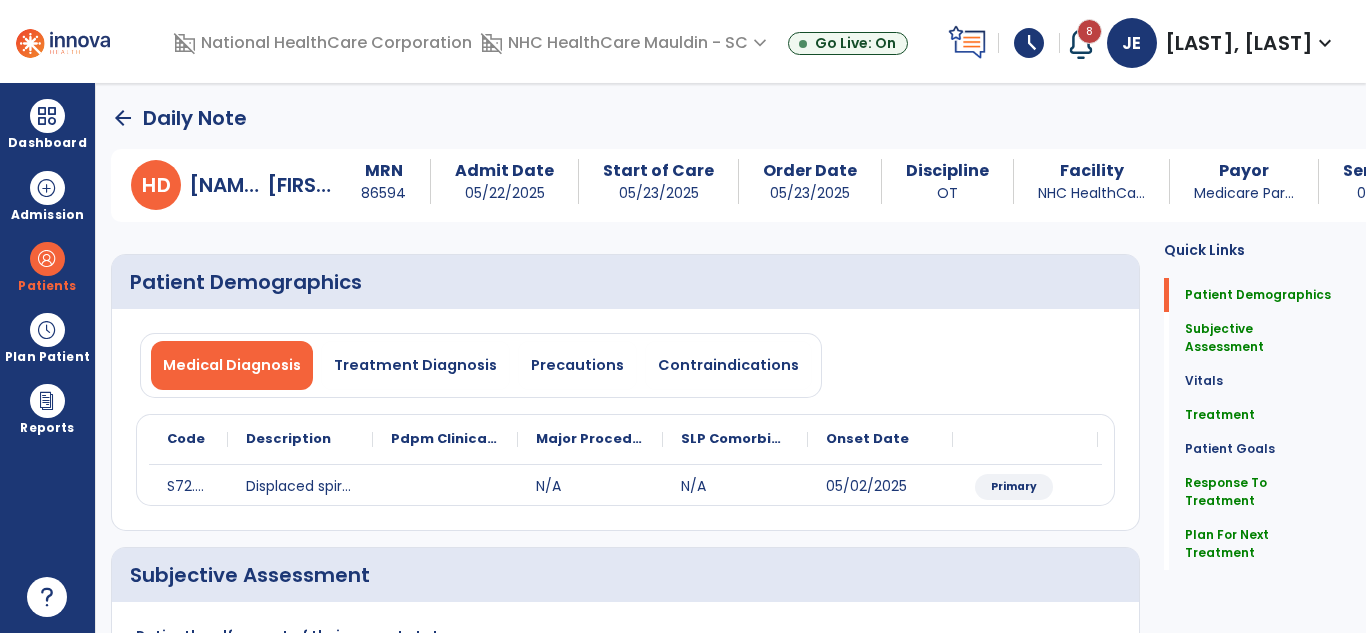 click on "arrow_back" 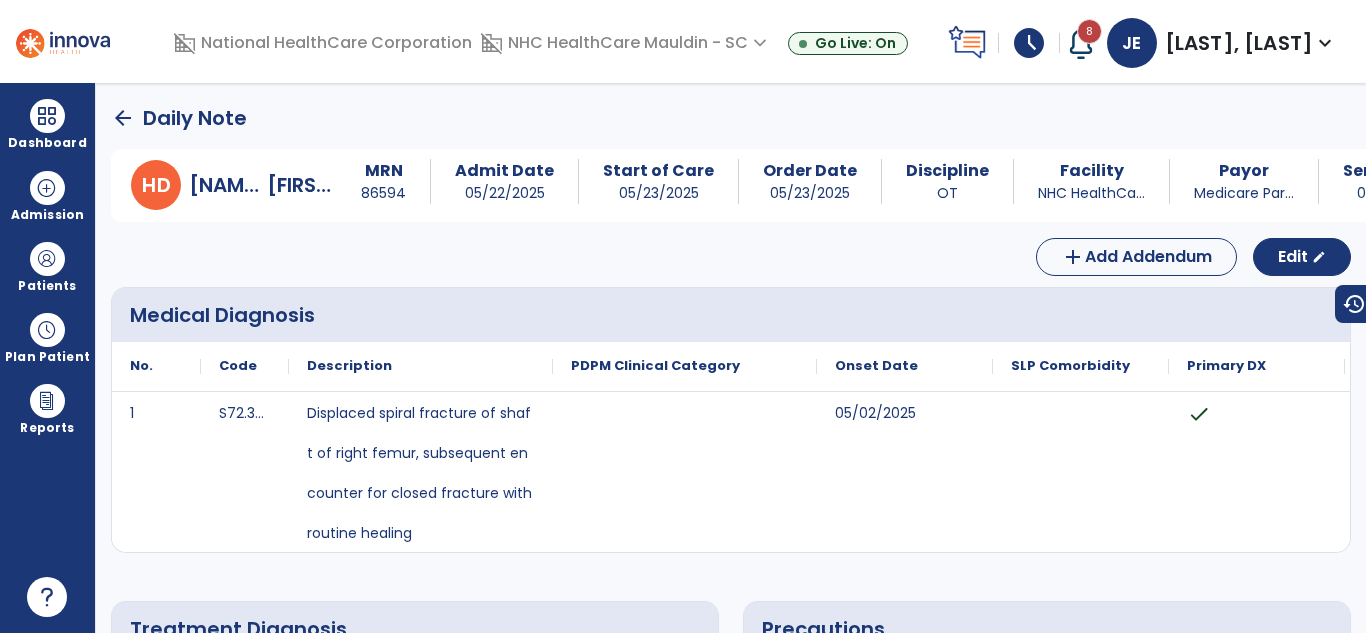 click on "arrow_back" 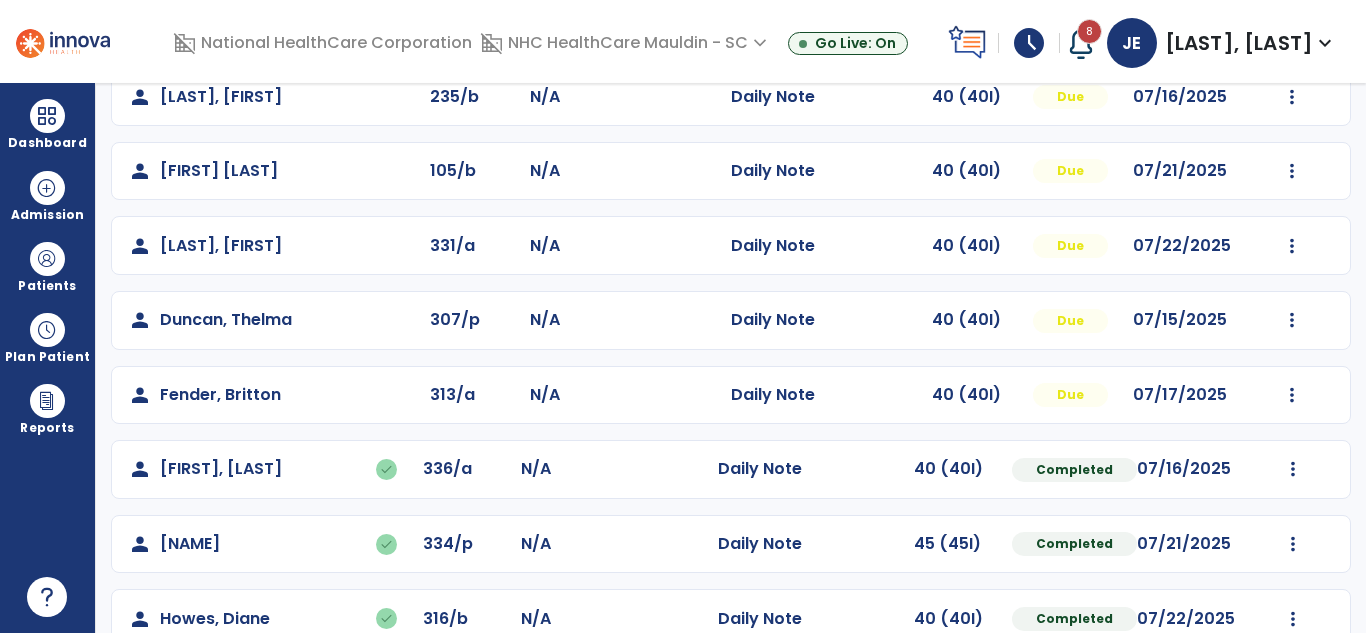 scroll, scrollTop: 211, scrollLeft: 0, axis: vertical 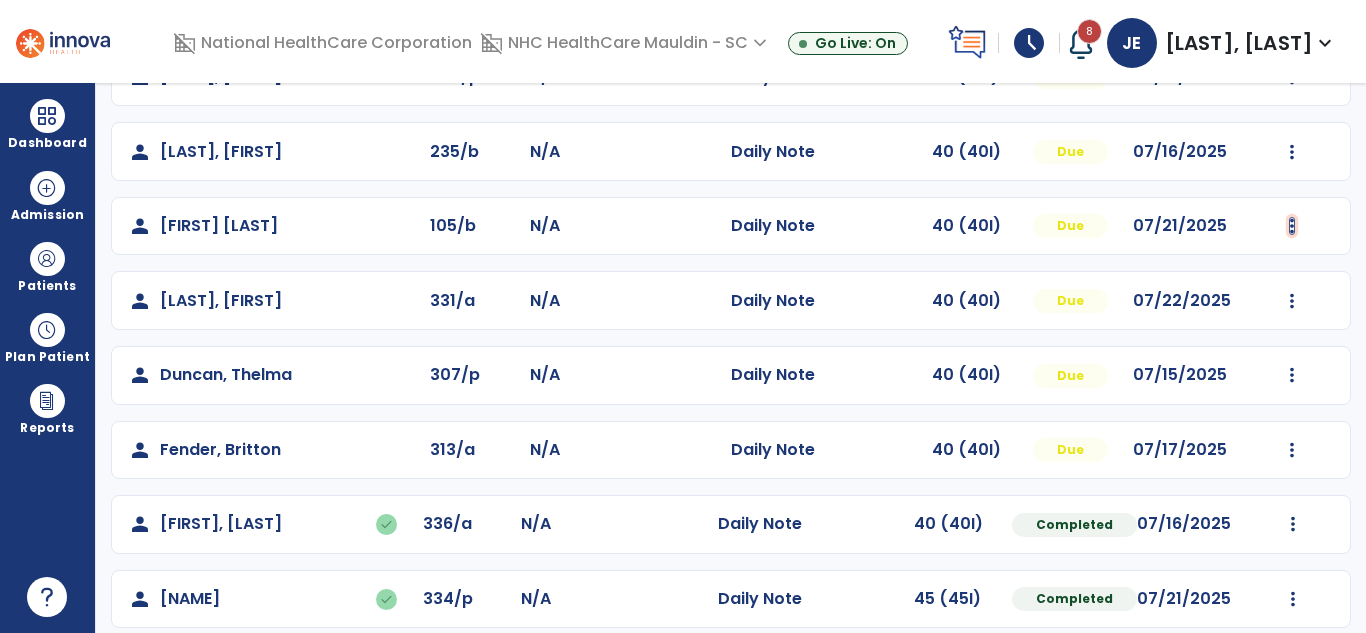 click at bounding box center [1292, 77] 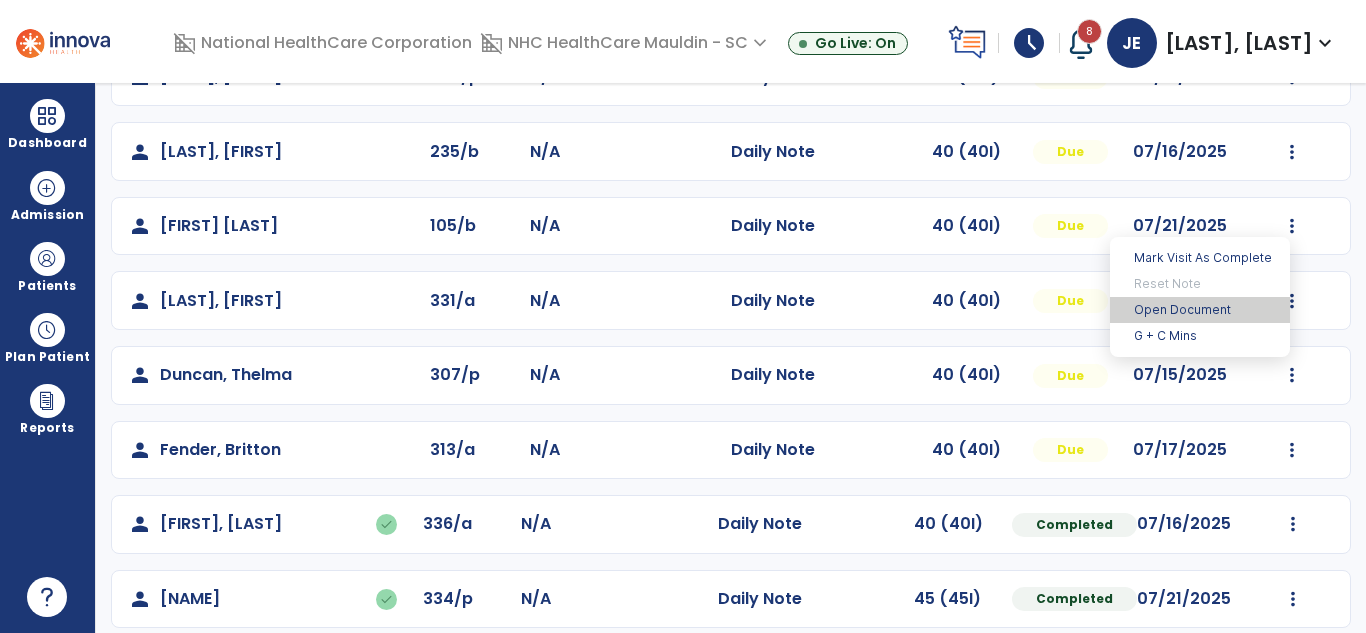 click on "Open Document" at bounding box center (1200, 310) 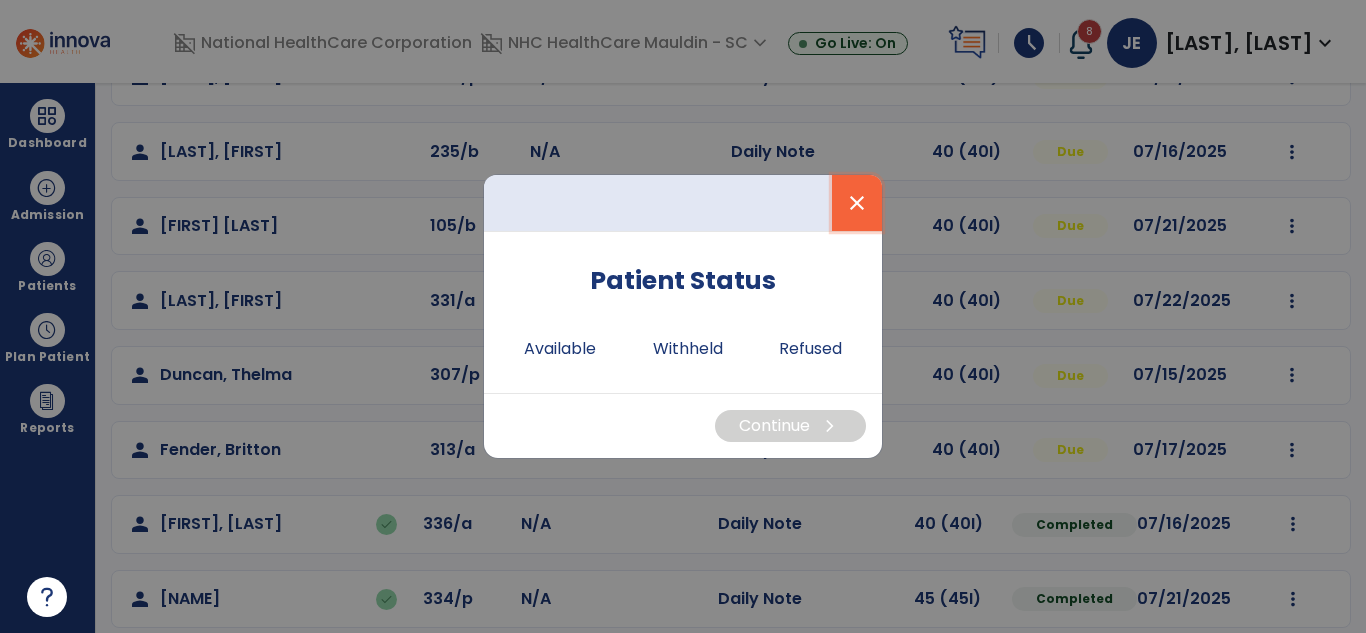 click on "close" at bounding box center [857, 203] 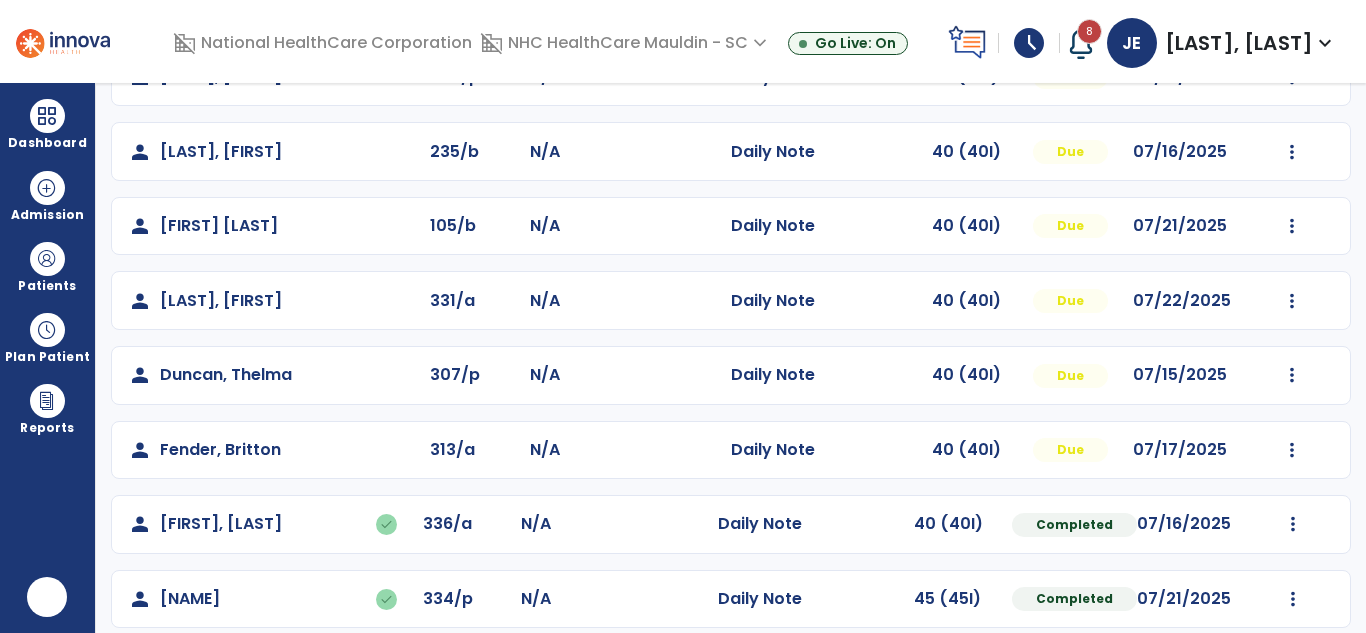 scroll, scrollTop: 0, scrollLeft: 0, axis: both 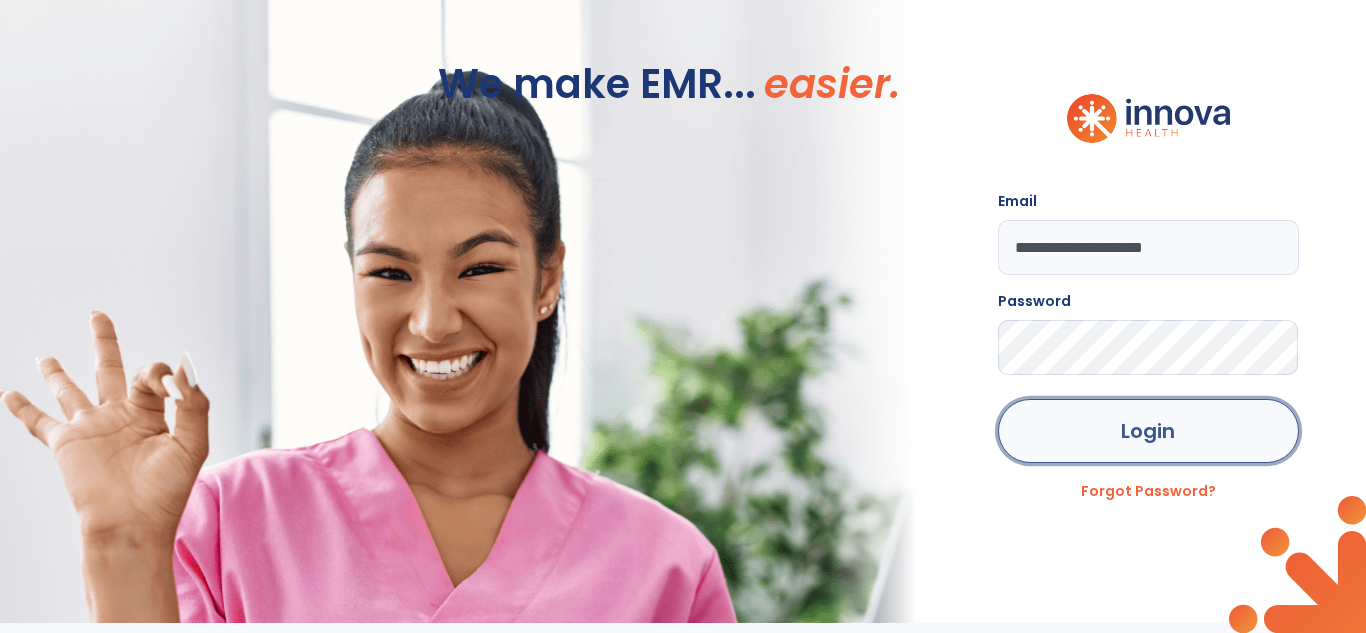 click on "Login" 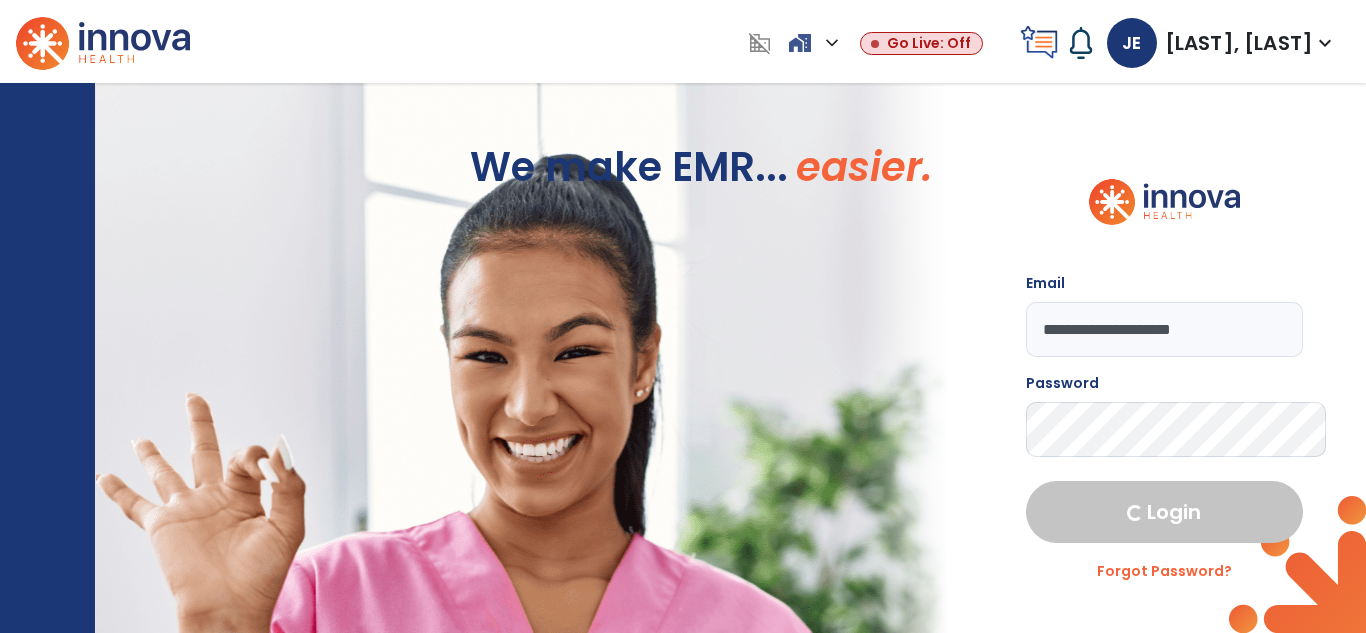 select on "****" 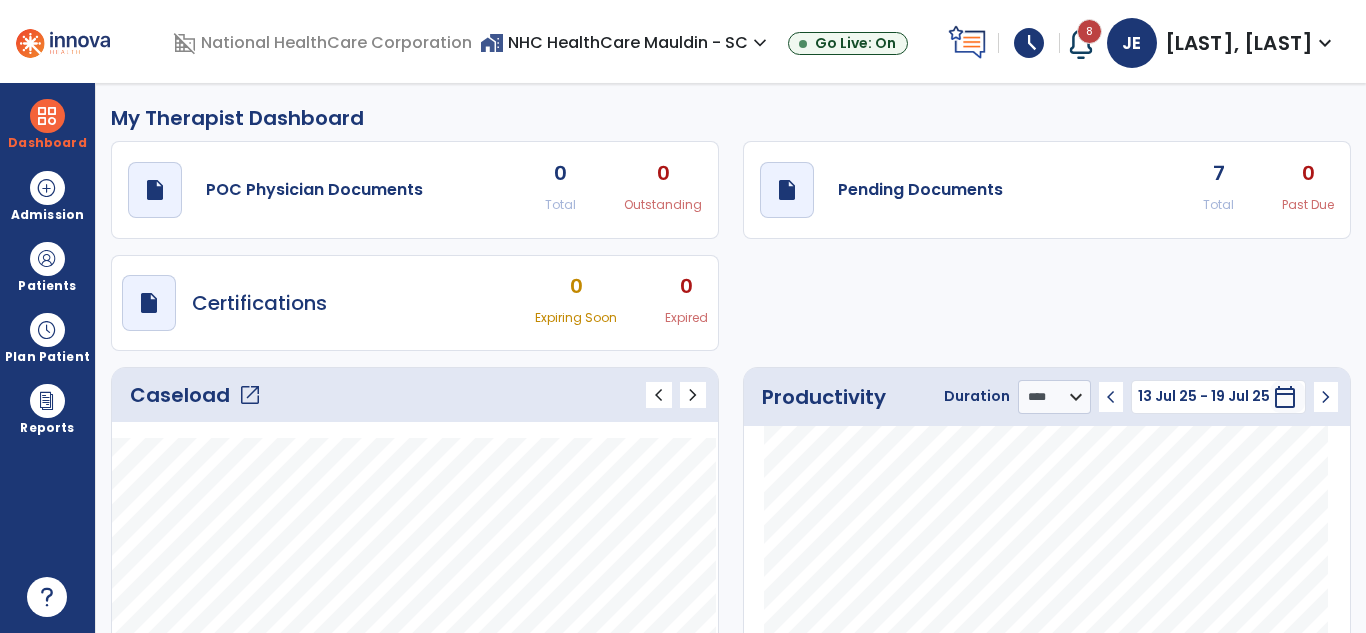 click on "Caseload   open_in_new" 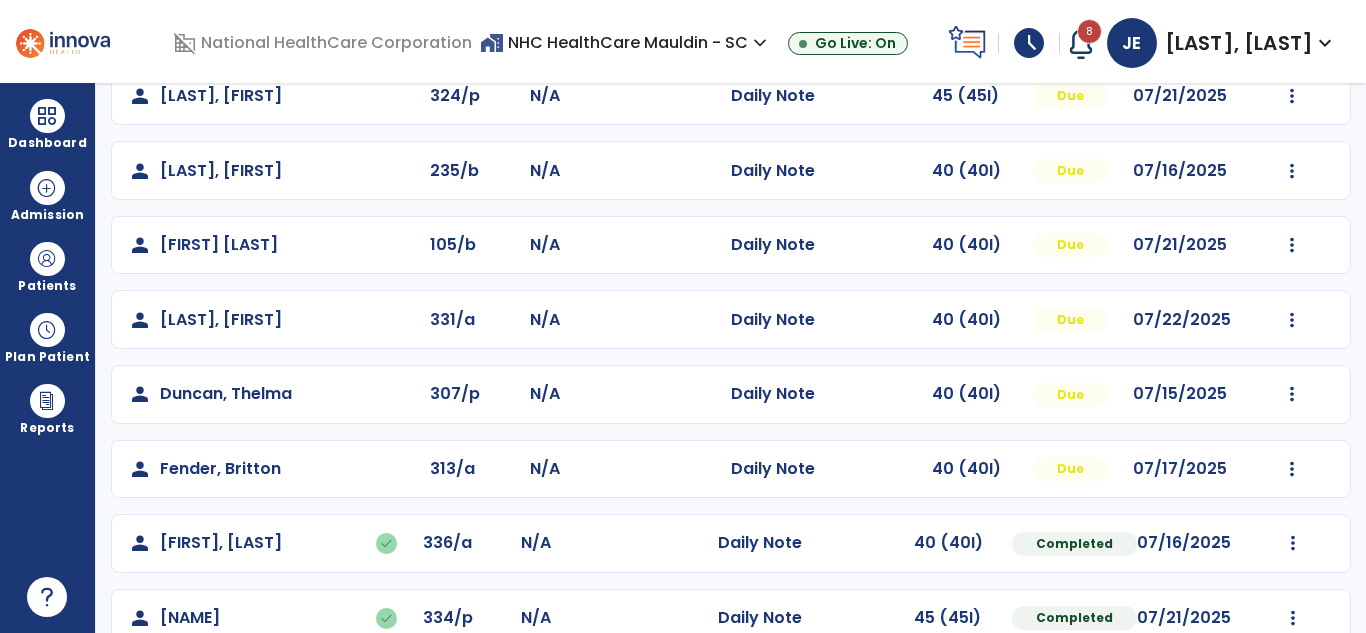 scroll, scrollTop: 165, scrollLeft: 0, axis: vertical 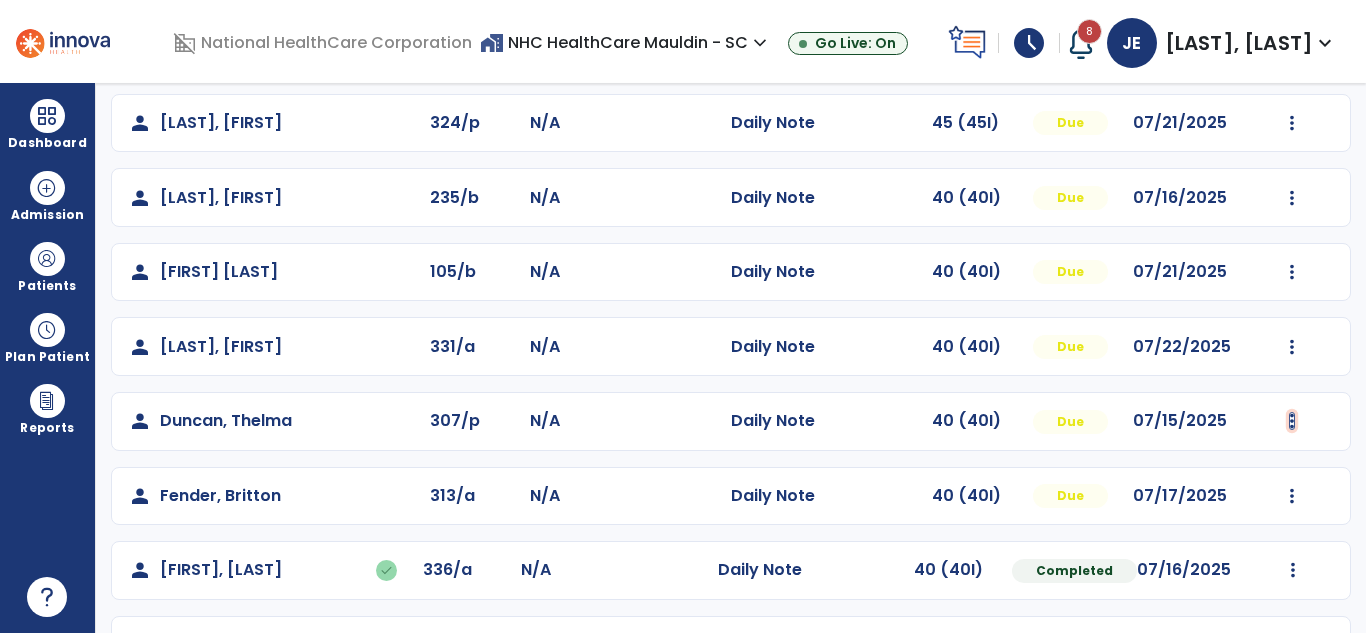 click at bounding box center [1292, 123] 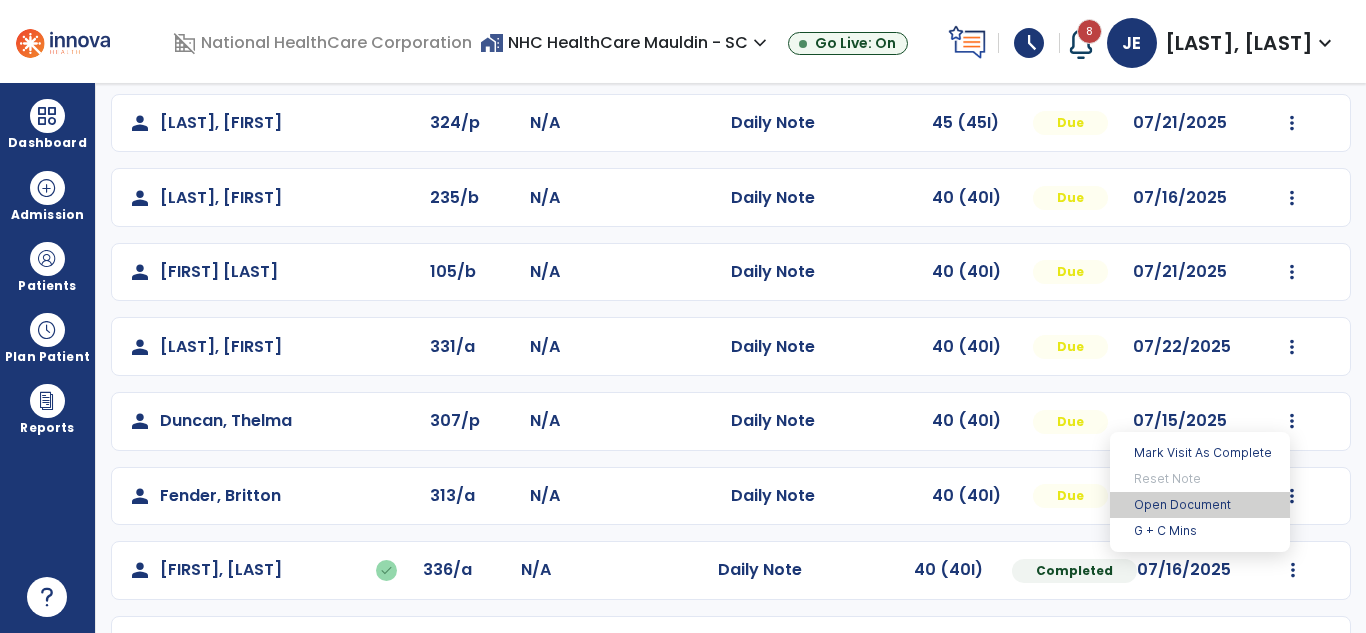 click on "Open Document" at bounding box center [1200, 505] 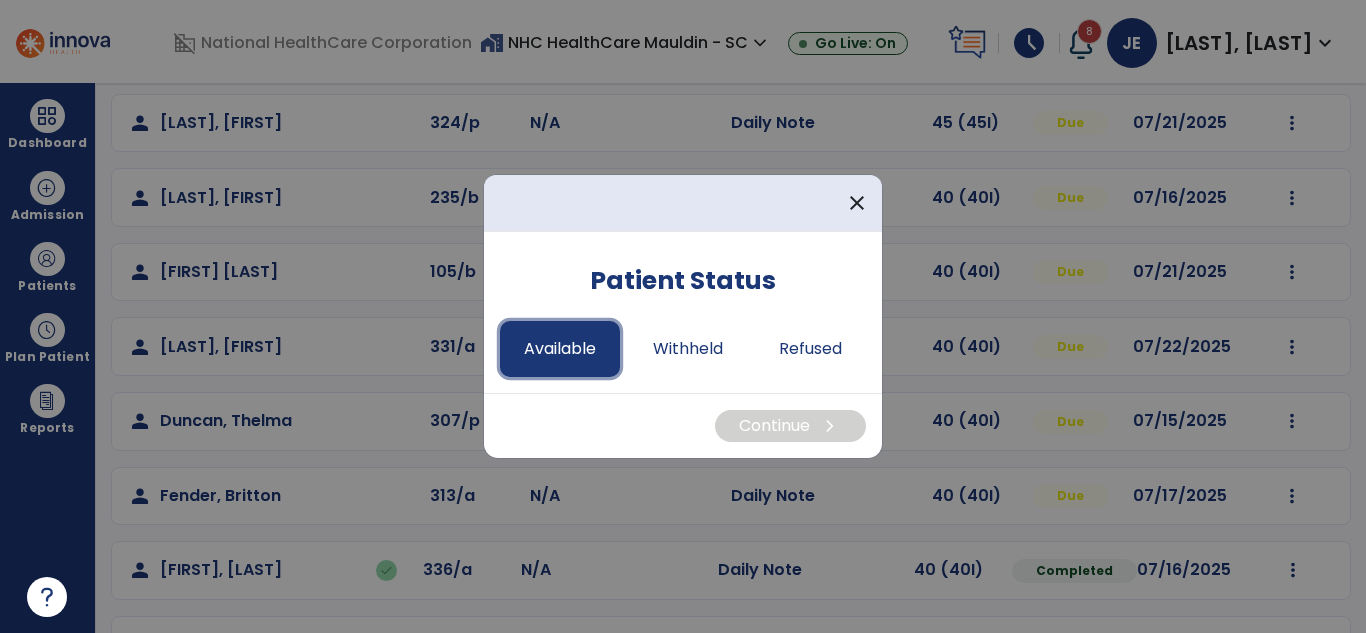 click on "Available" at bounding box center (560, 349) 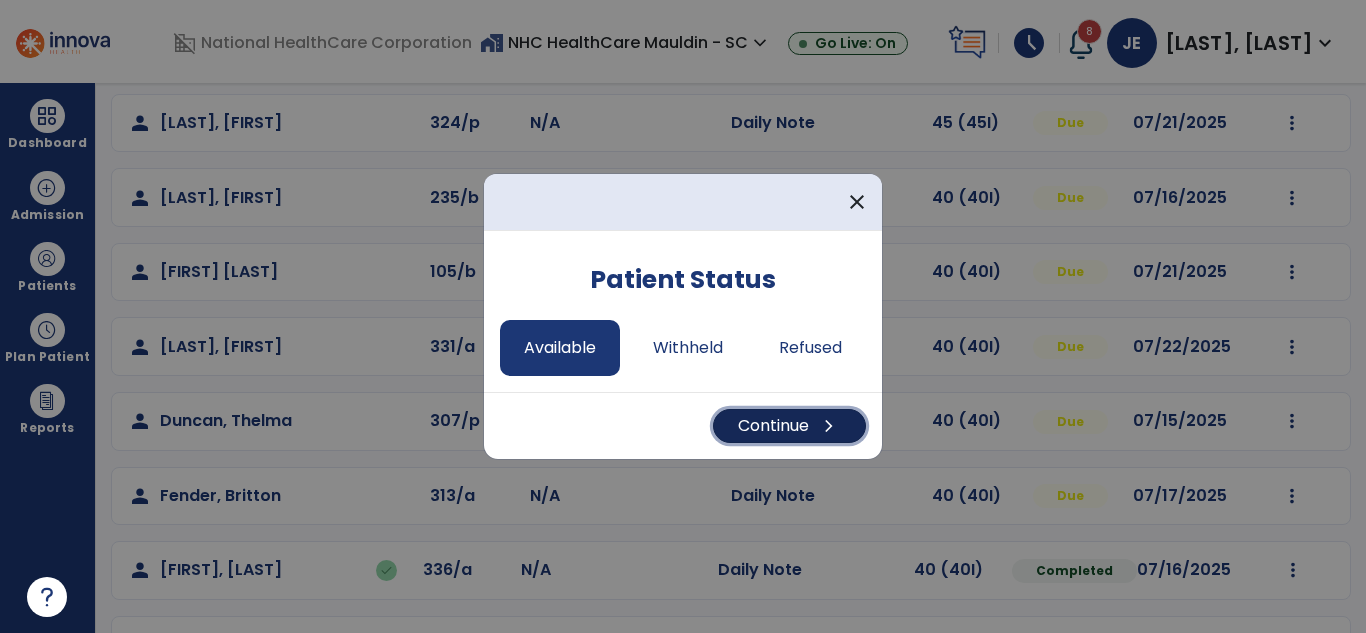 click on "chevron_right" at bounding box center (829, 426) 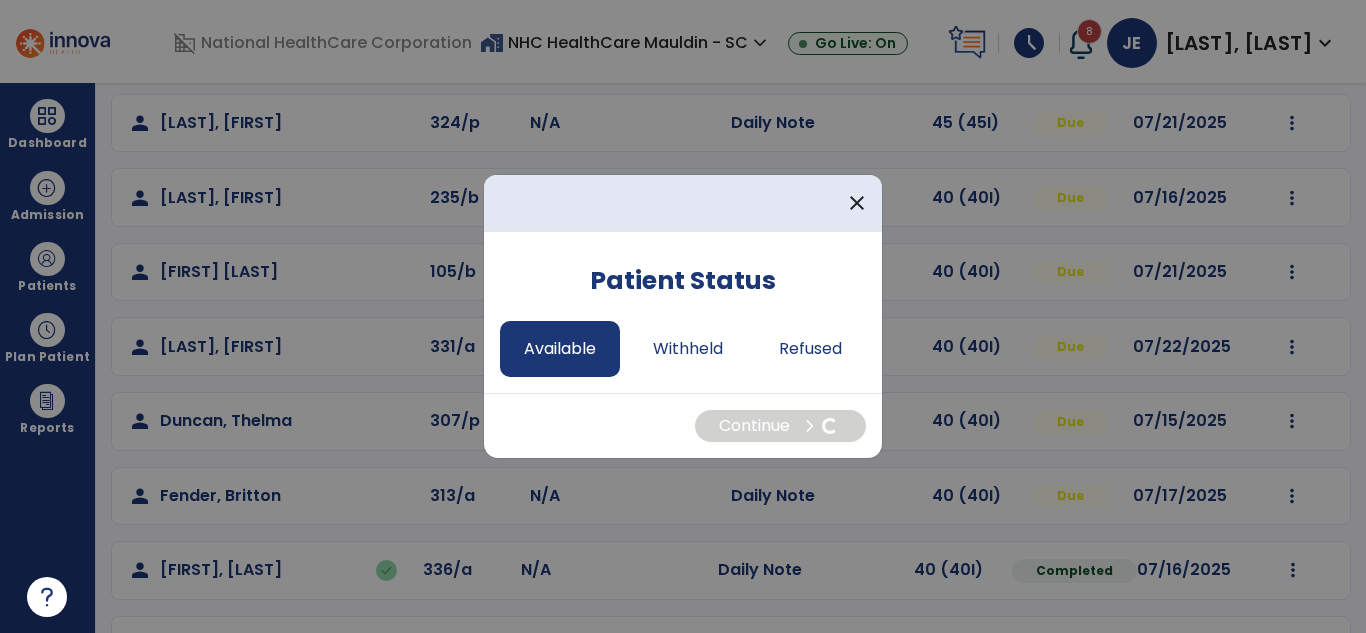 select on "*" 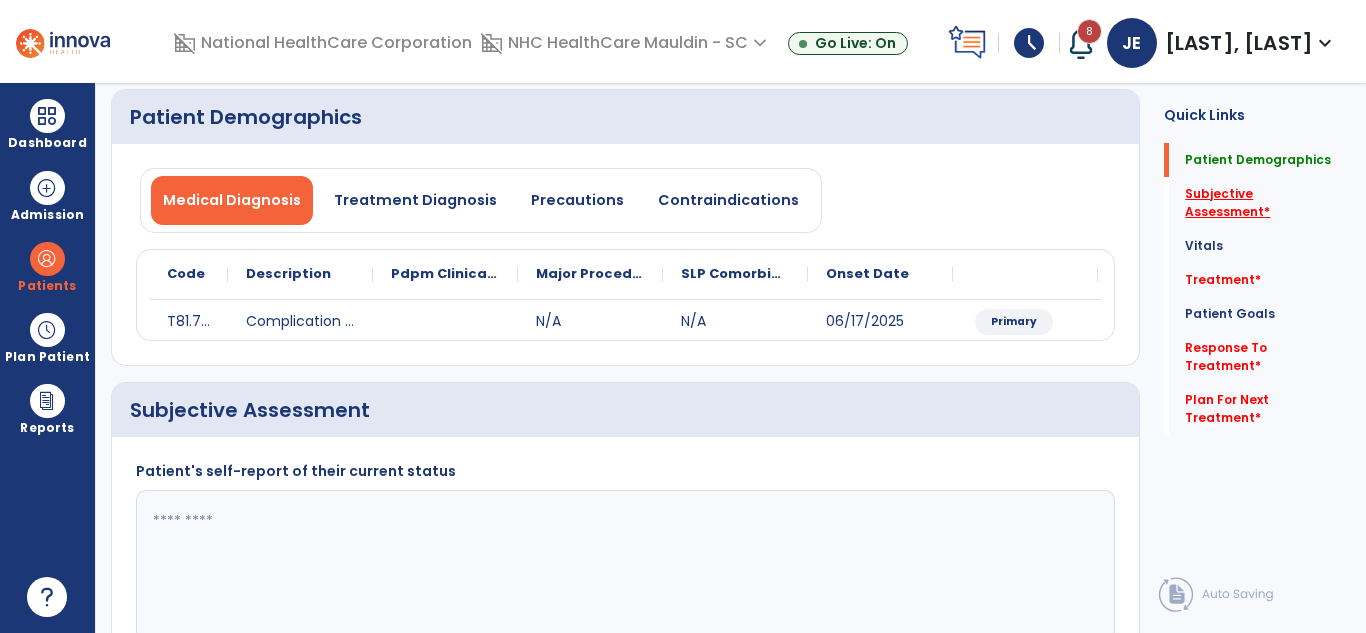 click on "Subjective Assessment   *" 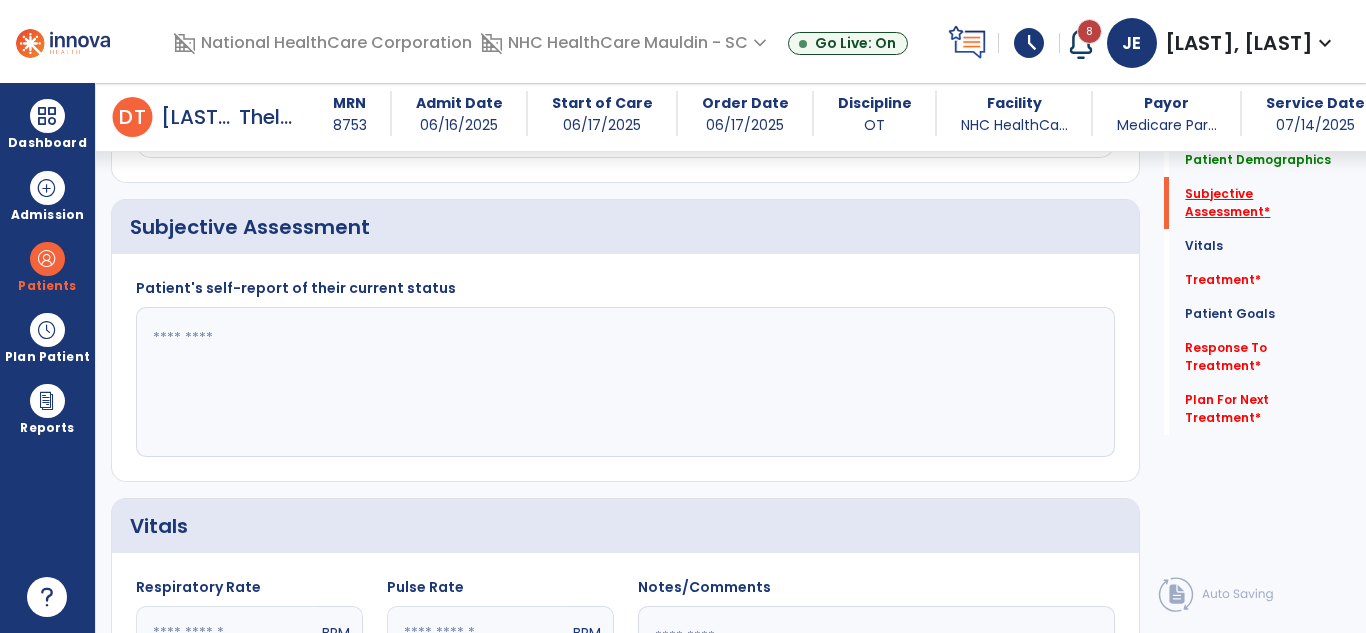 scroll, scrollTop: 330, scrollLeft: 0, axis: vertical 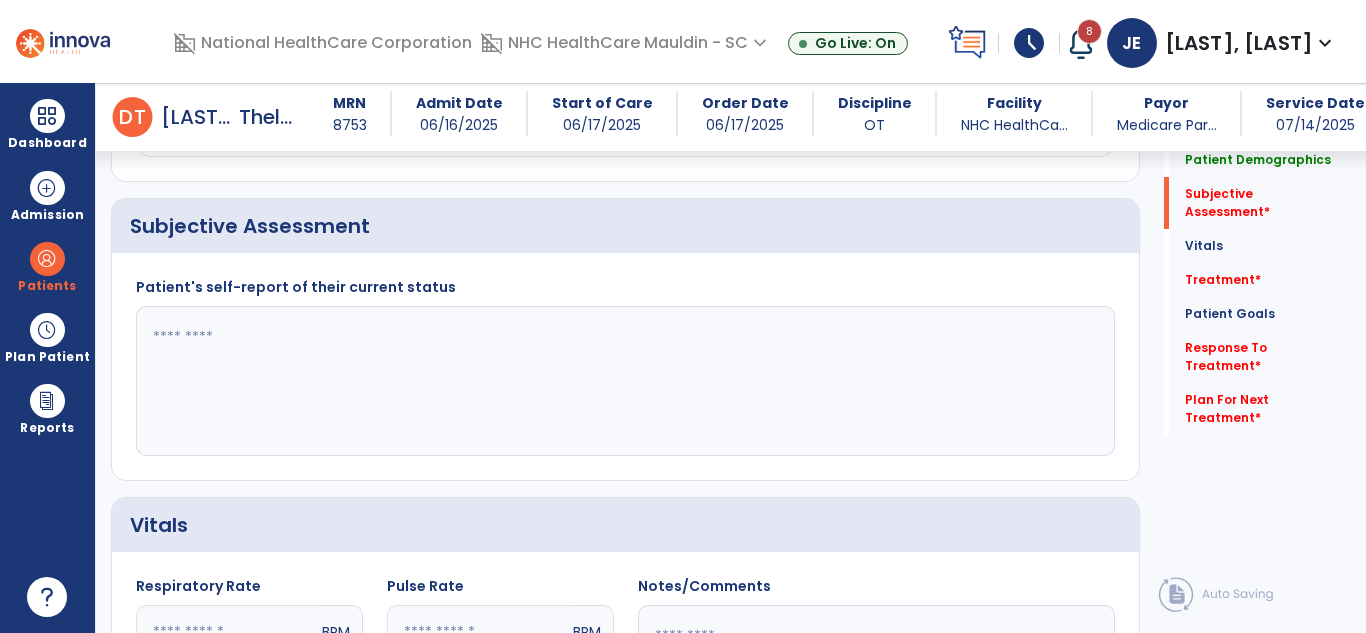 click 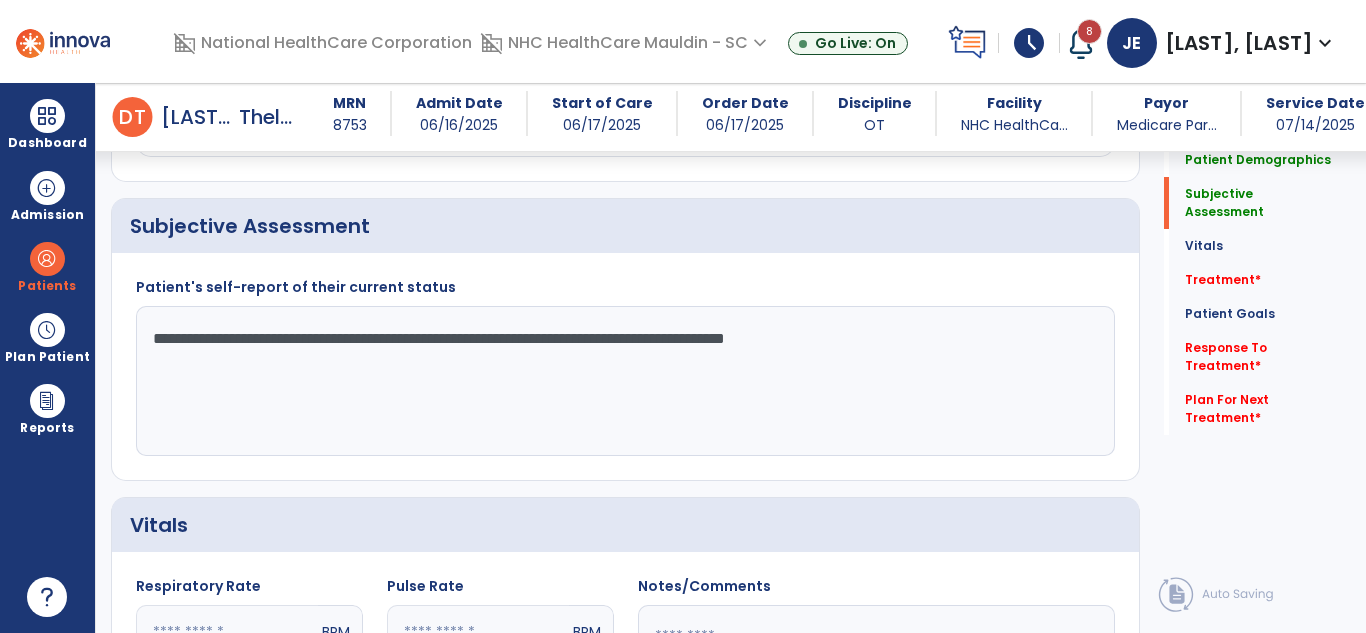 type on "**********" 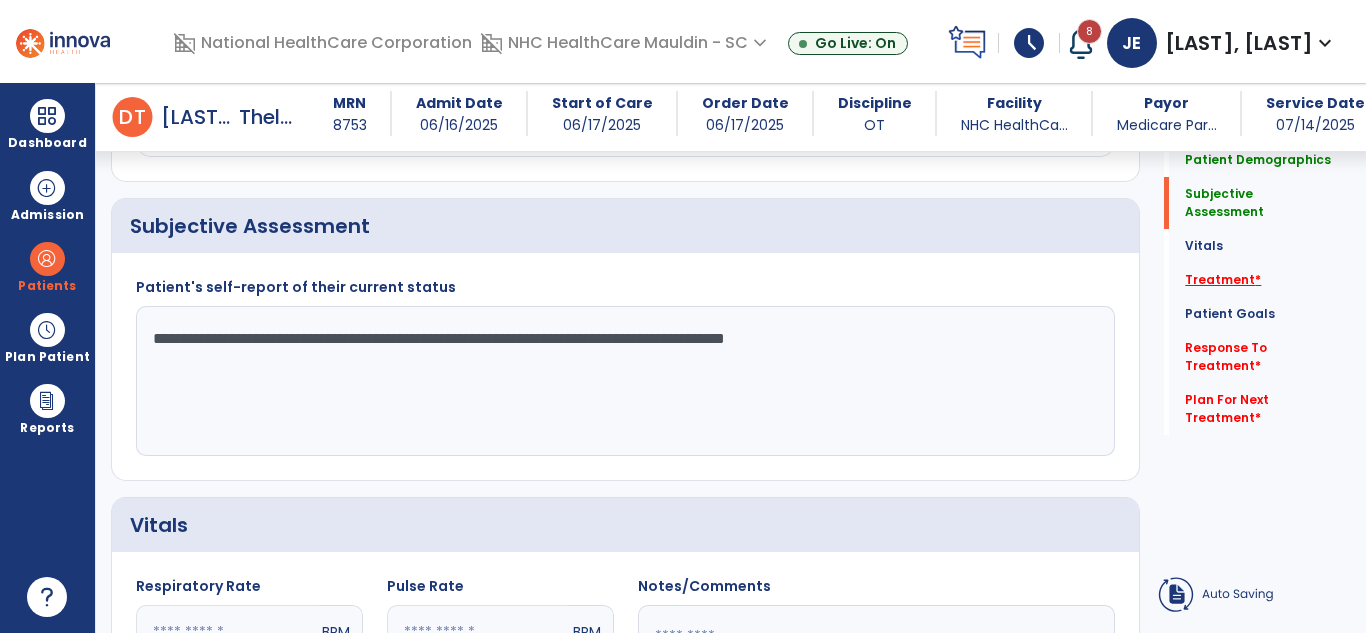 click on "Treatment   *" 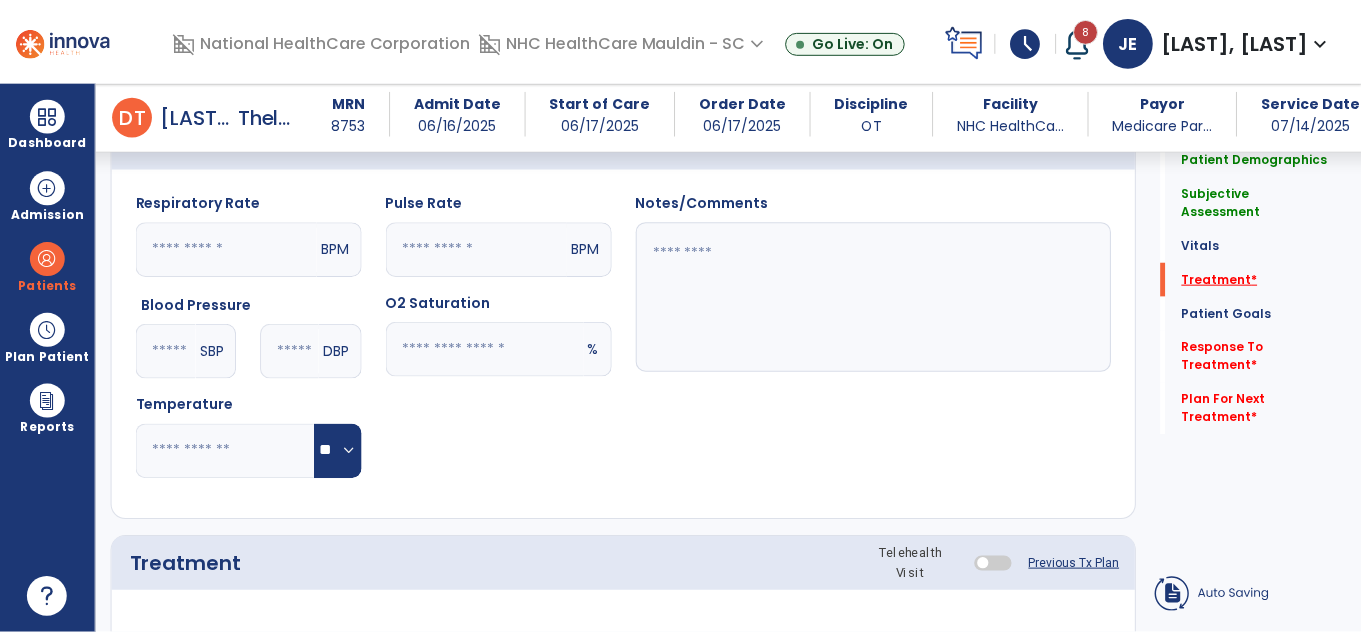 scroll, scrollTop: 1020, scrollLeft: 0, axis: vertical 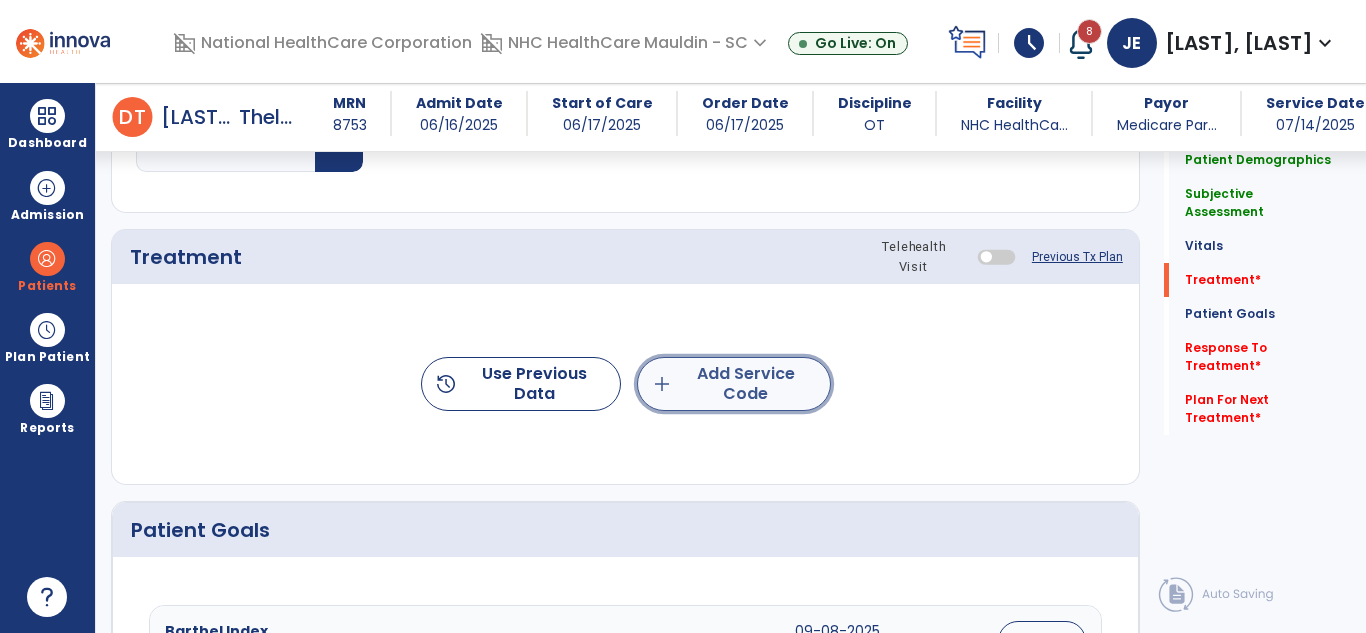 click on "add  Add Service Code" 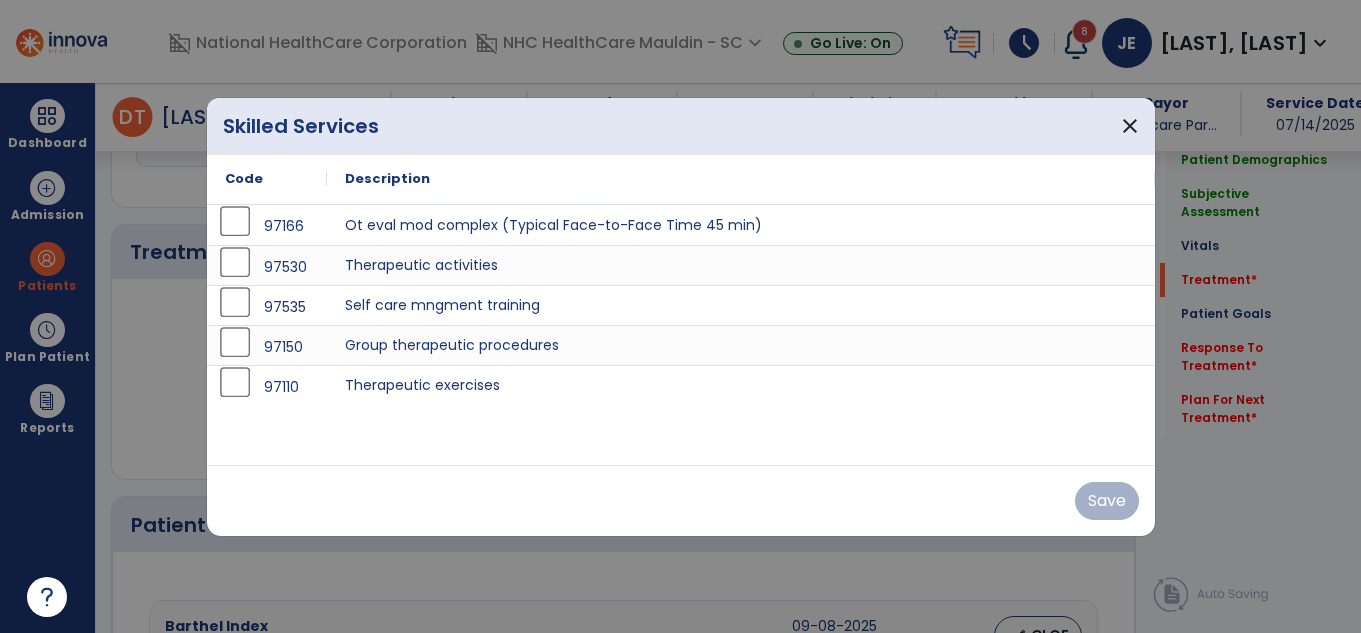scroll, scrollTop: 1020, scrollLeft: 0, axis: vertical 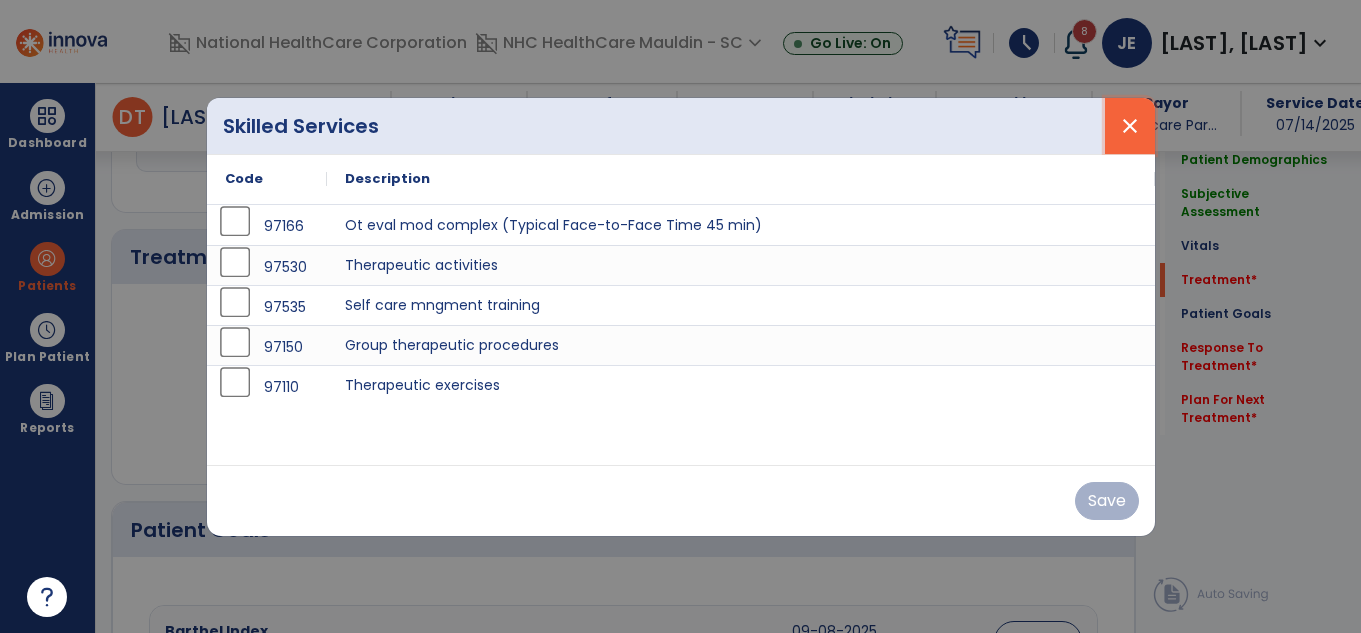click on "close" at bounding box center [1130, 126] 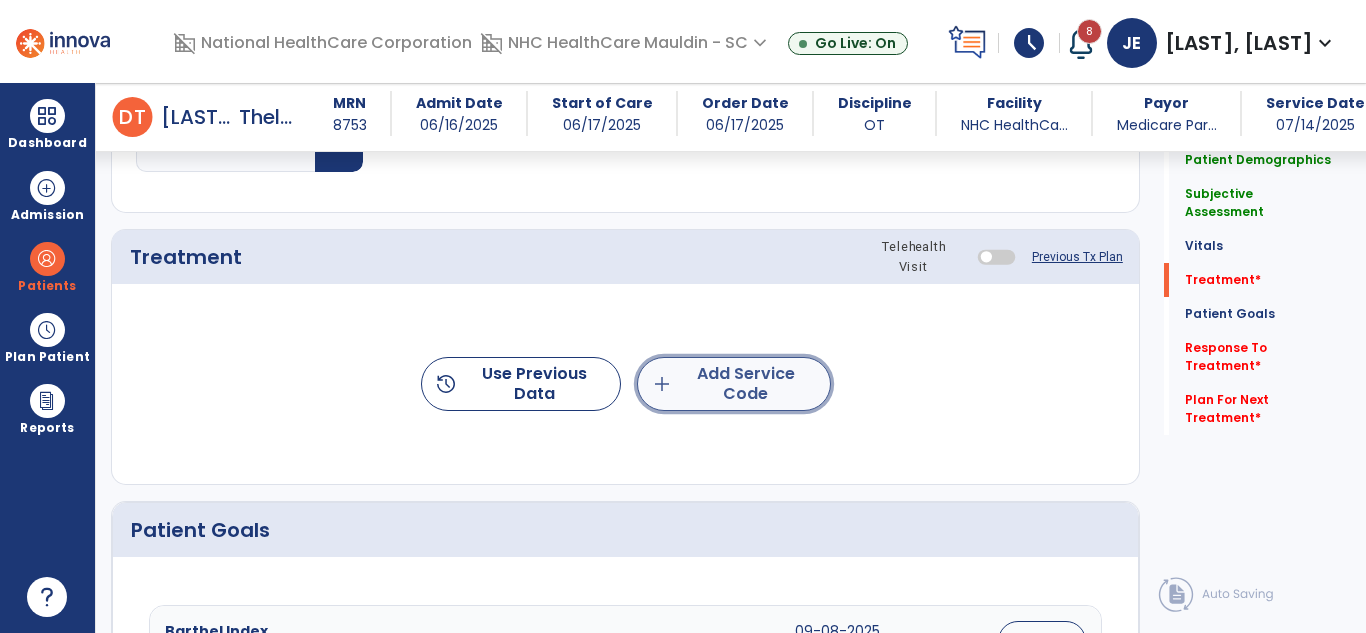 click on "add  Add Service Code" 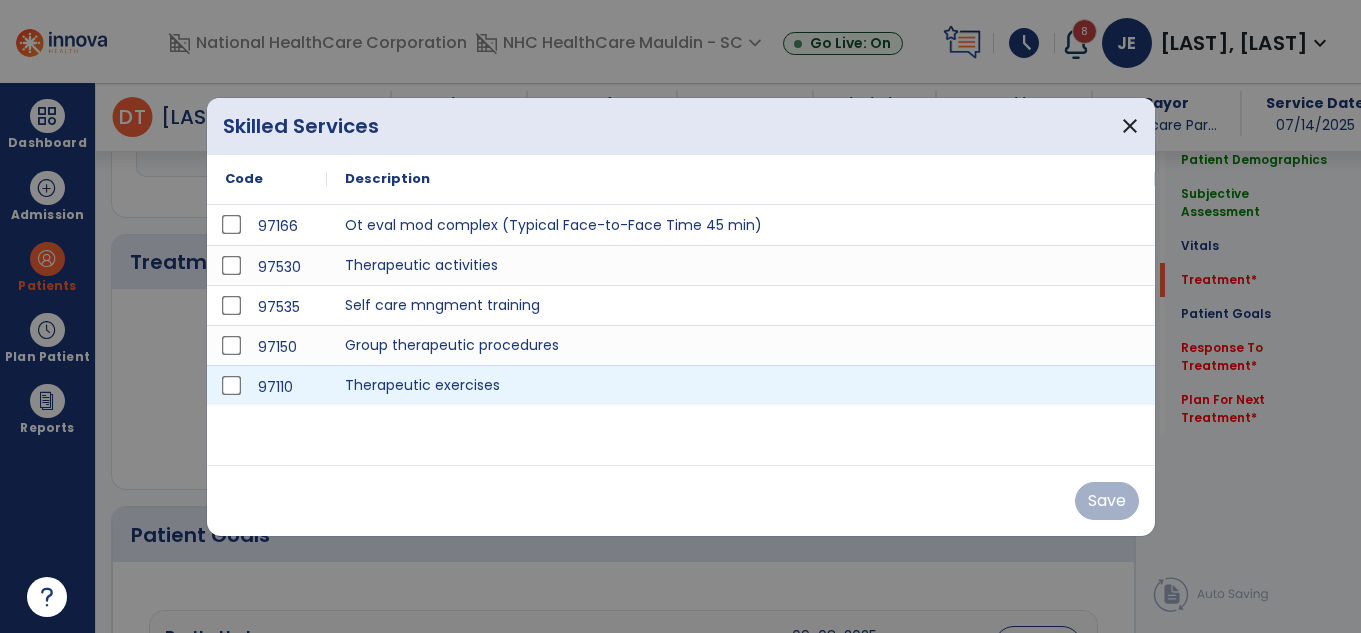 scroll, scrollTop: 1020, scrollLeft: 0, axis: vertical 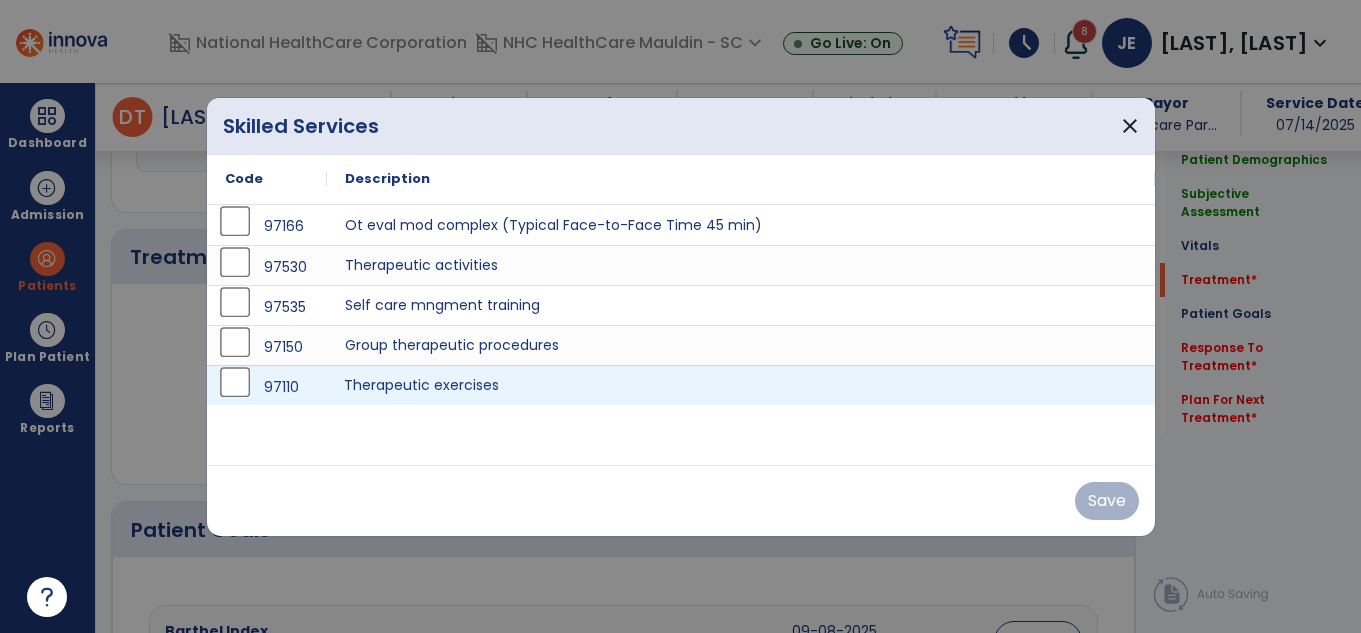 click on "Therapeutic exercises" at bounding box center [741, 385] 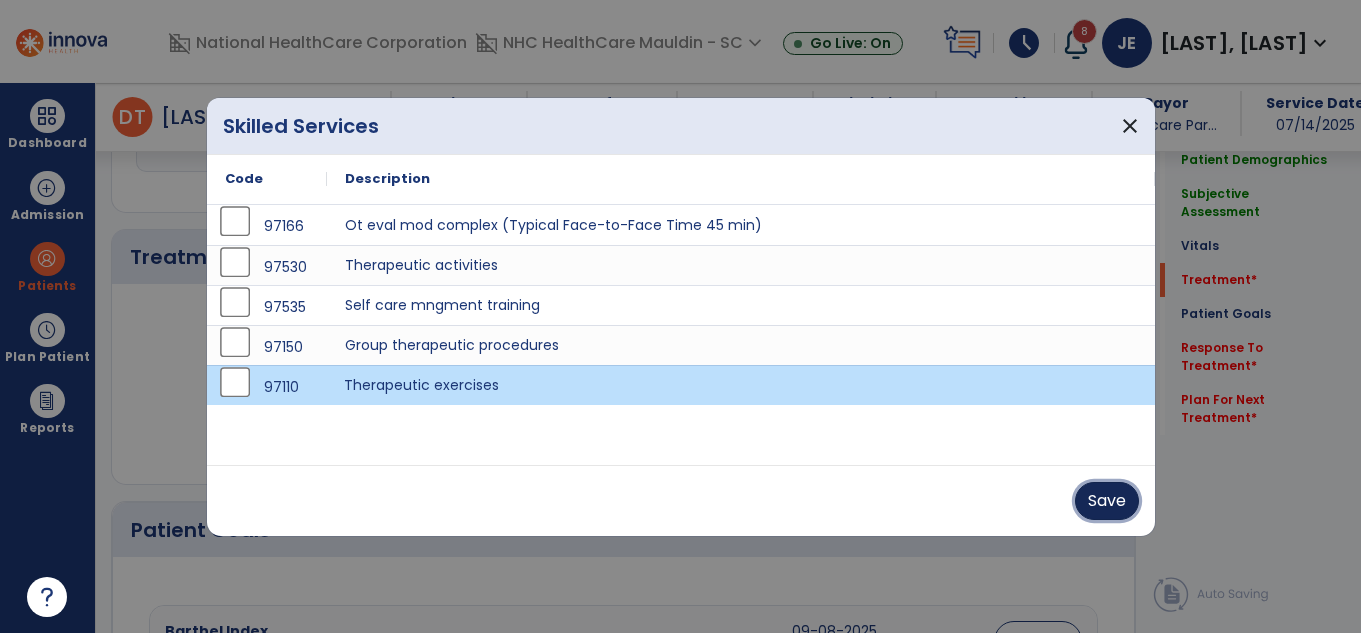 click on "Save" at bounding box center [1107, 501] 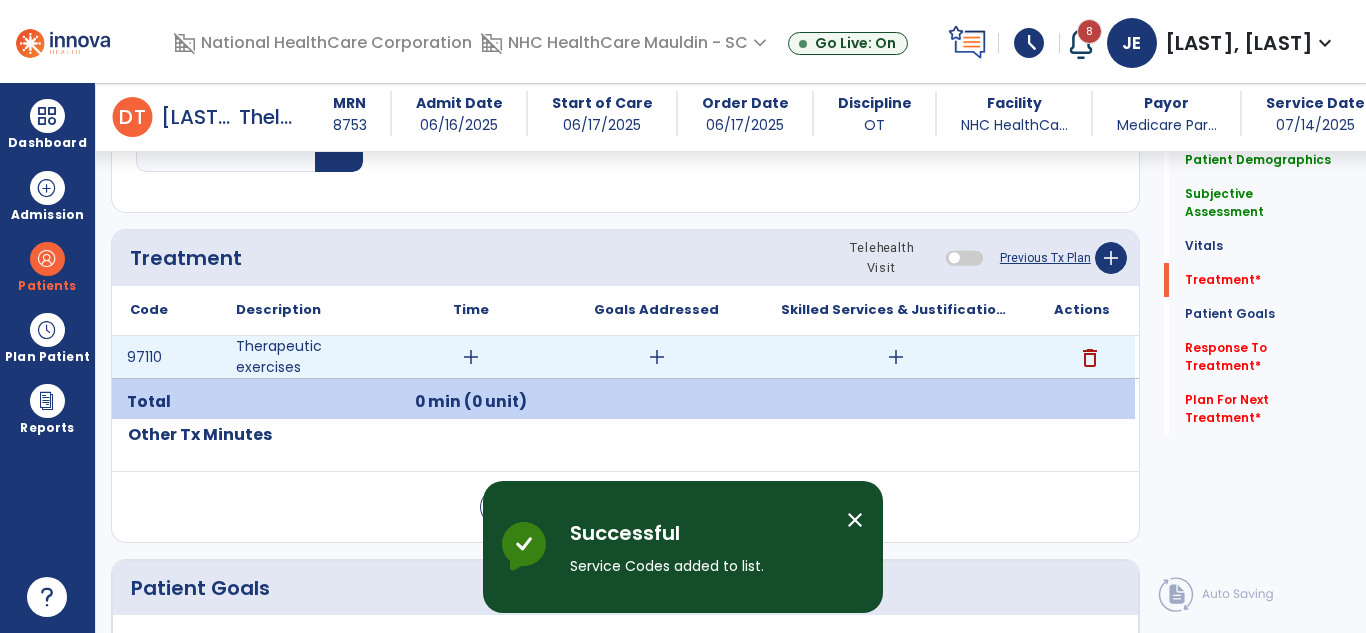 click on "add" at bounding box center (471, 357) 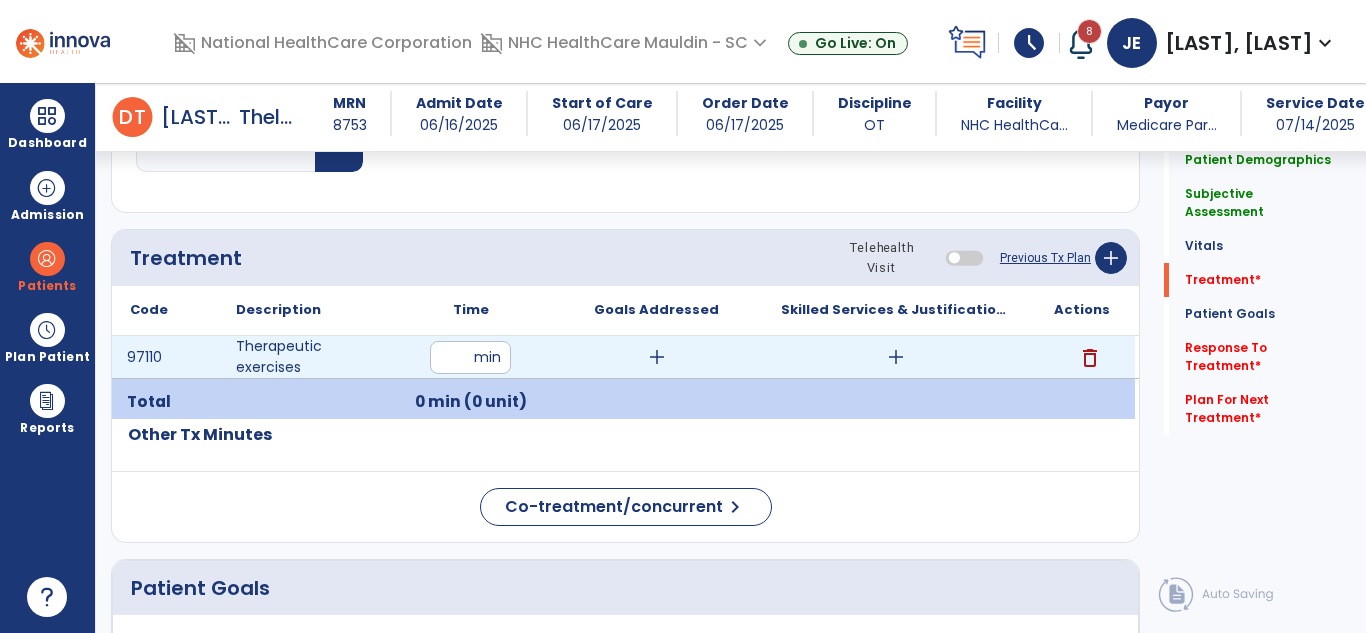 type on "**" 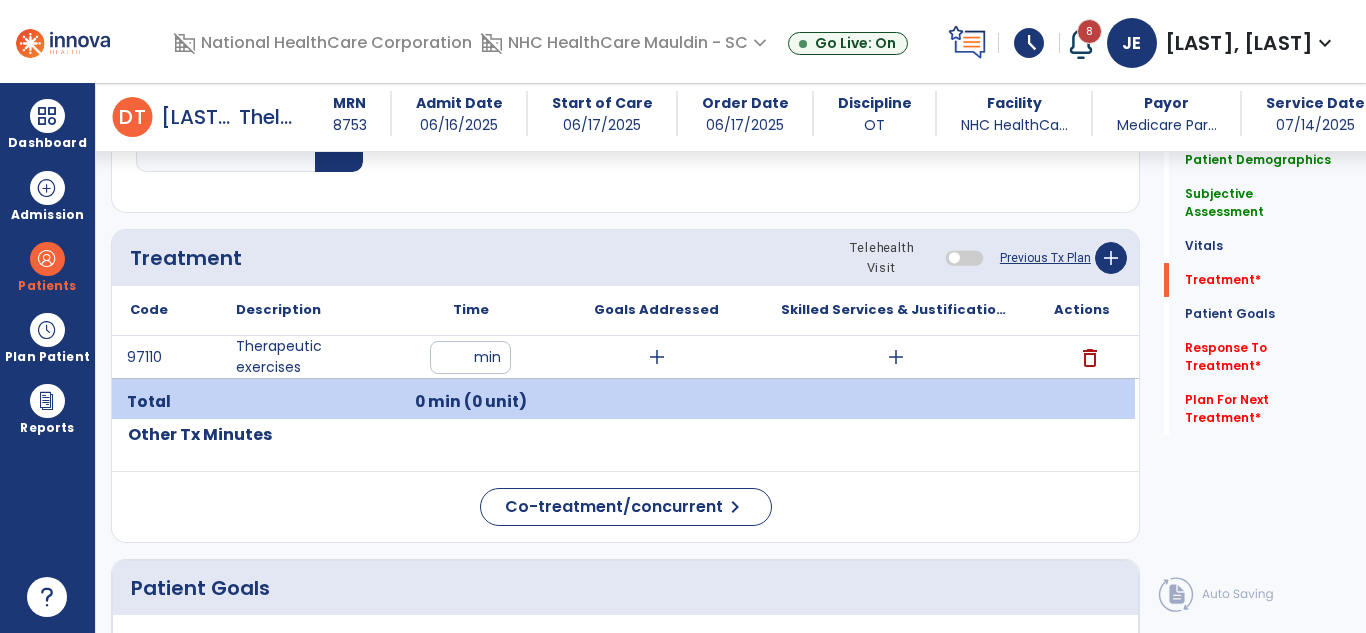 click on "Code
Description
Time" 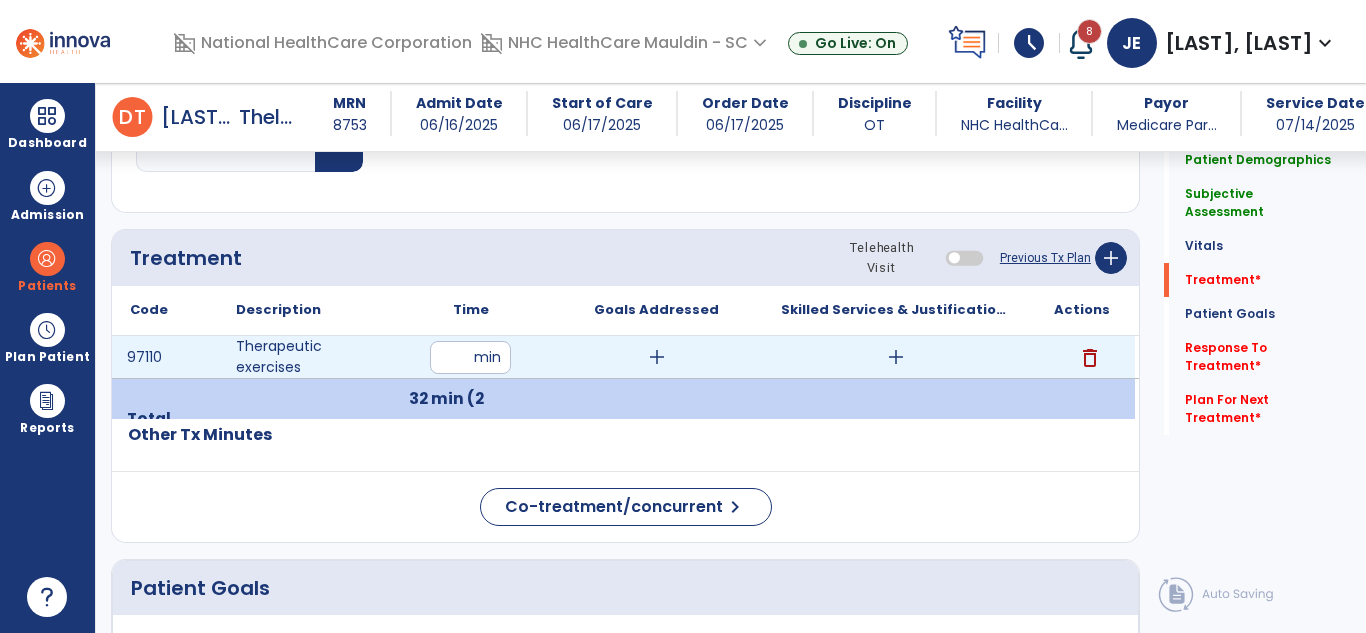 click on "add" at bounding box center [896, 357] 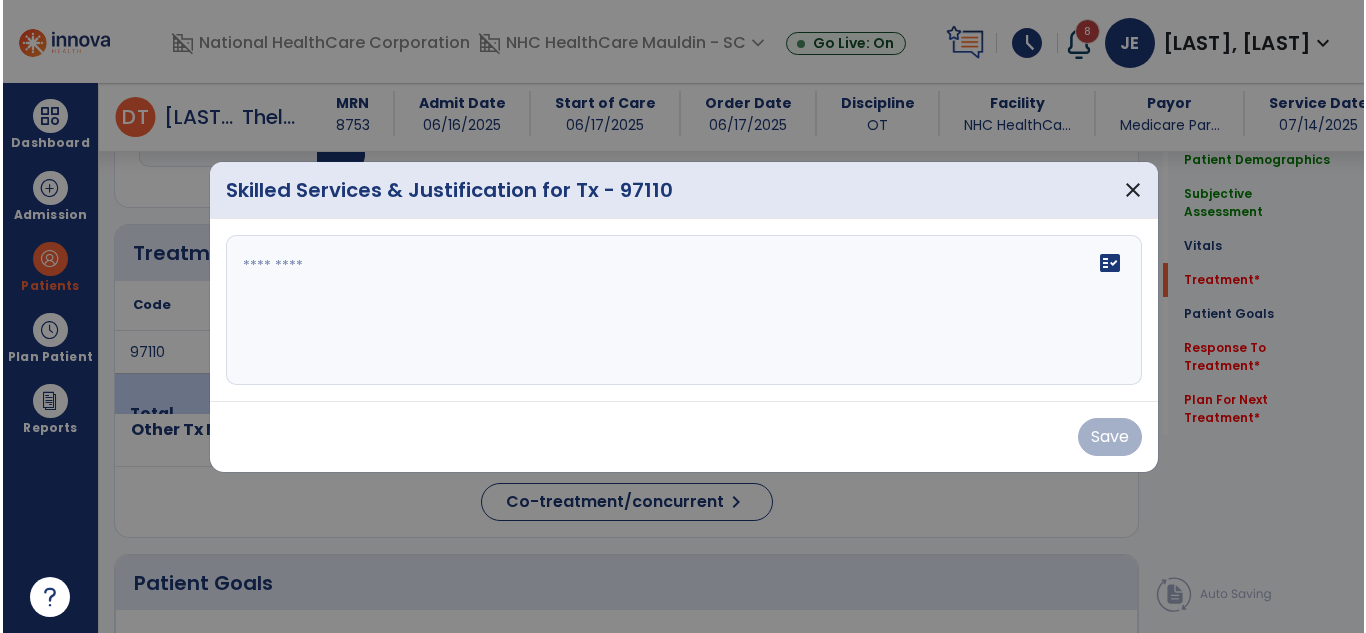 scroll, scrollTop: 1020, scrollLeft: 0, axis: vertical 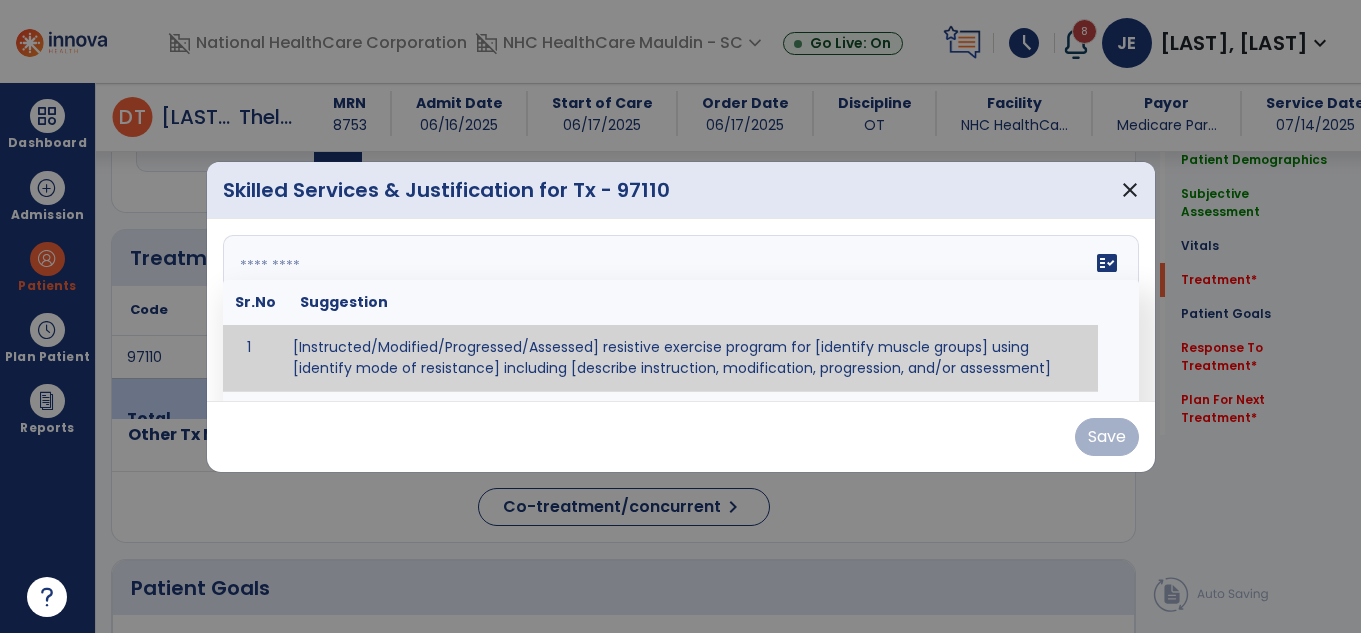 click on "fact_check  Sr.No Suggestion 1 [Instructed/Modified/Progressed/Assessed] resistive exercise program for [identify muscle groups] using [identify mode of resistance] including [describe instruction, modification, progression, and/or assessment] 2 [Instructed/Modified/Progressed/Assessed] aerobic exercise program using [identify equipment/mode] including [describe instruction, modification,progression, and/or assessment] 3 [Instructed/Modified/Progressed/Assessed] [PROM/A/AROM/AROM] program for [identify joint movements] using [contract-relax, over-pressure, inhibitory techniques, other] 4 [Assessed/Tested] aerobic capacity with administration of [aerobic capacity test]" at bounding box center (681, 310) 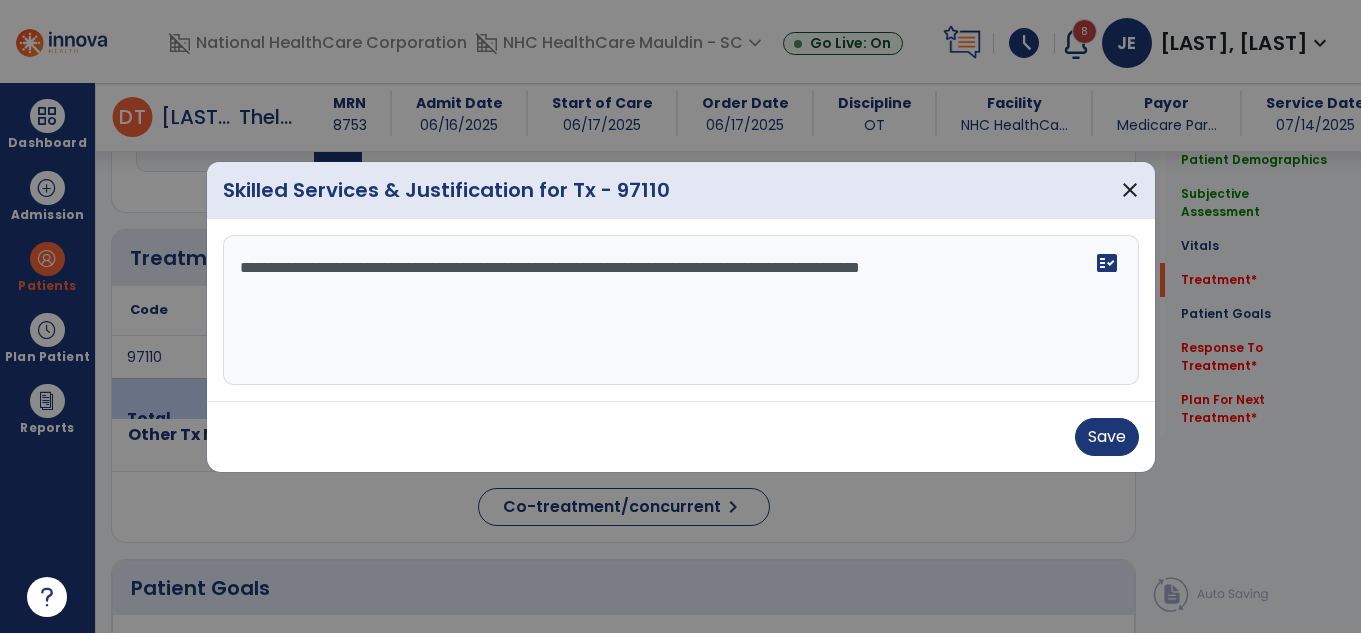 click on "**********" at bounding box center (681, 310) 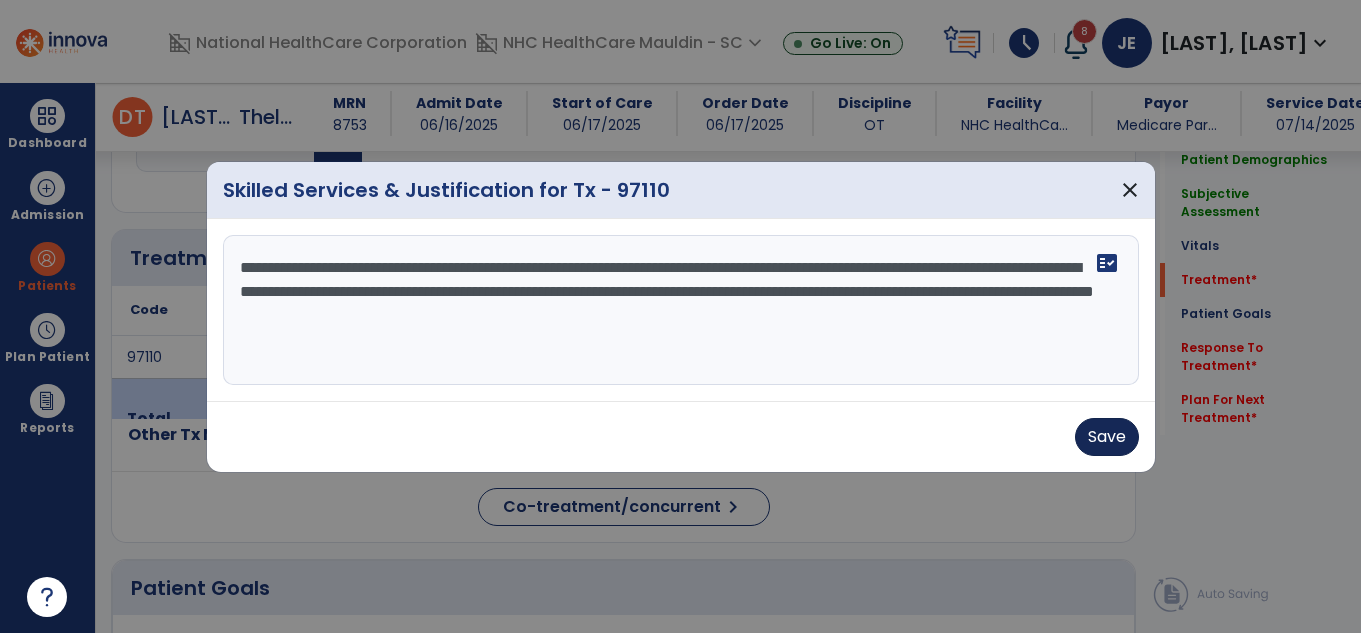 type on "**********" 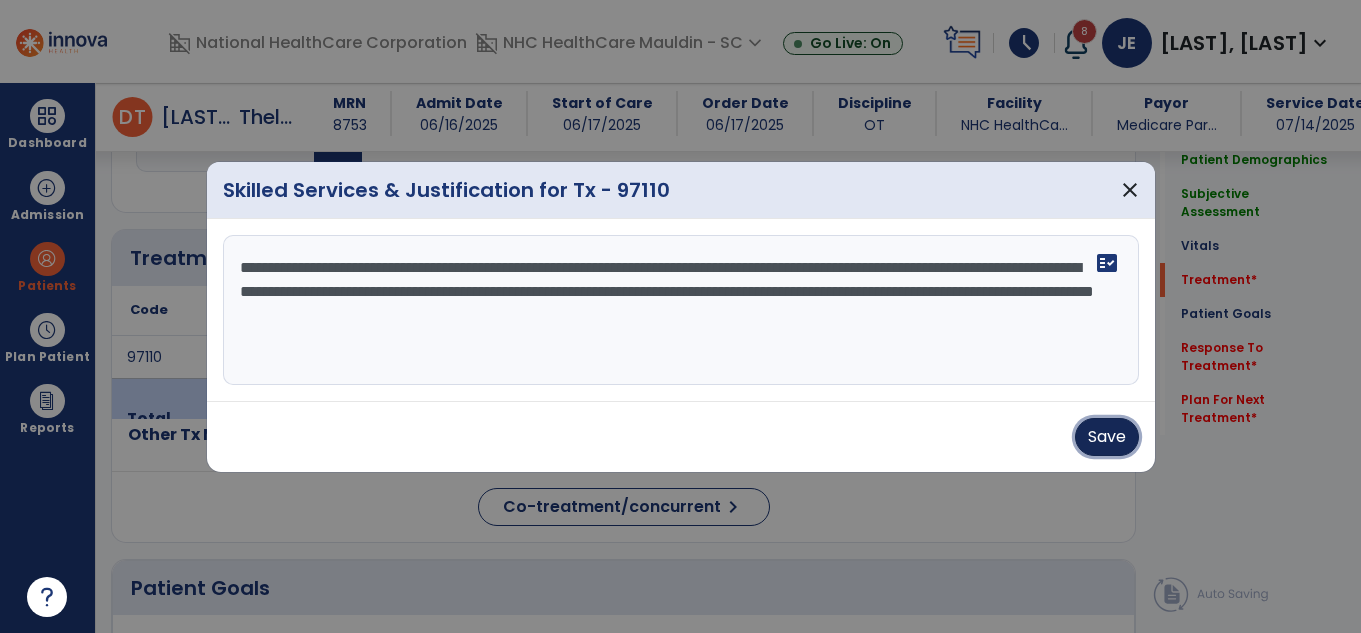 click on "Save" at bounding box center [1107, 437] 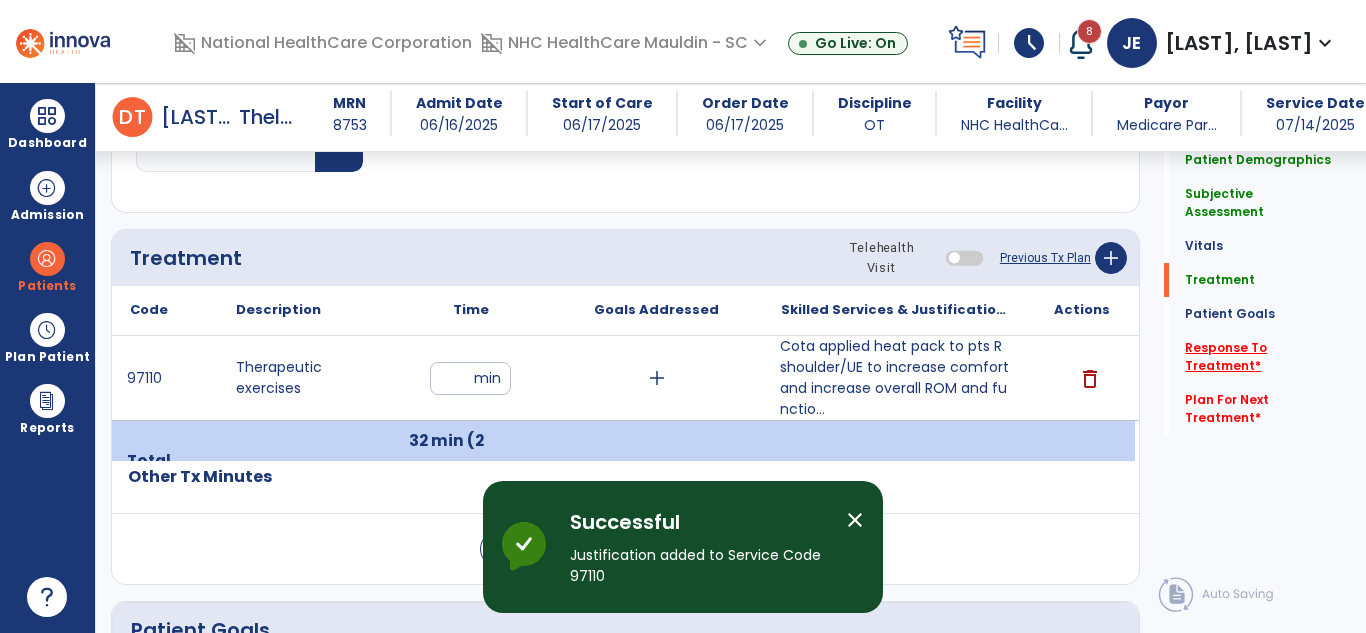 click on "Response To Treatment   *" 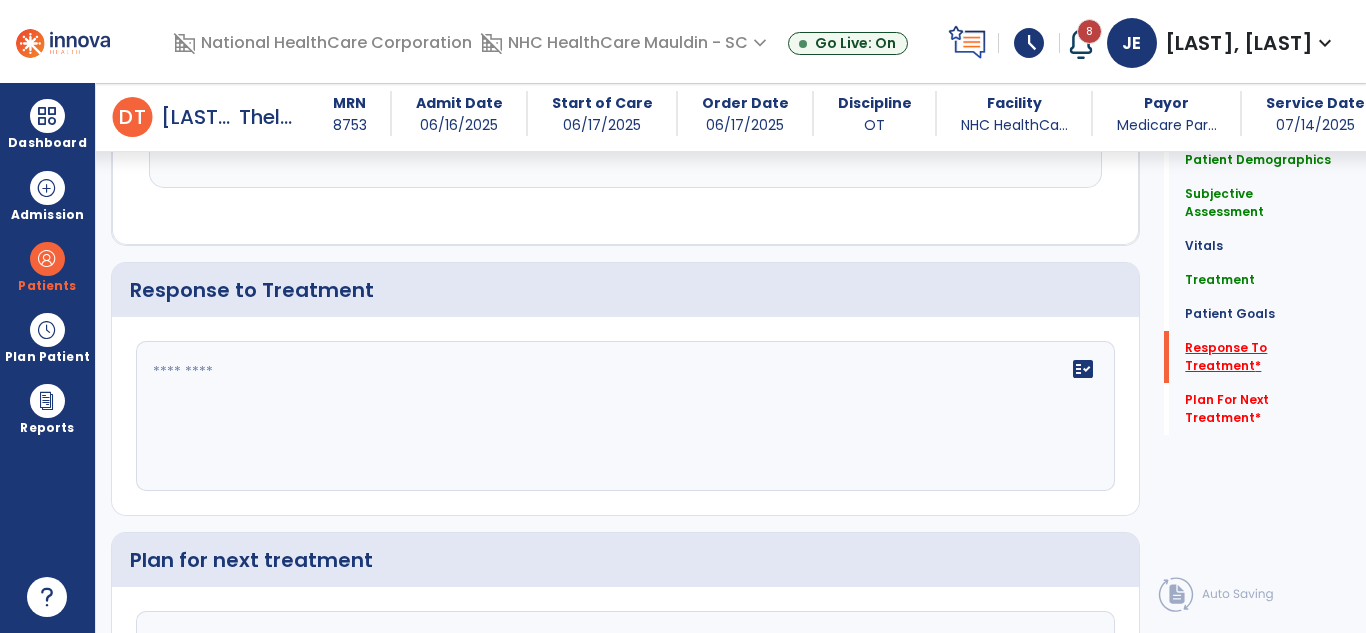 scroll, scrollTop: 2387, scrollLeft: 0, axis: vertical 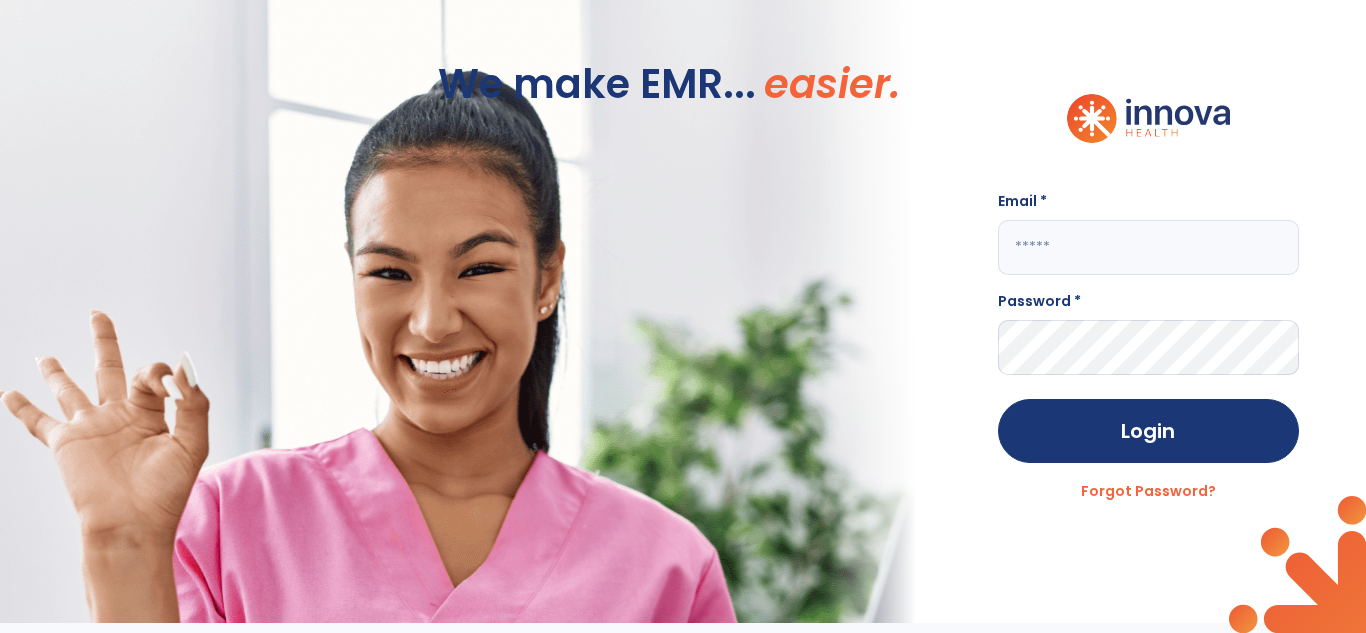 type on "**********" 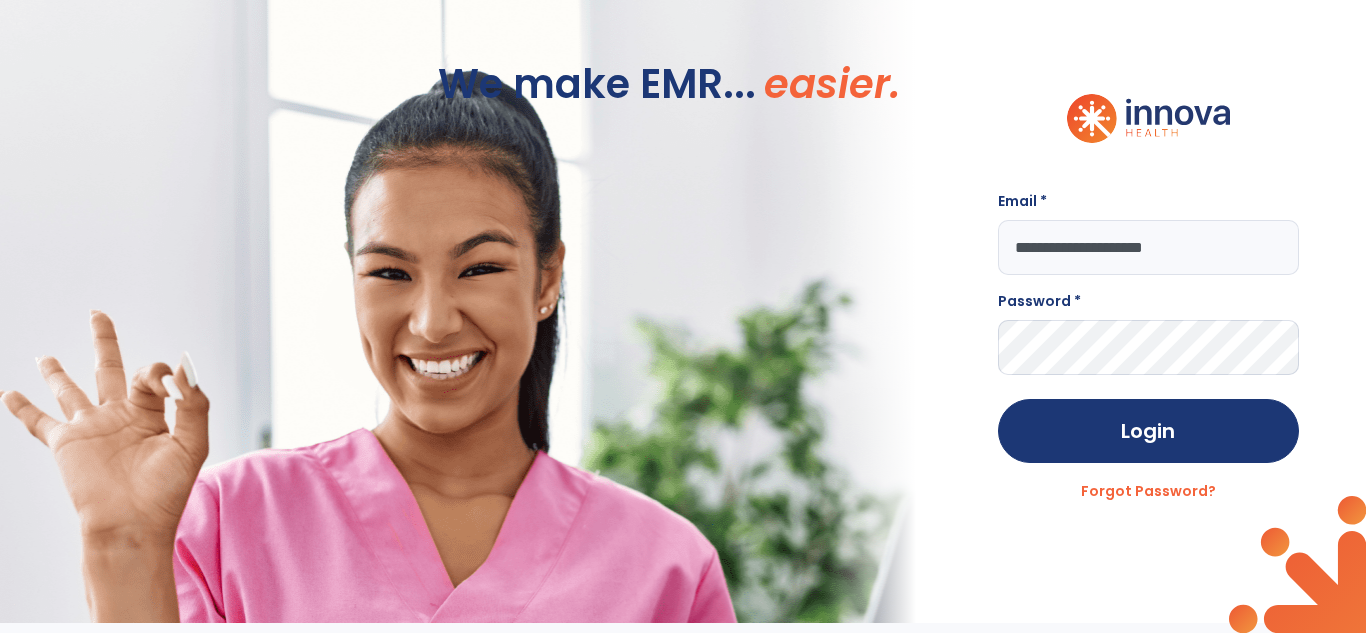 scroll, scrollTop: 0, scrollLeft: 0, axis: both 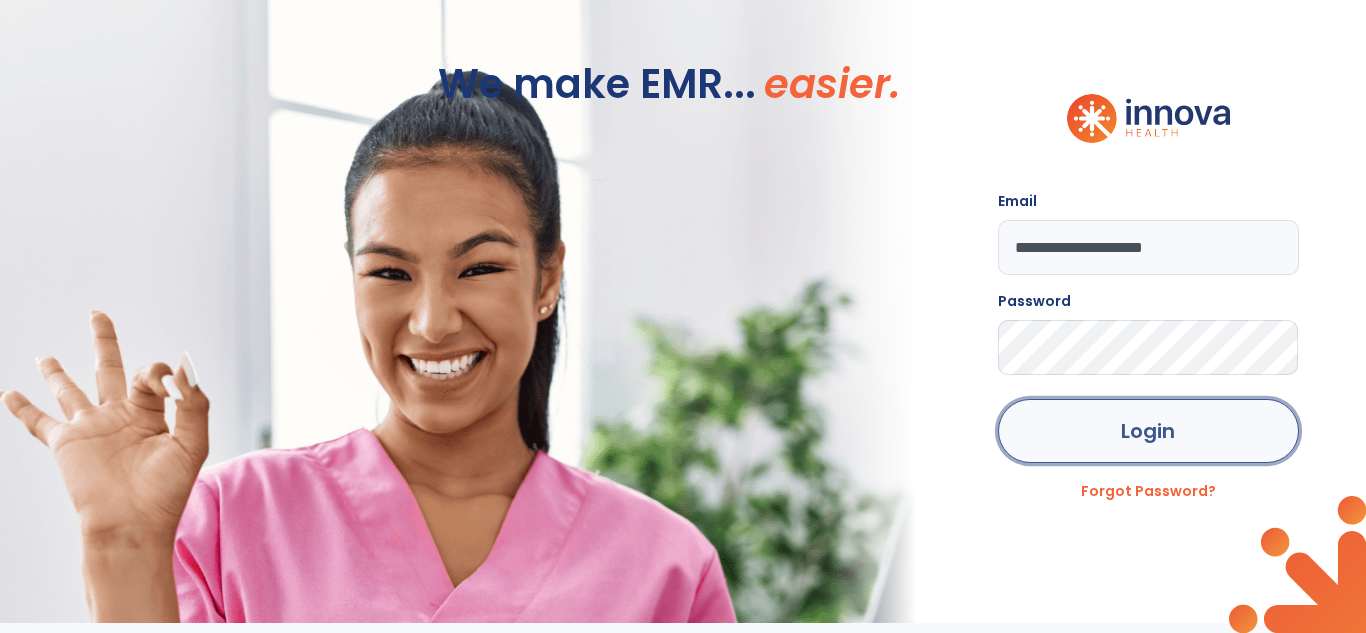 click on "Login" 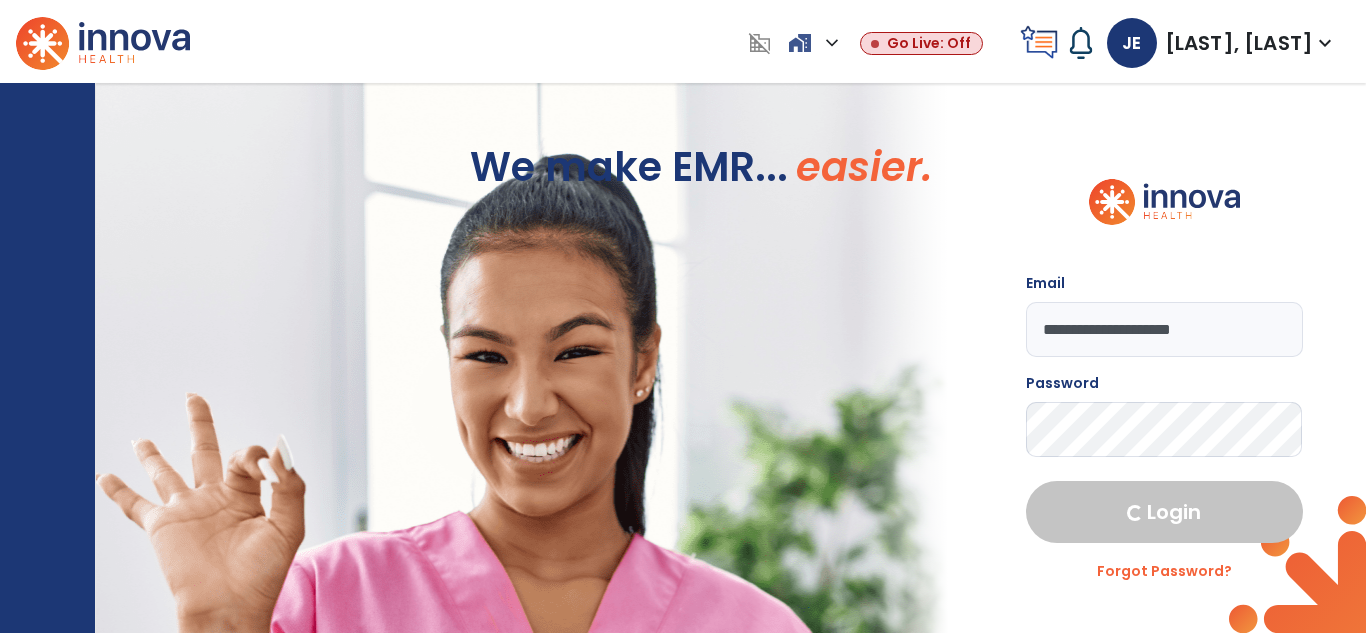 select on "****" 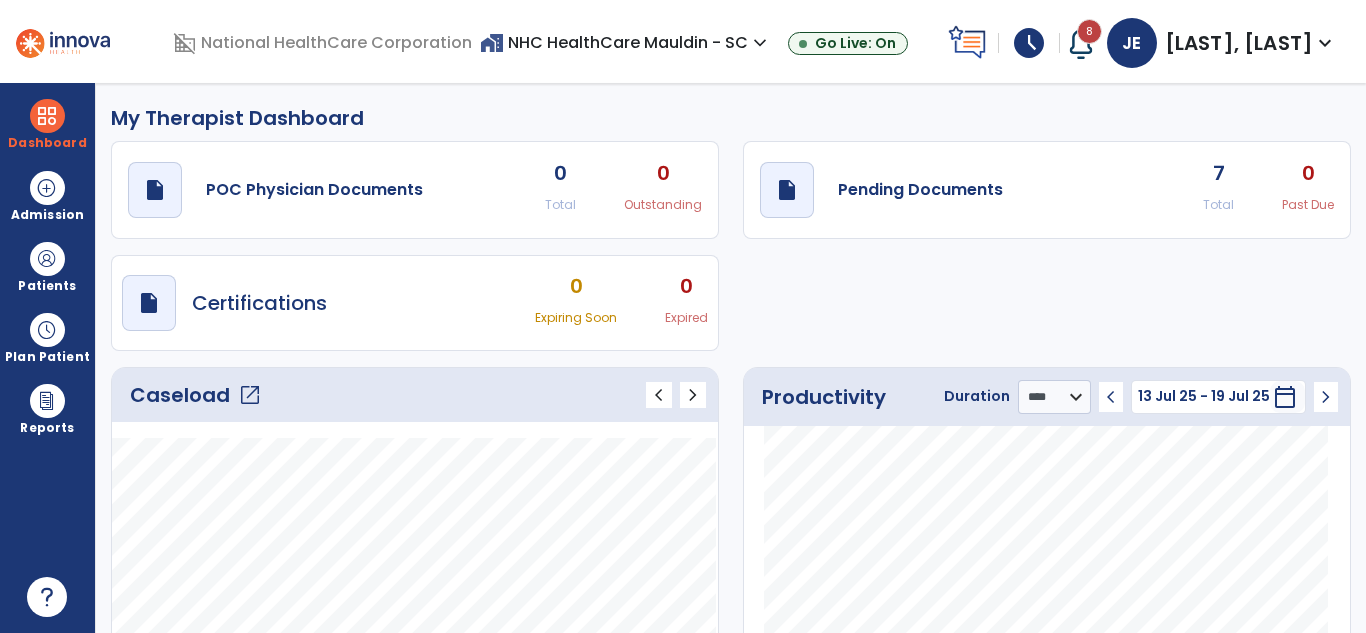 click on "open_in_new" 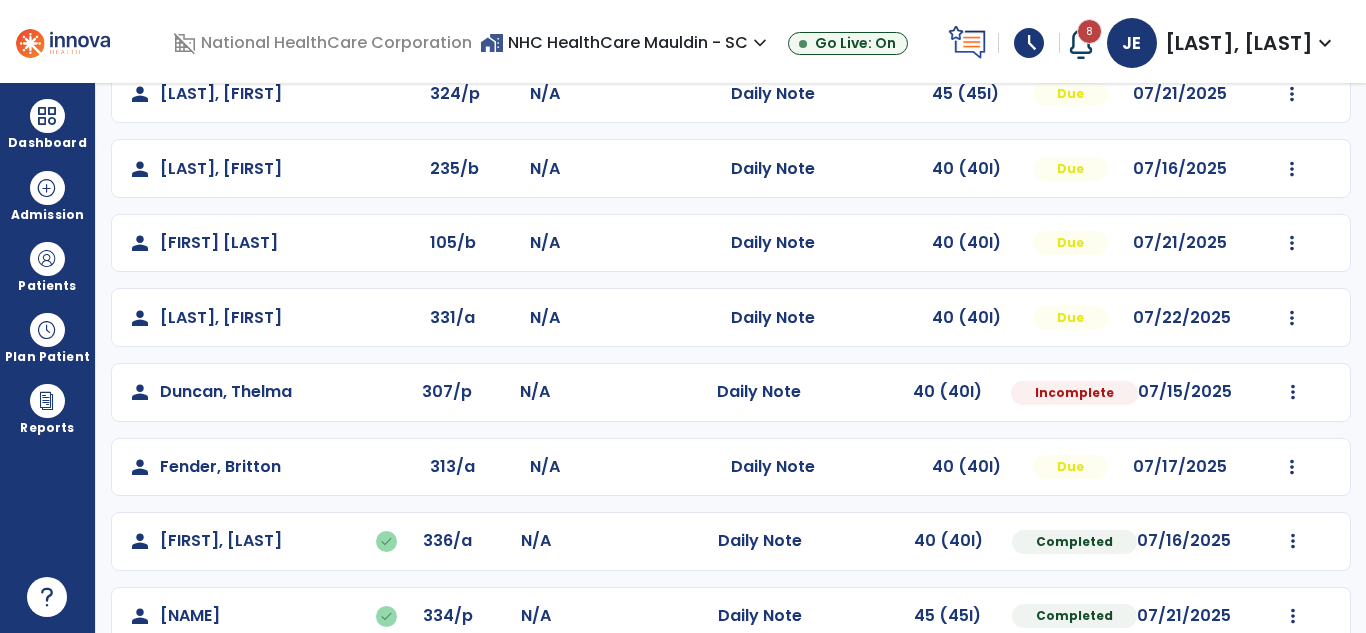 scroll, scrollTop: 213, scrollLeft: 0, axis: vertical 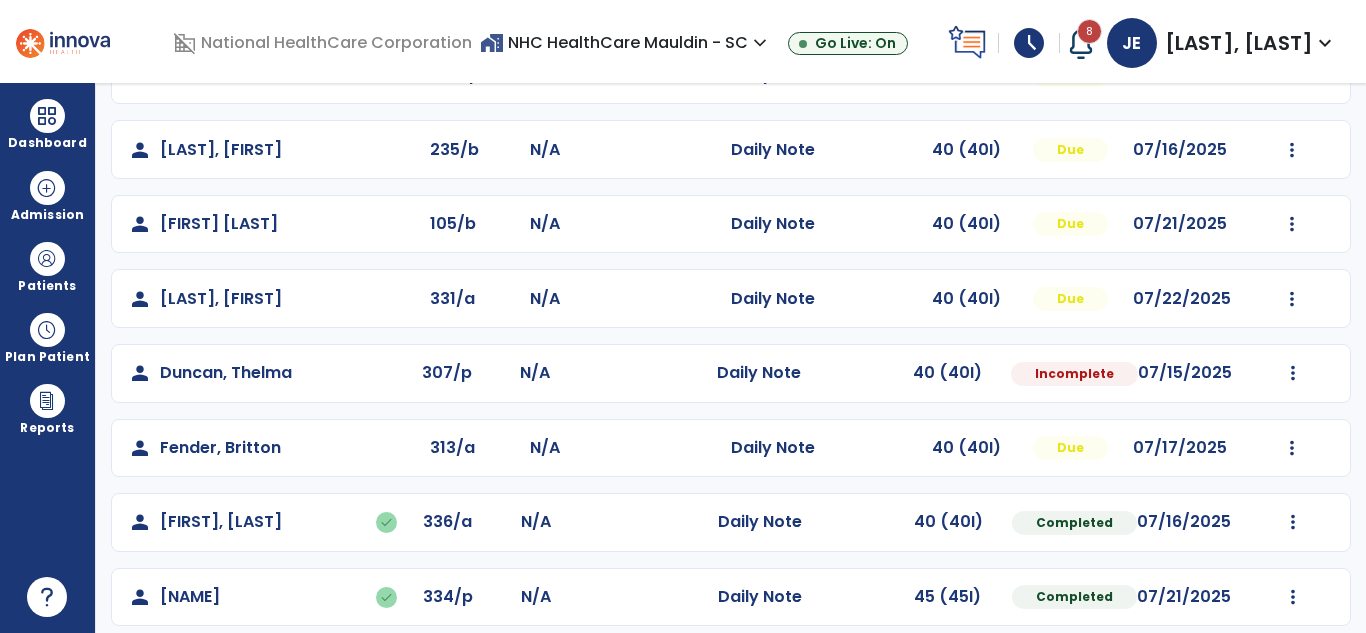 click on "Mark Visit As Complete   Reset Note   Open Document   G + C Mins" 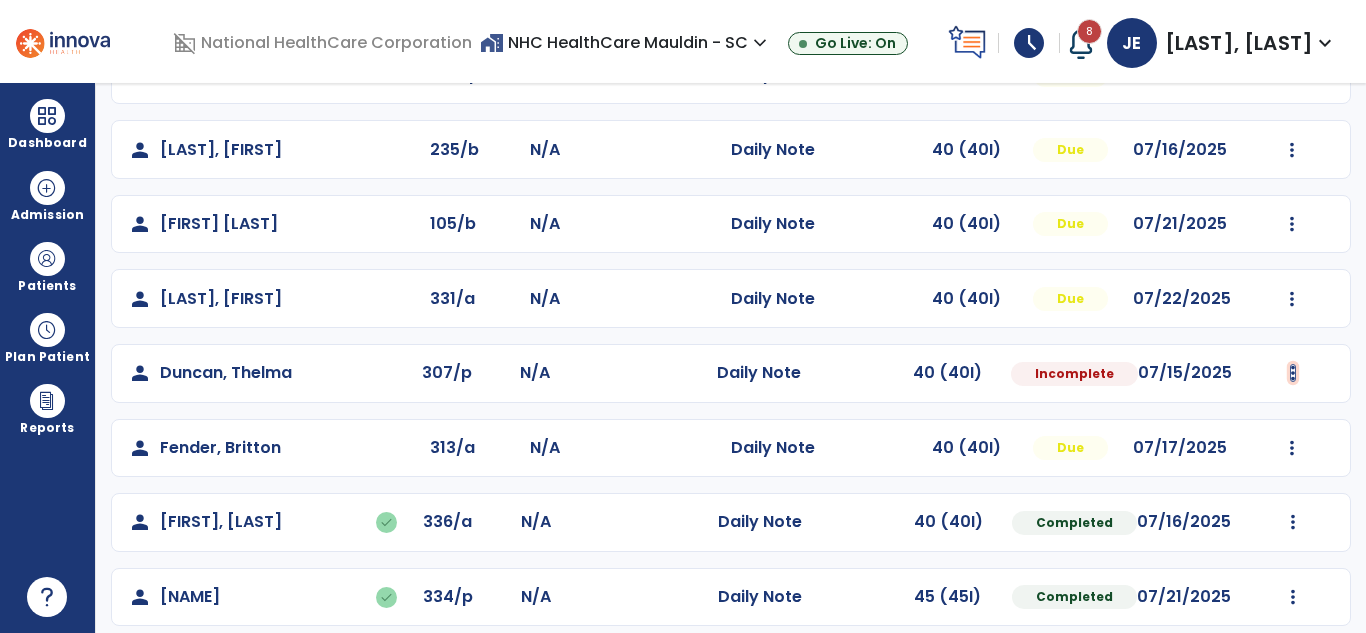 click at bounding box center [1292, 75] 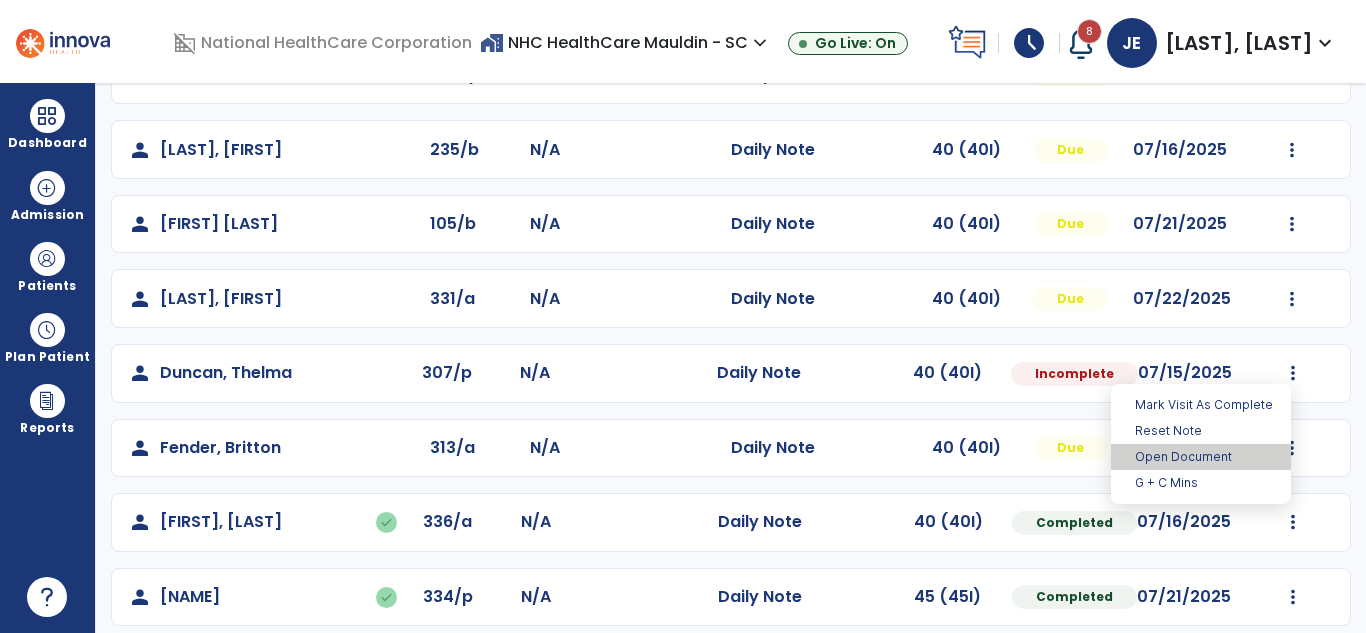click on "Open Document" at bounding box center [1201, 457] 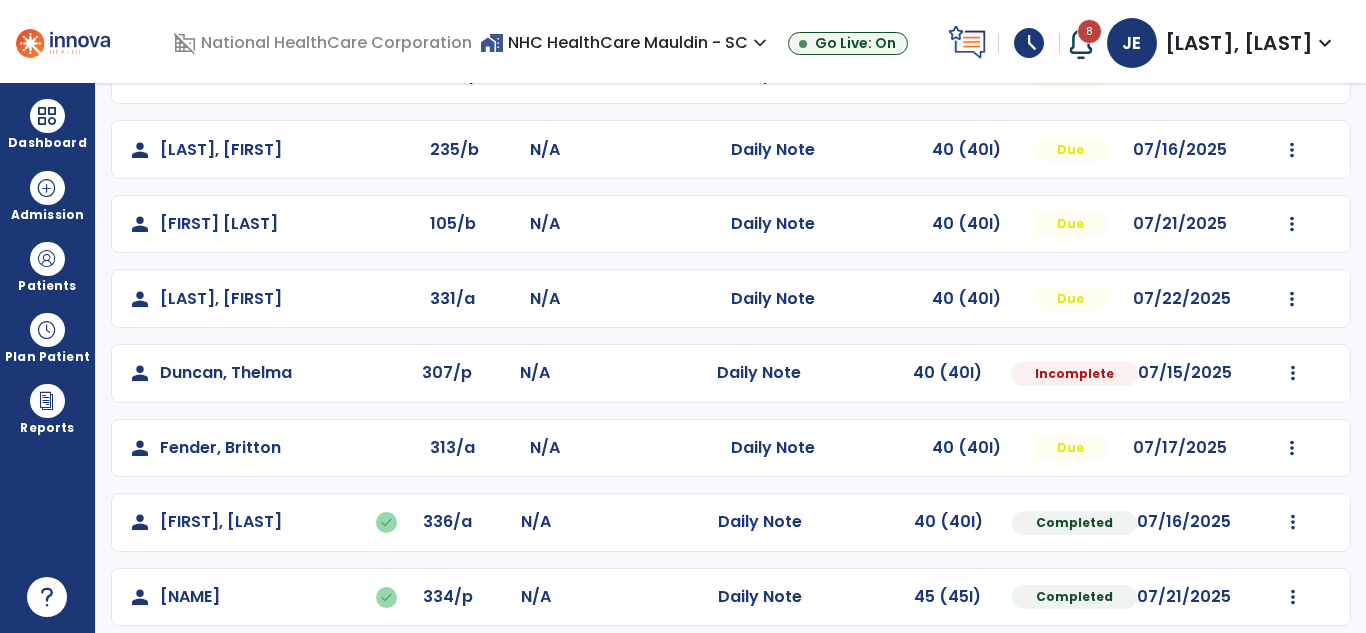 select on "*" 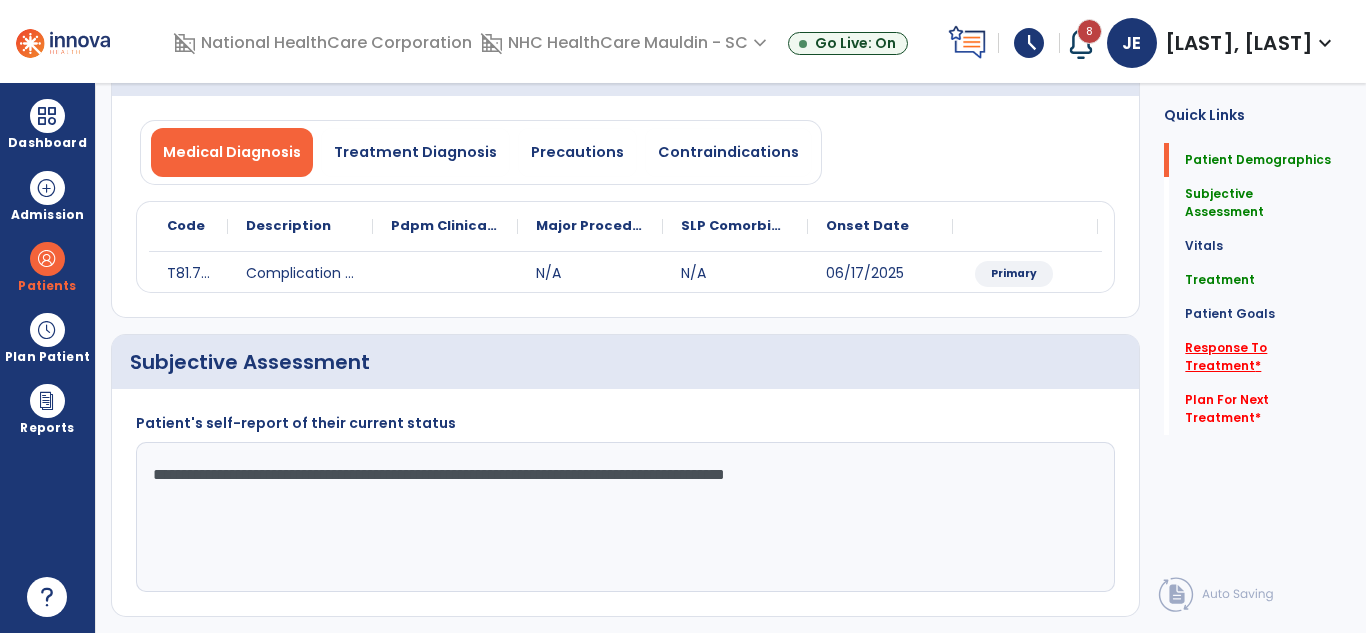 click on "Response To Treatment   *" 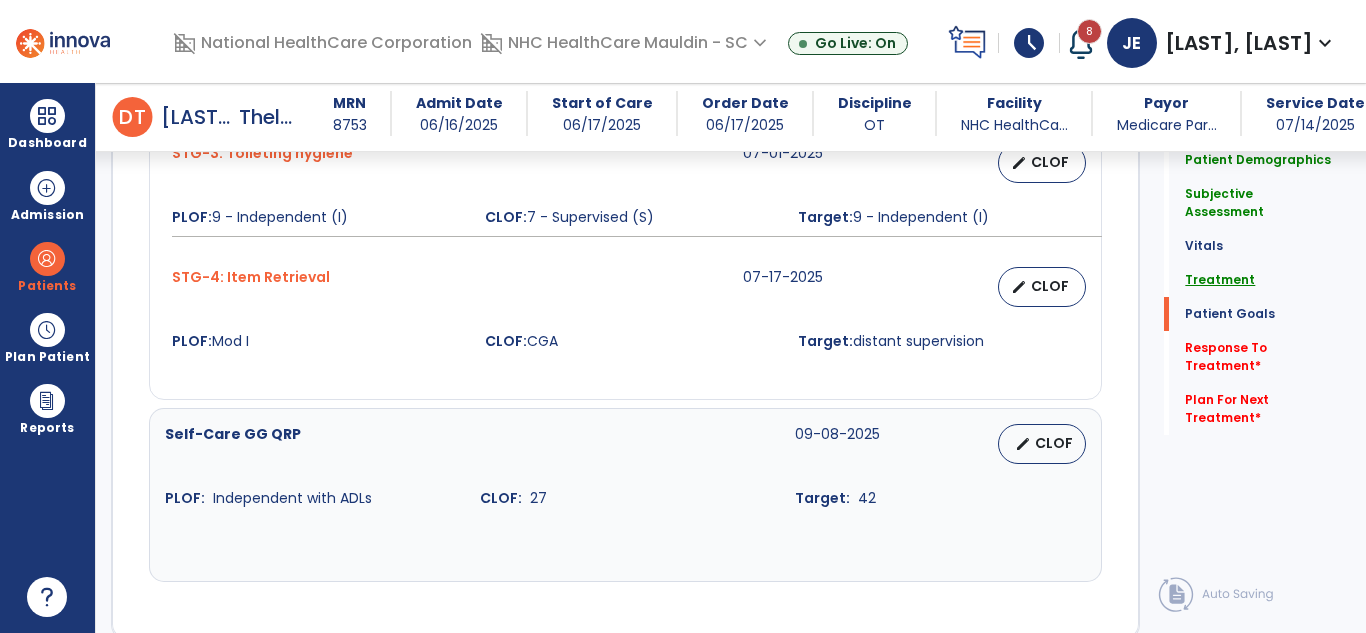 click on "Treatment" 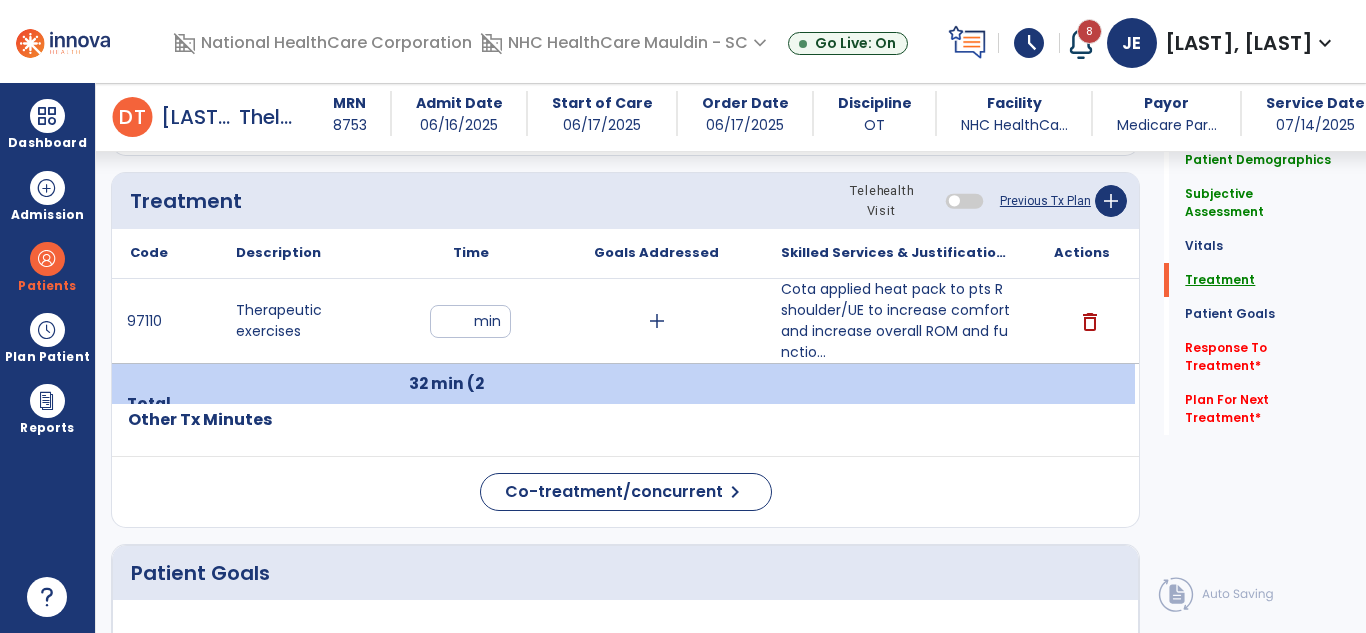 scroll, scrollTop: 1070, scrollLeft: 0, axis: vertical 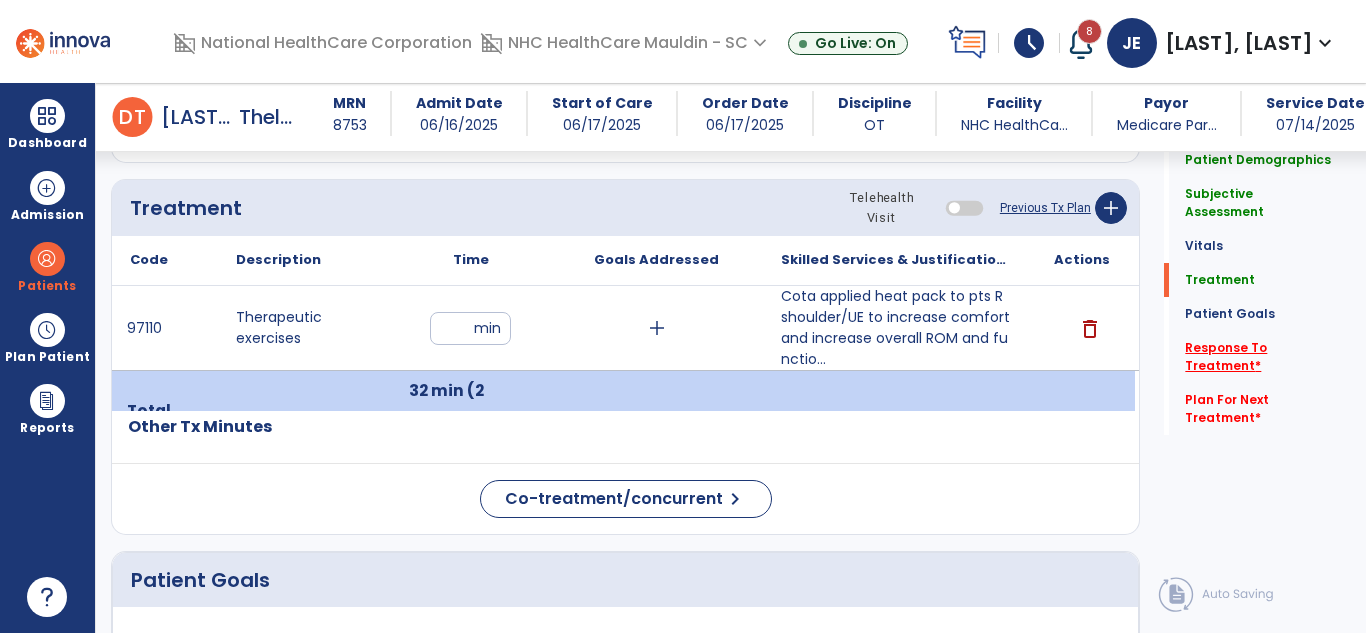 click on "Response To Treatment   *" 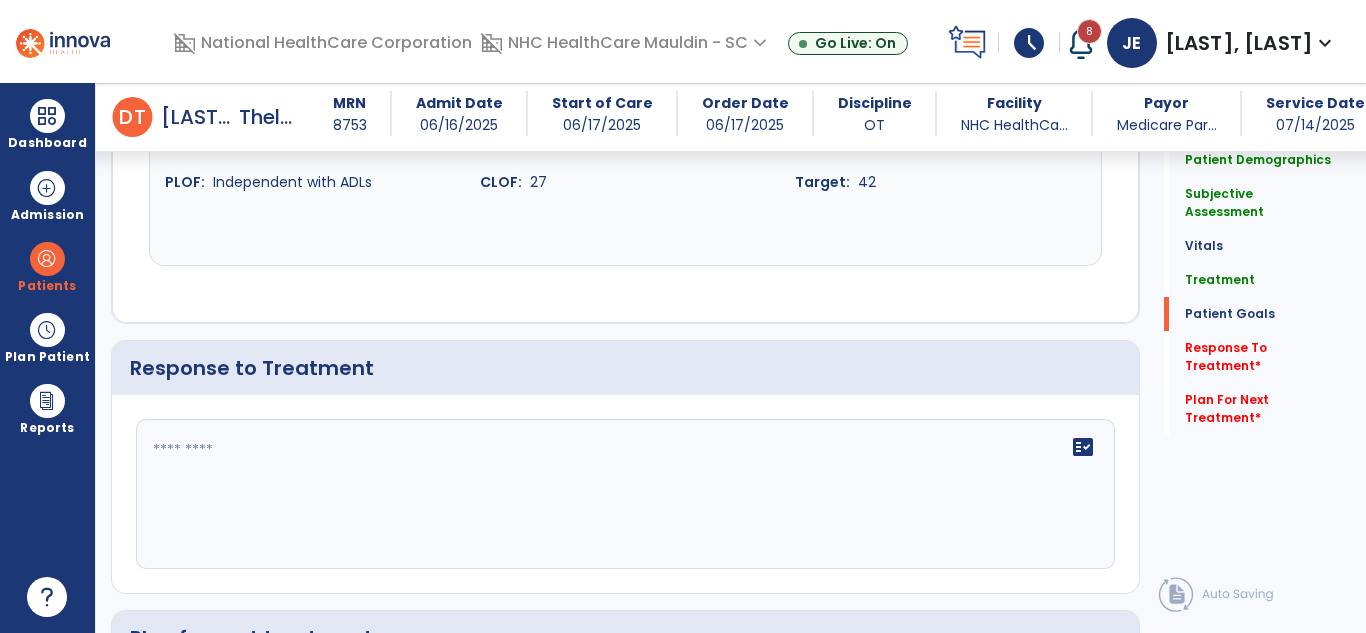 scroll, scrollTop: 2387, scrollLeft: 0, axis: vertical 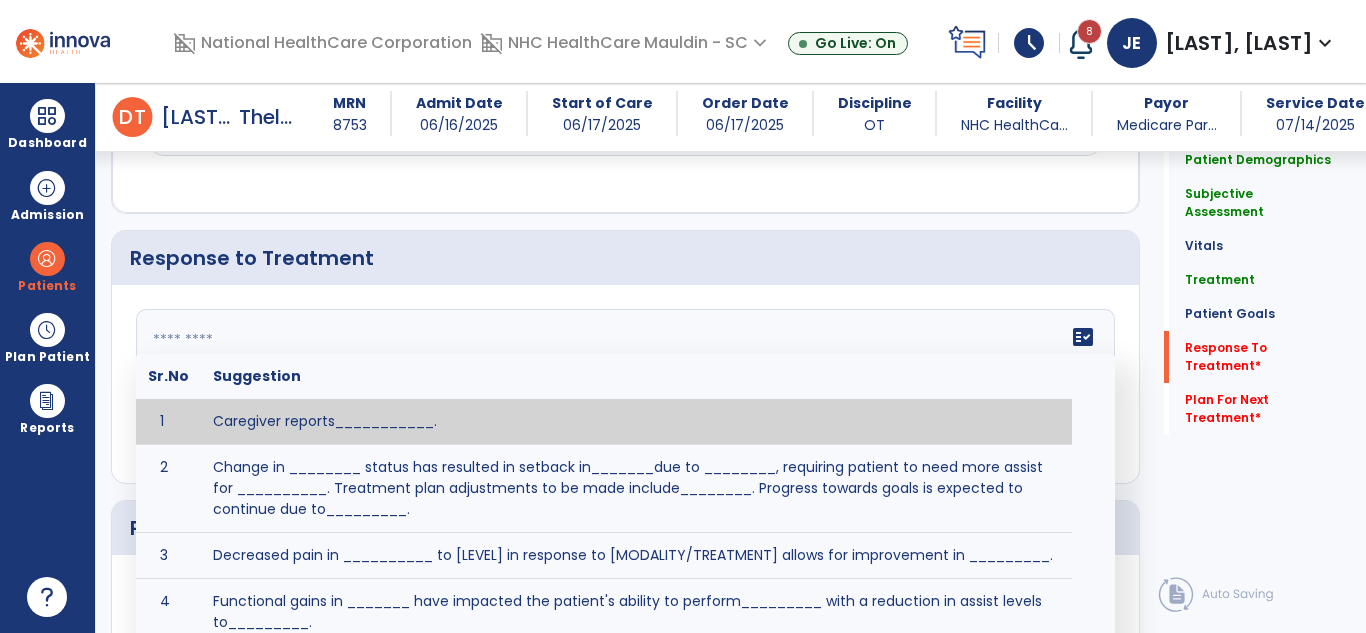 click on "fact_check  Sr.No Suggestion 1 Caregiver reports___________. 2 Change in ________ status has resulted in setback in_______due to ________, requiring patient to need more assist for __________.   Treatment plan adjustments to be made include________.  Progress towards goals is expected to continue due to_________. 3 Decreased pain in __________ to [LEVEL] in response to [MODALITY/TREATMENT] allows for improvement in _________. 4 Functional gains in _______ have impacted the patient's ability to perform_________ with a reduction in assist levels to_________. 5 Functional progress this week has been significant due to__________. 6 Gains in ________ have improved the patient's ability to perform ______with decreased levels of assist to___________. 7 Improvement in ________allows patient to tolerate higher levels of challenges in_________. 8 Pain in [AREA] has decreased to [LEVEL] in response to [TREATMENT/MODALITY], allowing fore ease in completing__________. 9 10 11 12 13 14 15 16 17 18 19 20 21" 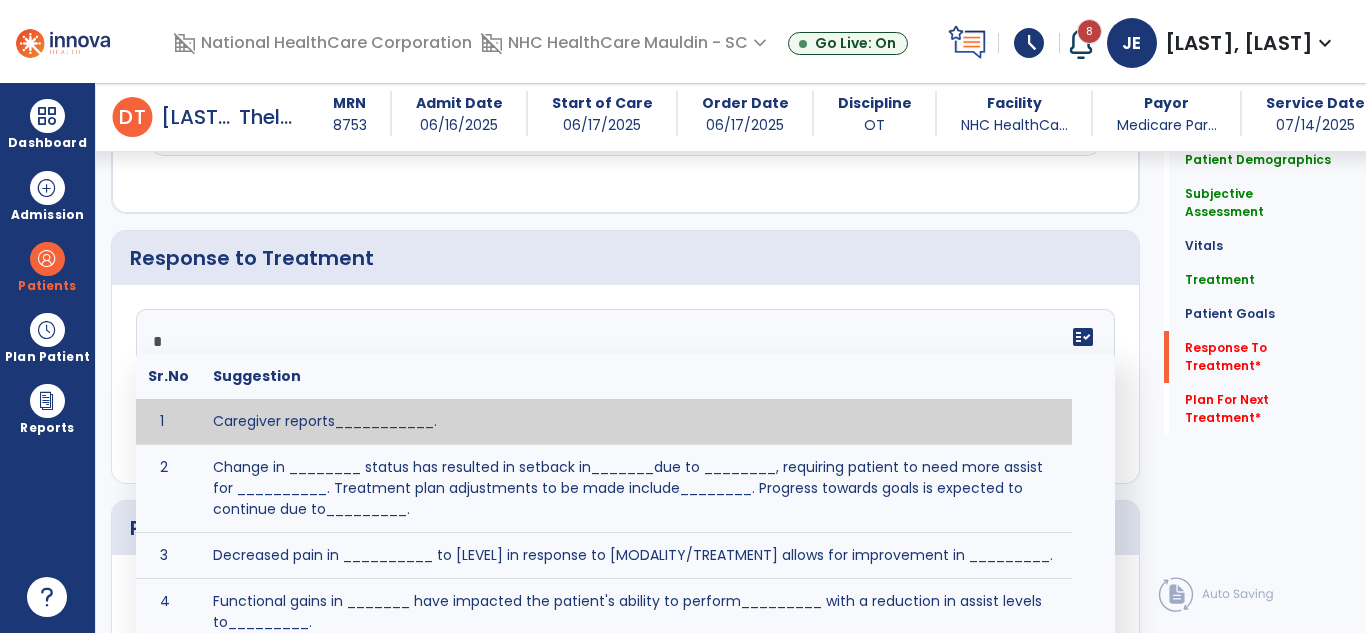 type on "*" 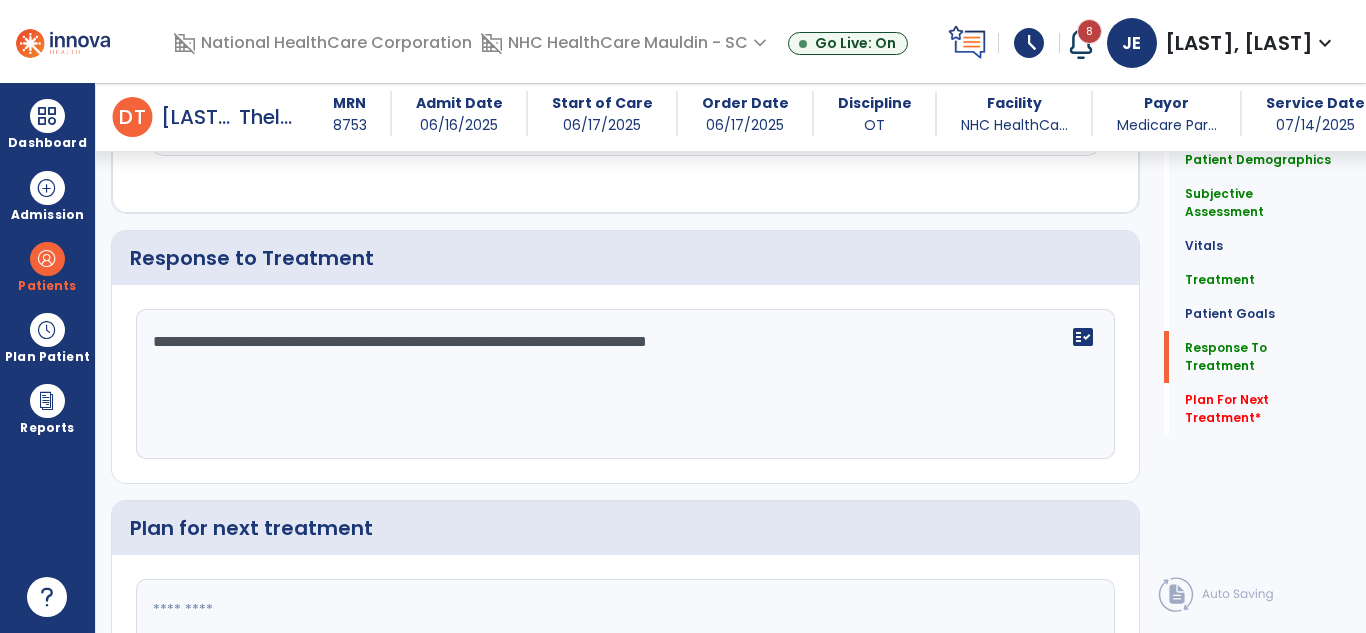 scroll, scrollTop: 2387, scrollLeft: 0, axis: vertical 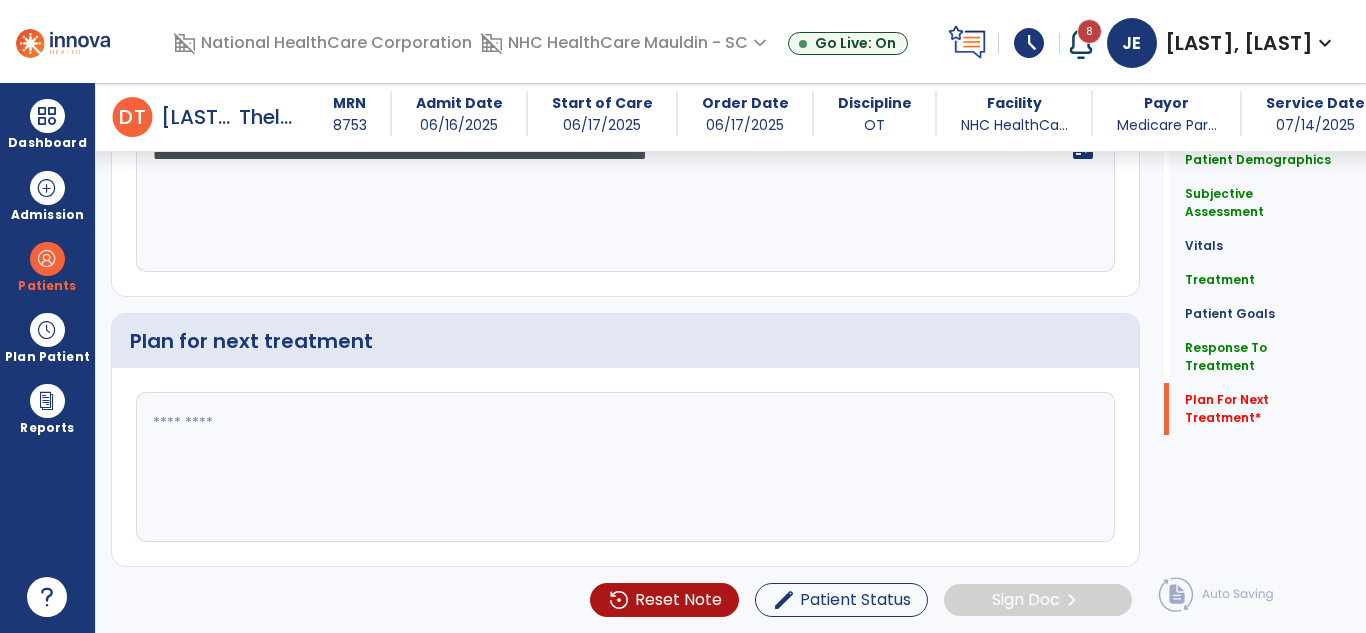 type on "**********" 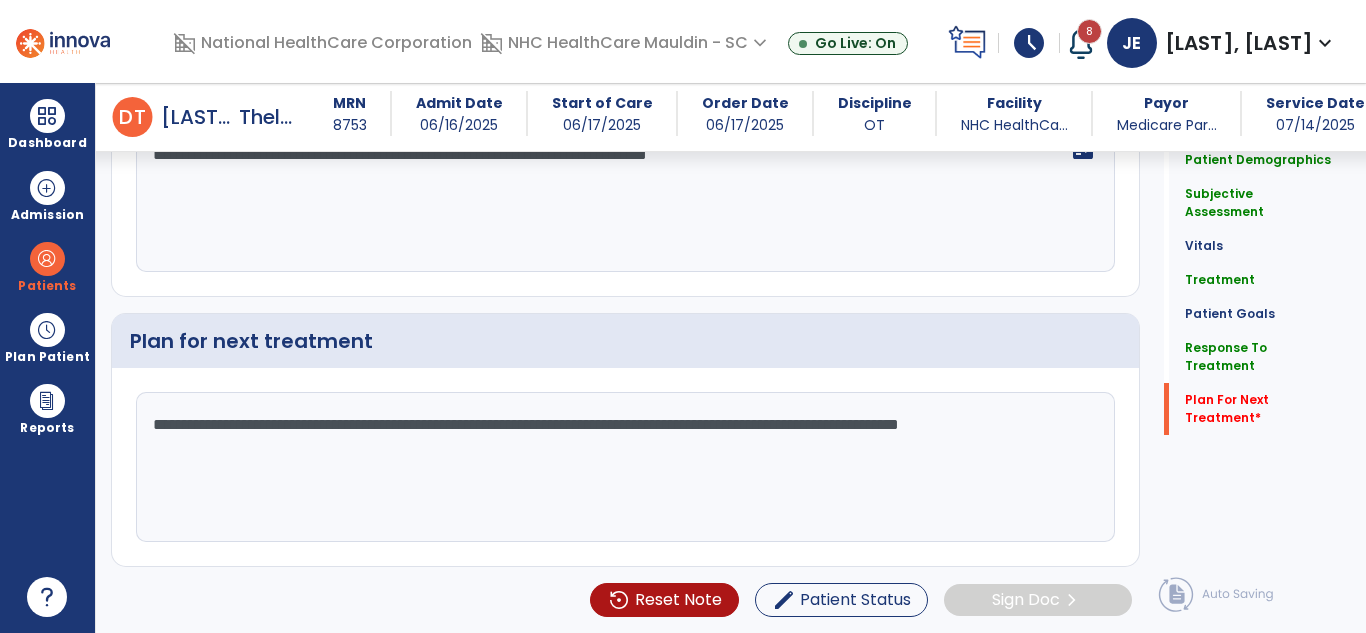 click on "**********" 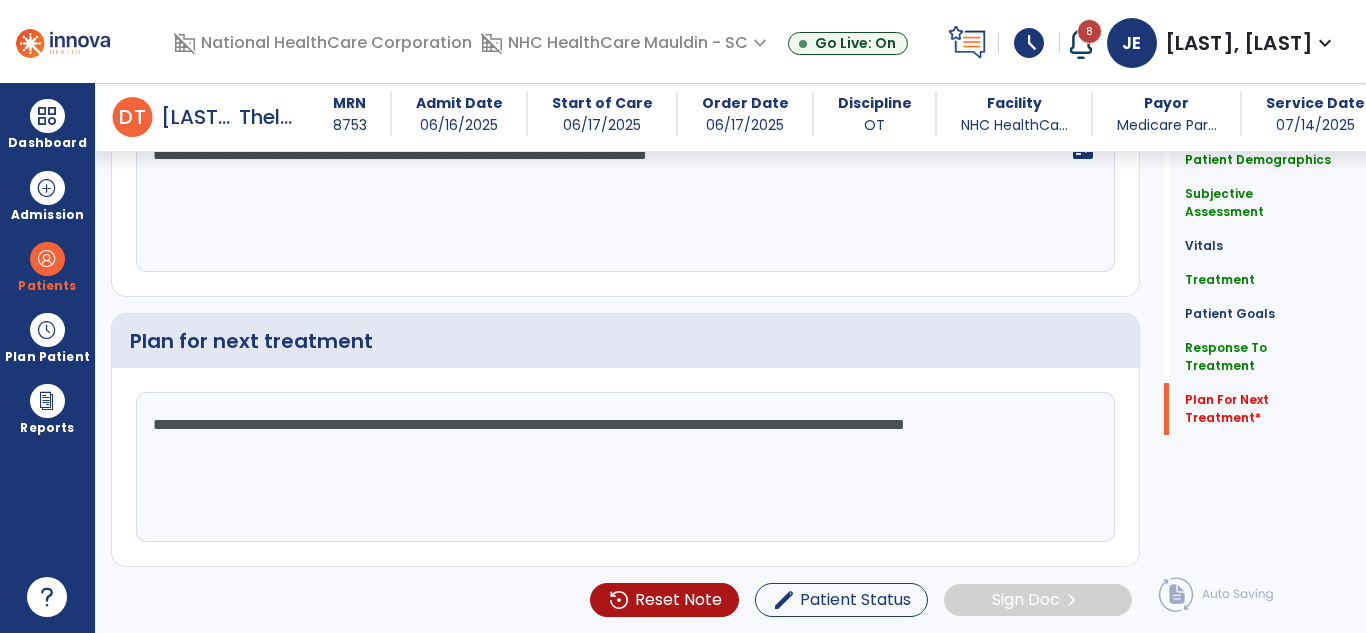 click on "**********" 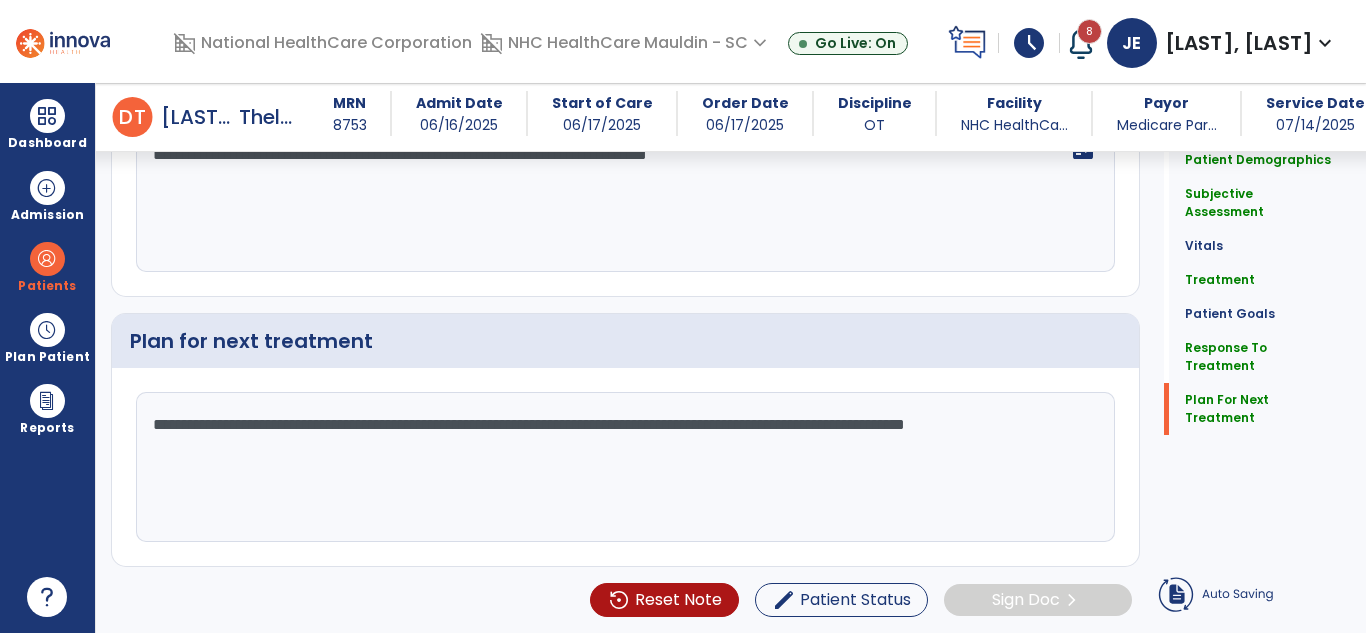 type on "**********" 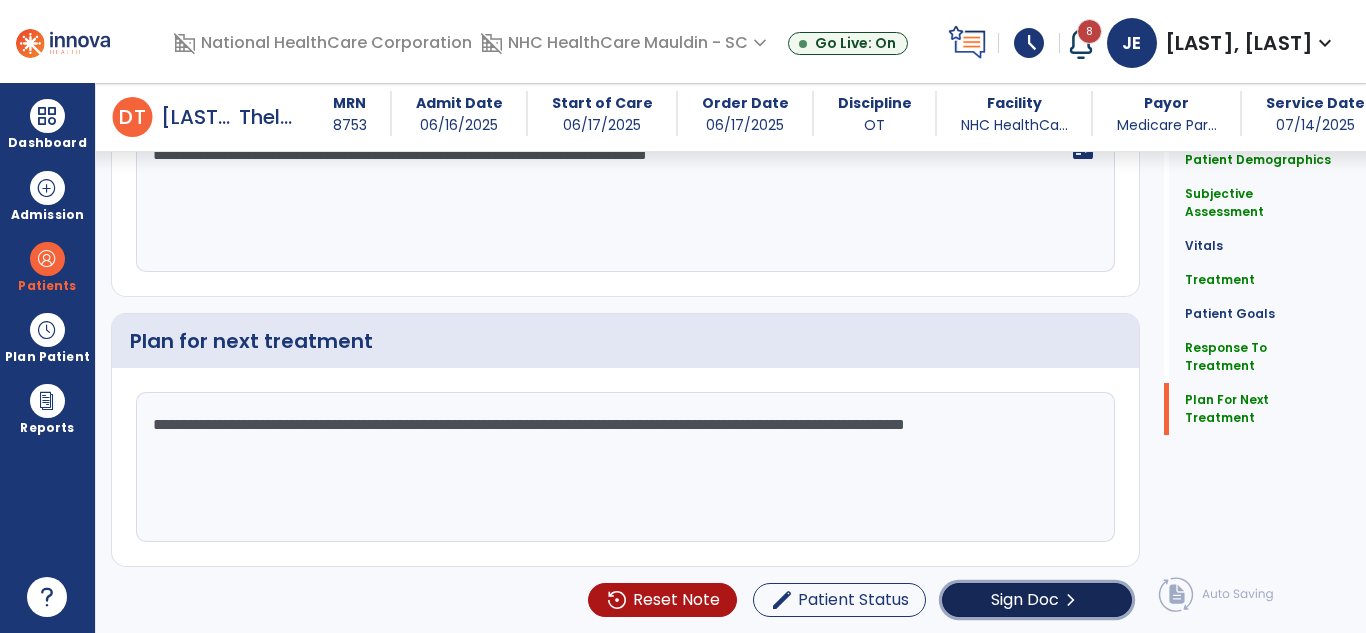 click on "Sign Doc" 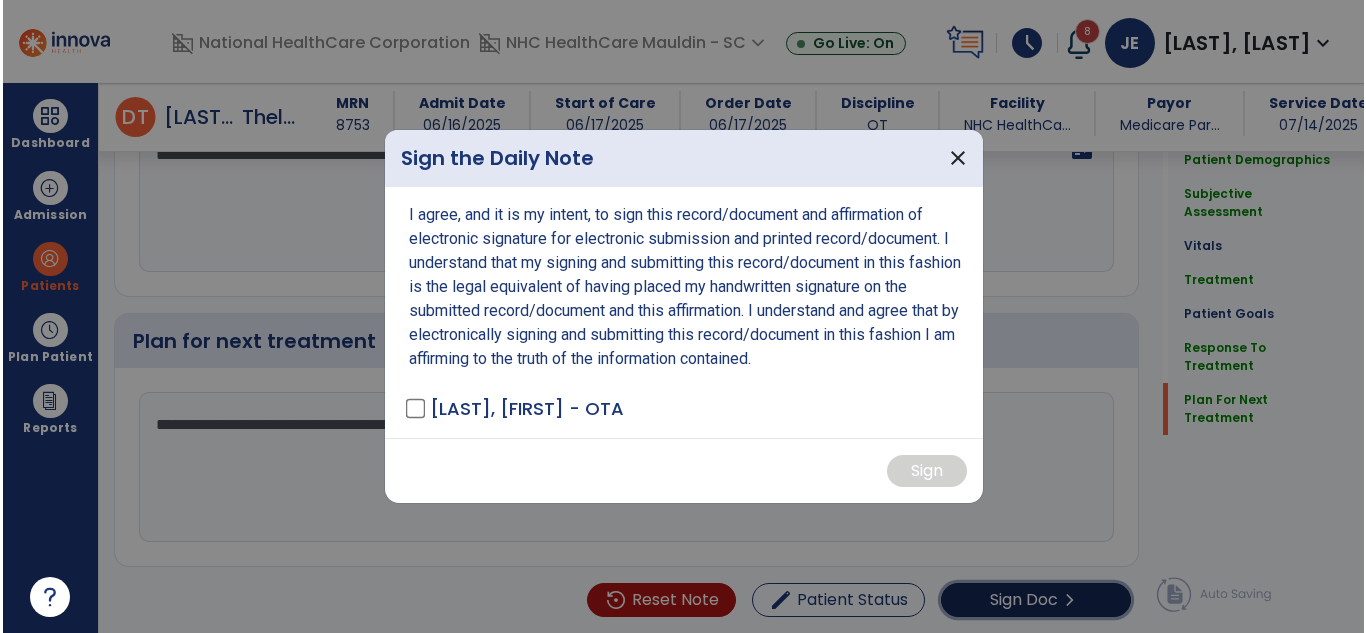 scroll, scrollTop: 2575, scrollLeft: 0, axis: vertical 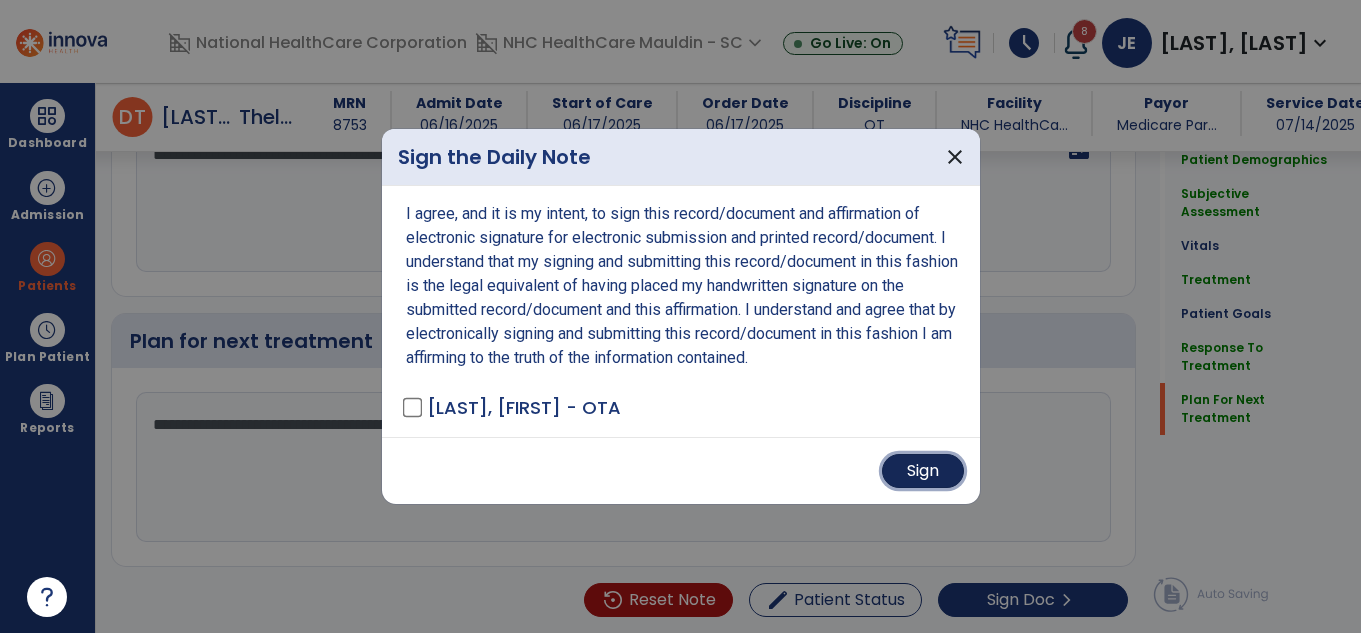 click on "Sign" at bounding box center [923, 471] 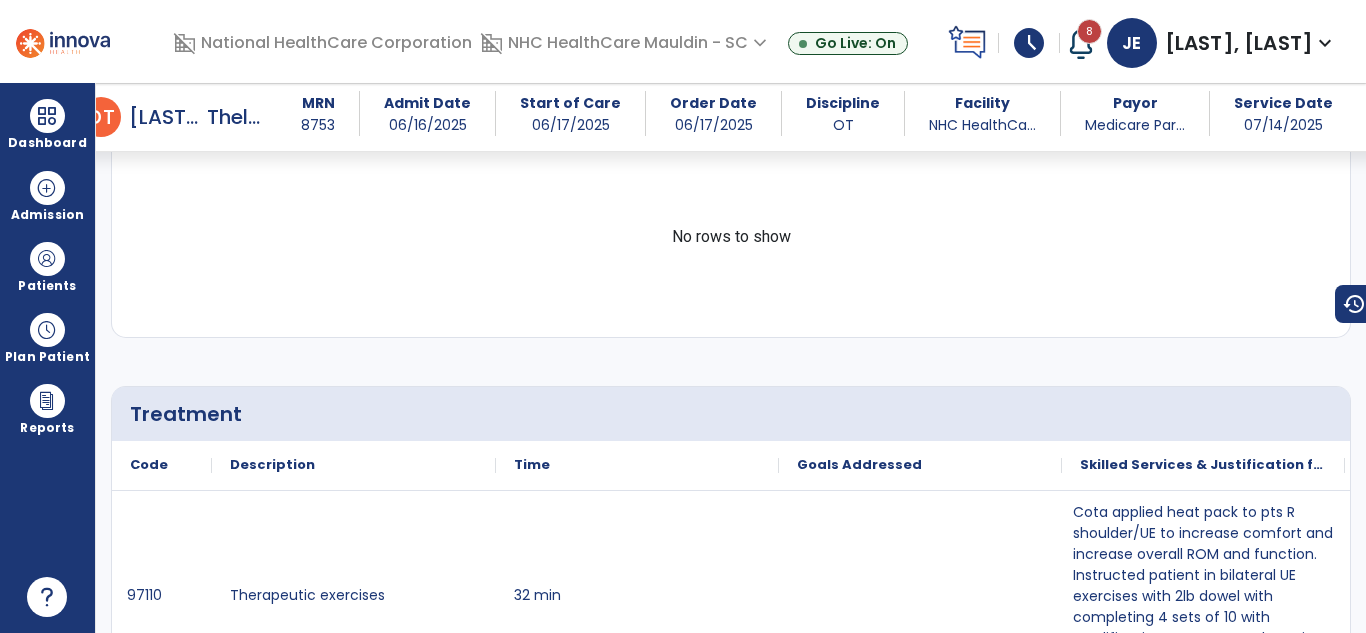 scroll, scrollTop: 0, scrollLeft: 0, axis: both 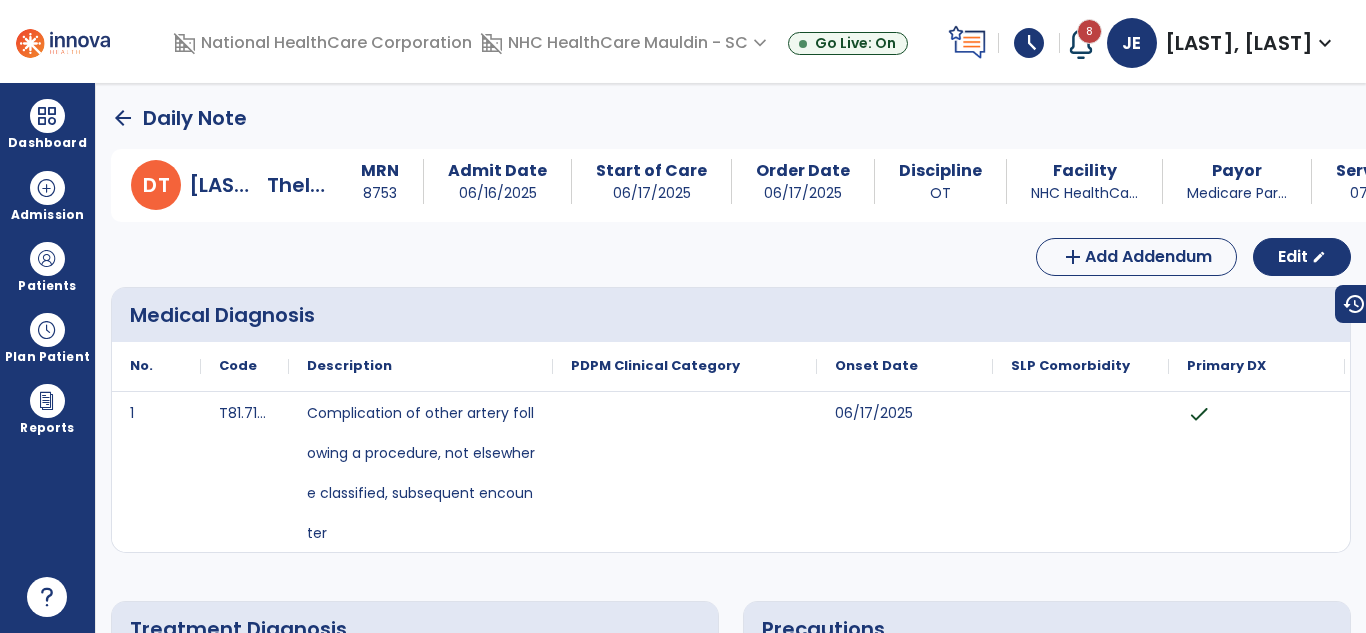 click on "arrow_back" 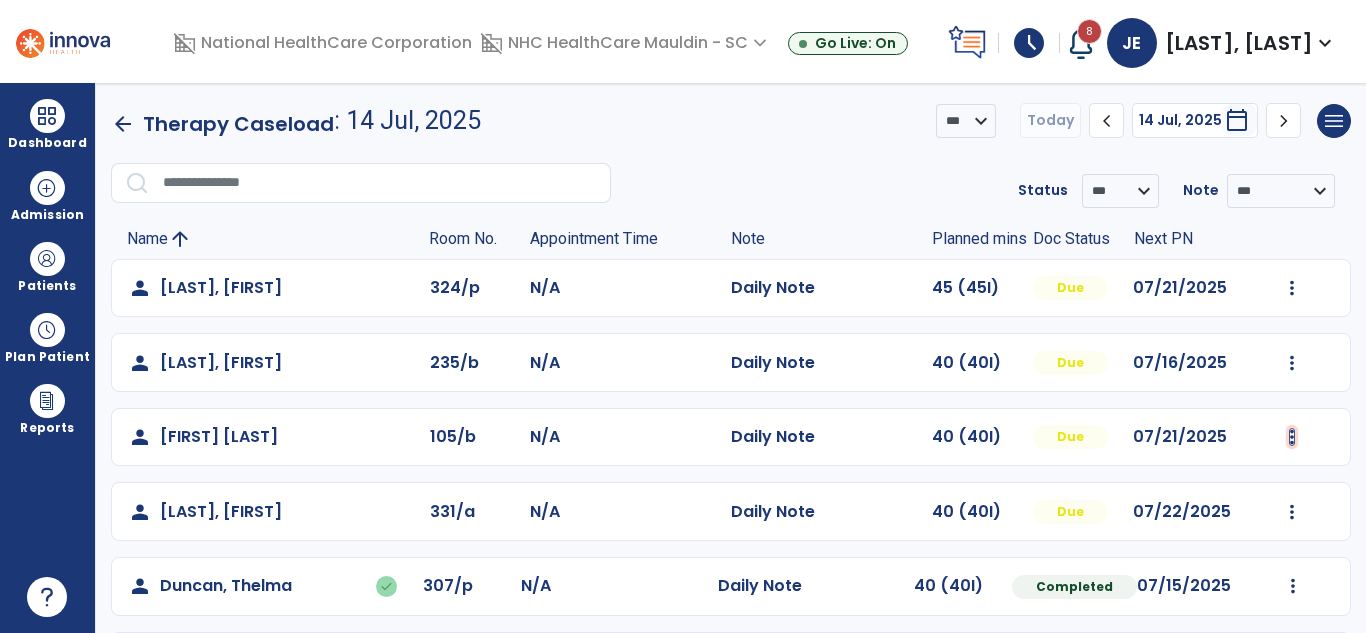 click at bounding box center (1292, 288) 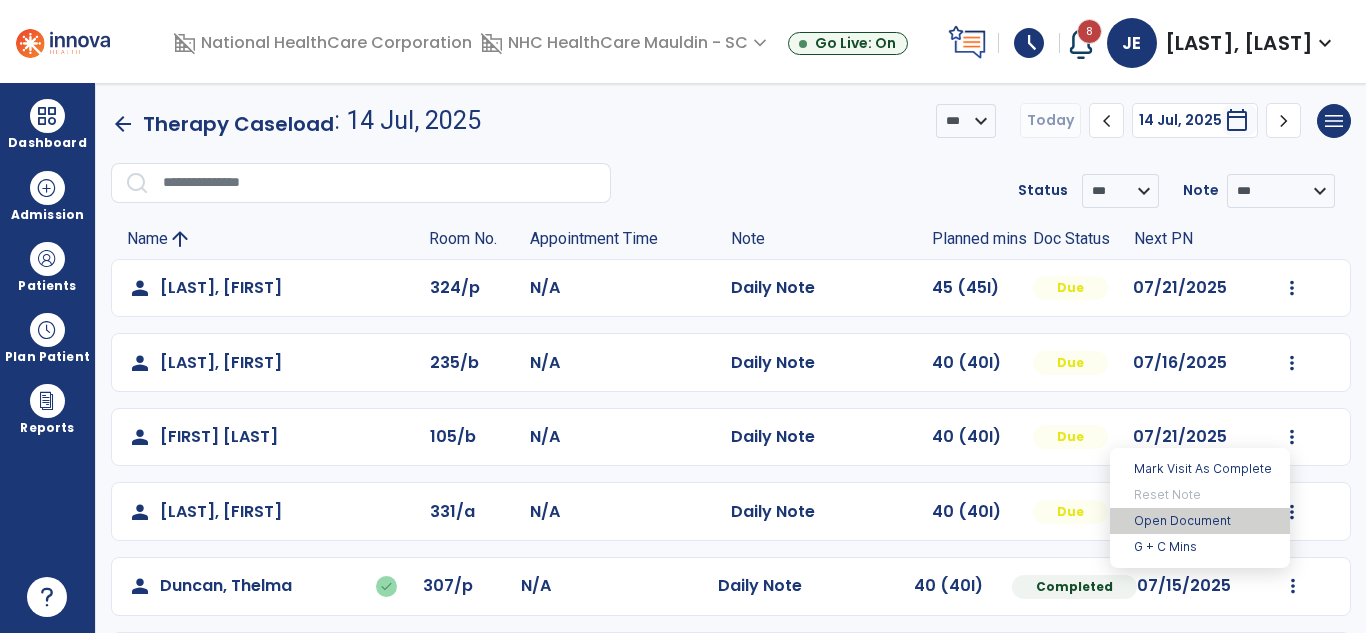click on "Open Document" at bounding box center (1200, 521) 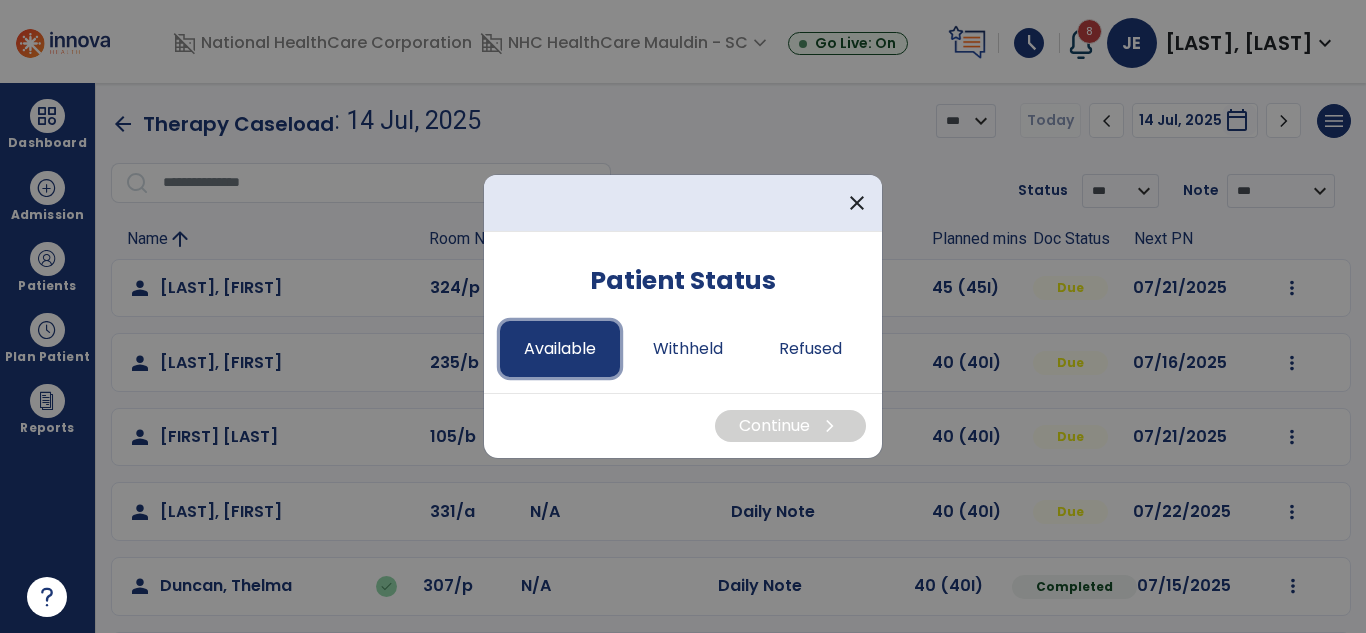 click on "Available" at bounding box center [560, 349] 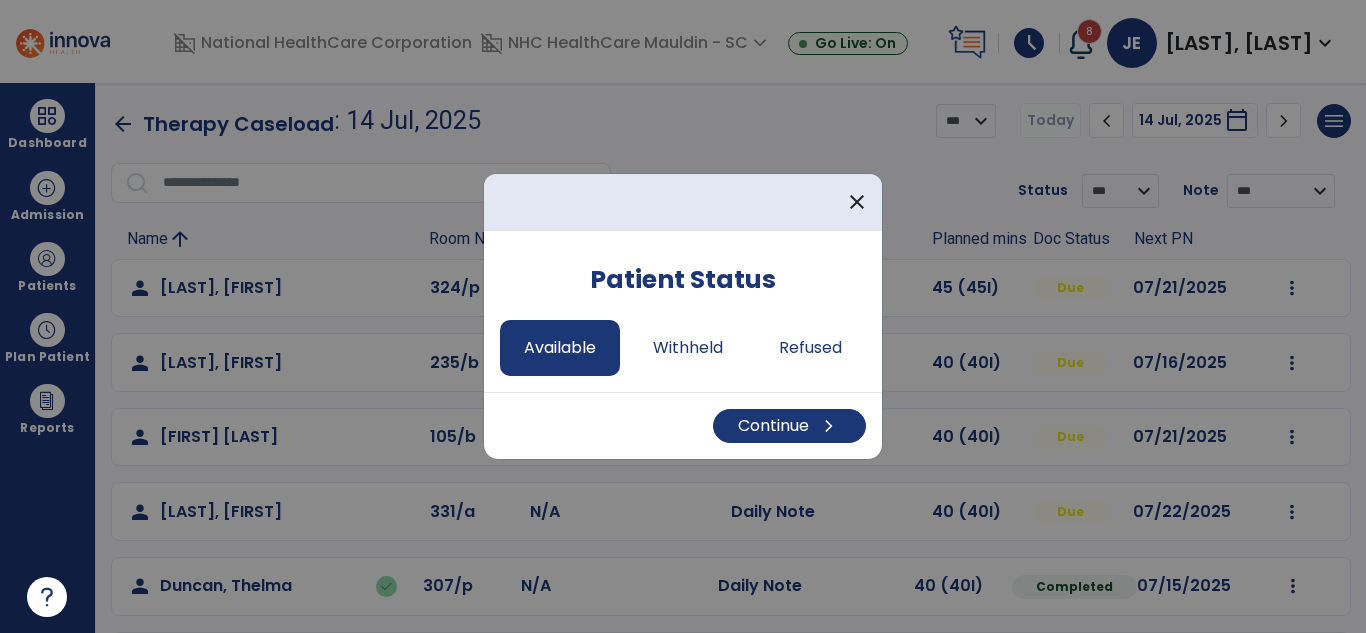 click on "Continue   chevron_right" at bounding box center [683, 425] 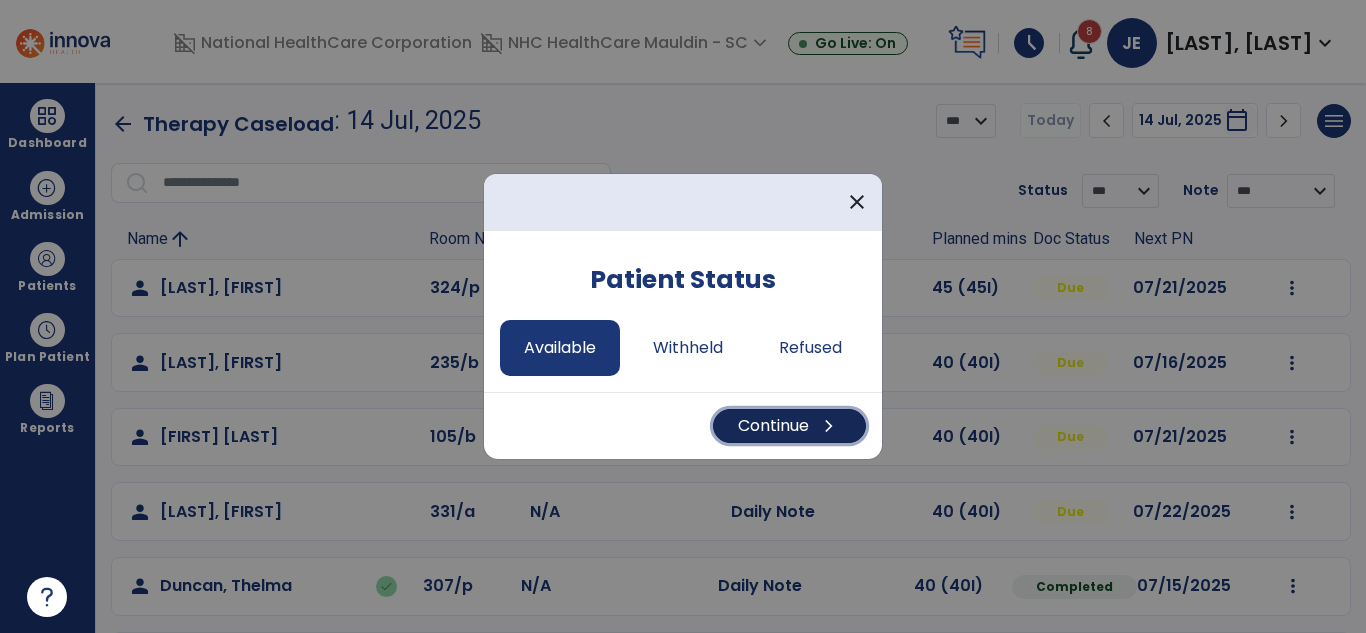 click on "Continue   chevron_right" at bounding box center [789, 426] 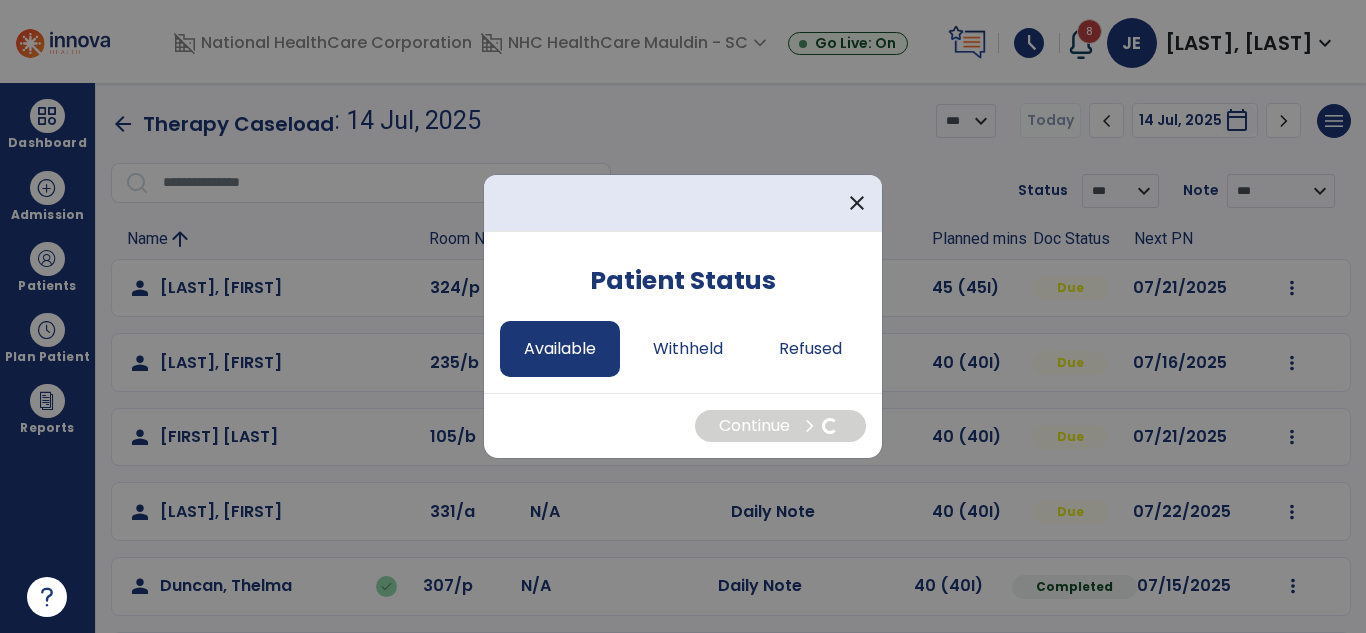 select on "*" 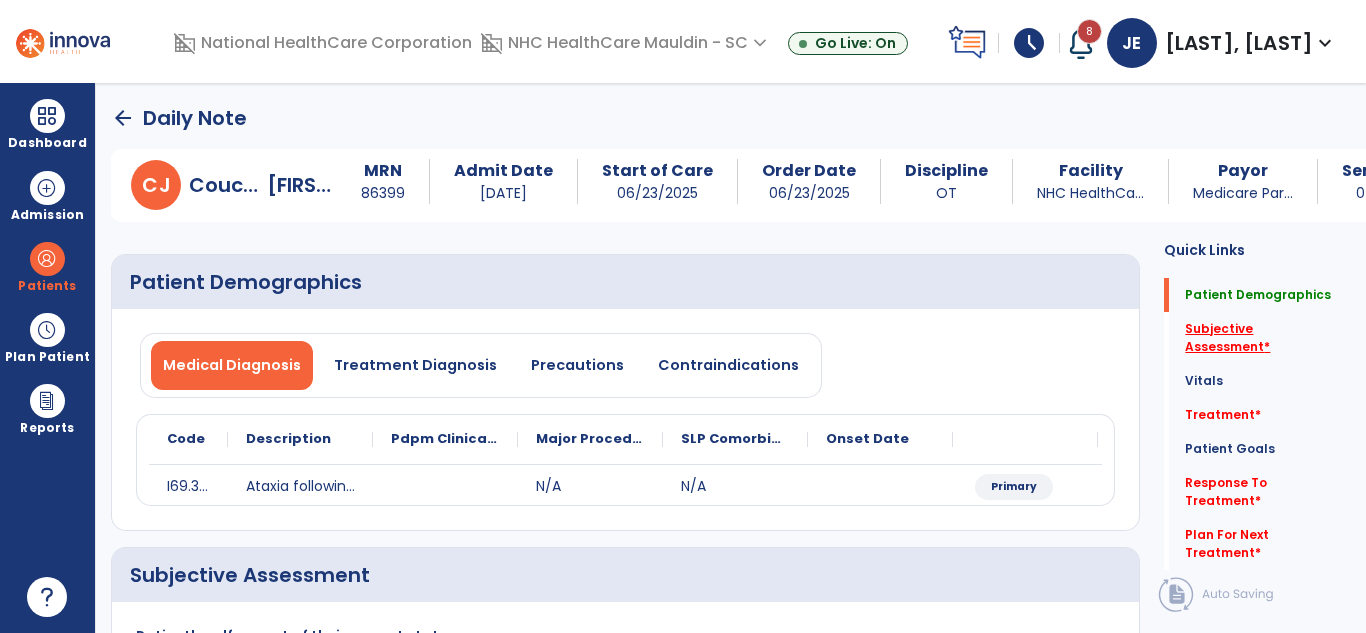 click on "Subjective Assessment   *" 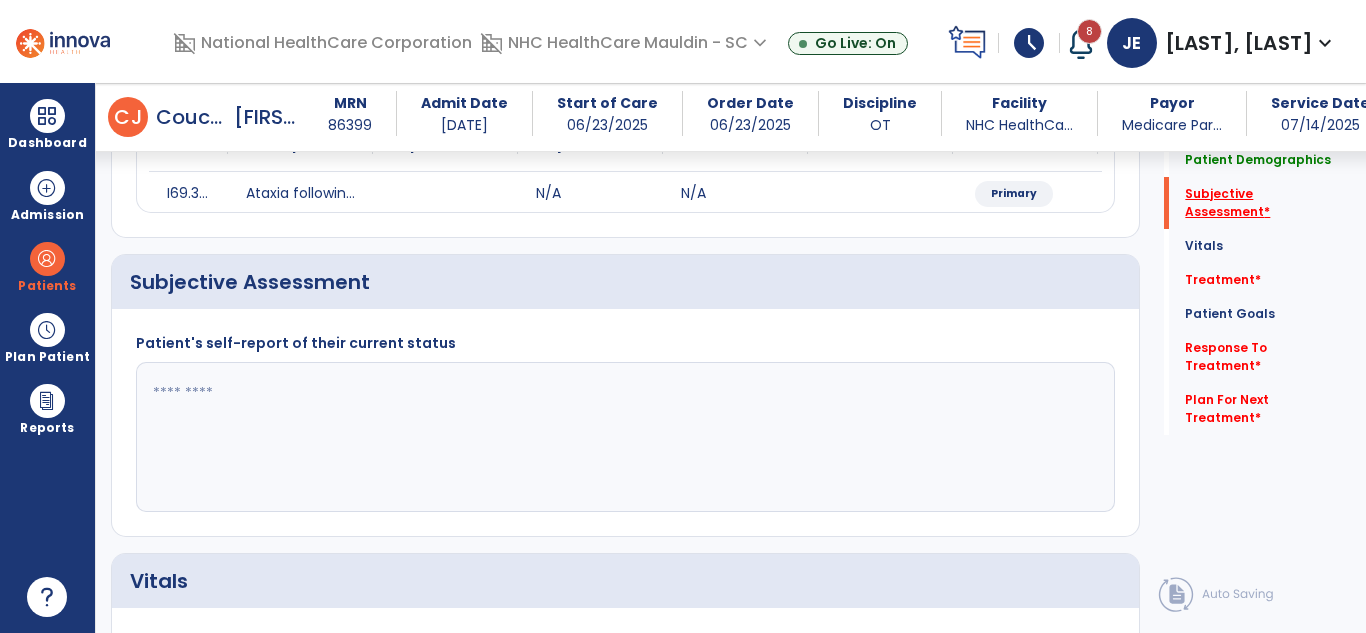 scroll, scrollTop: 330, scrollLeft: 0, axis: vertical 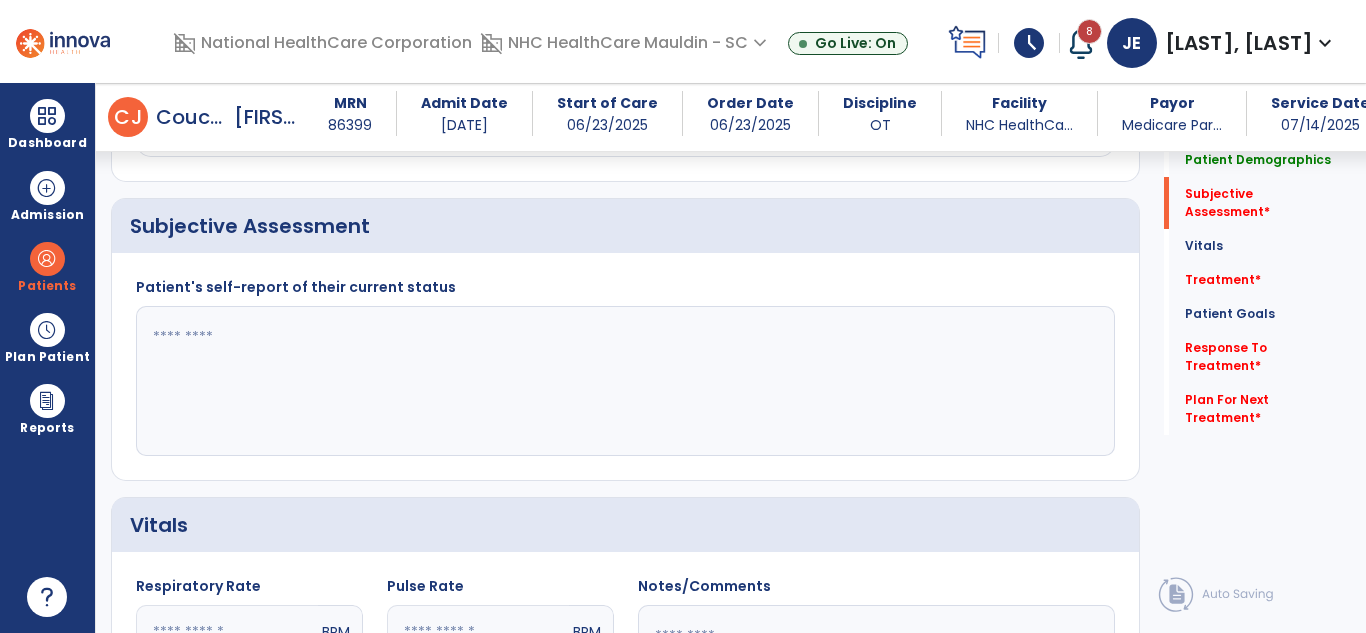 click 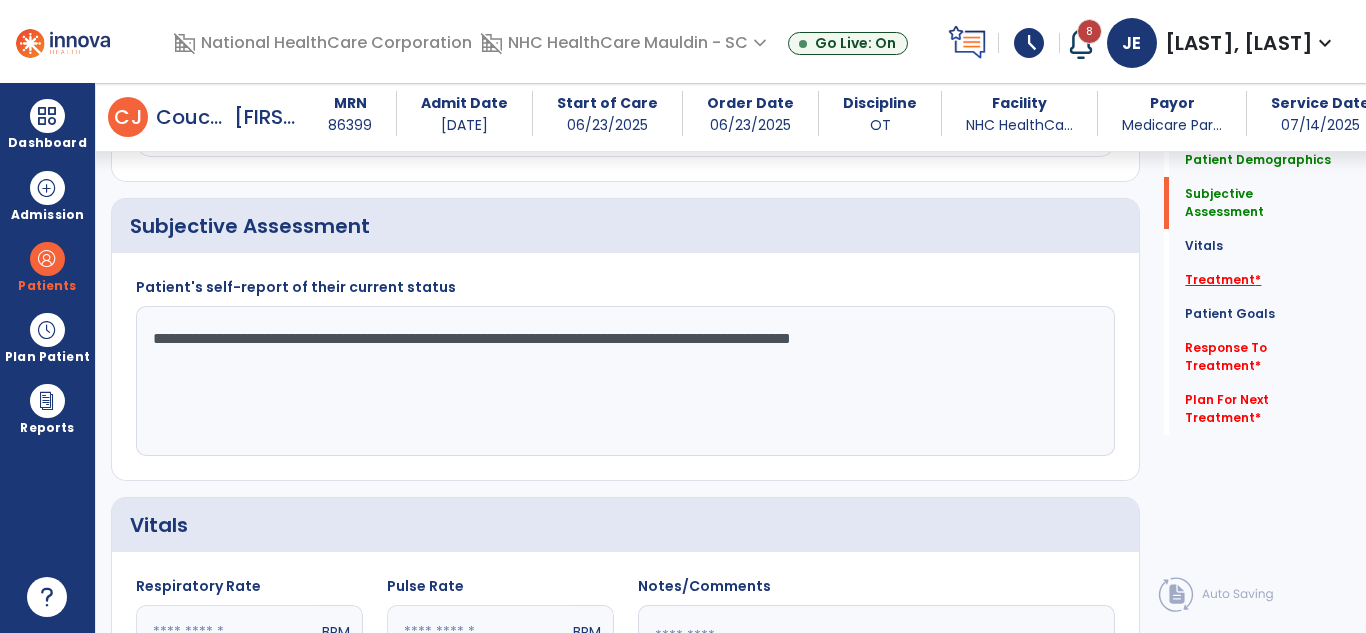 type on "**********" 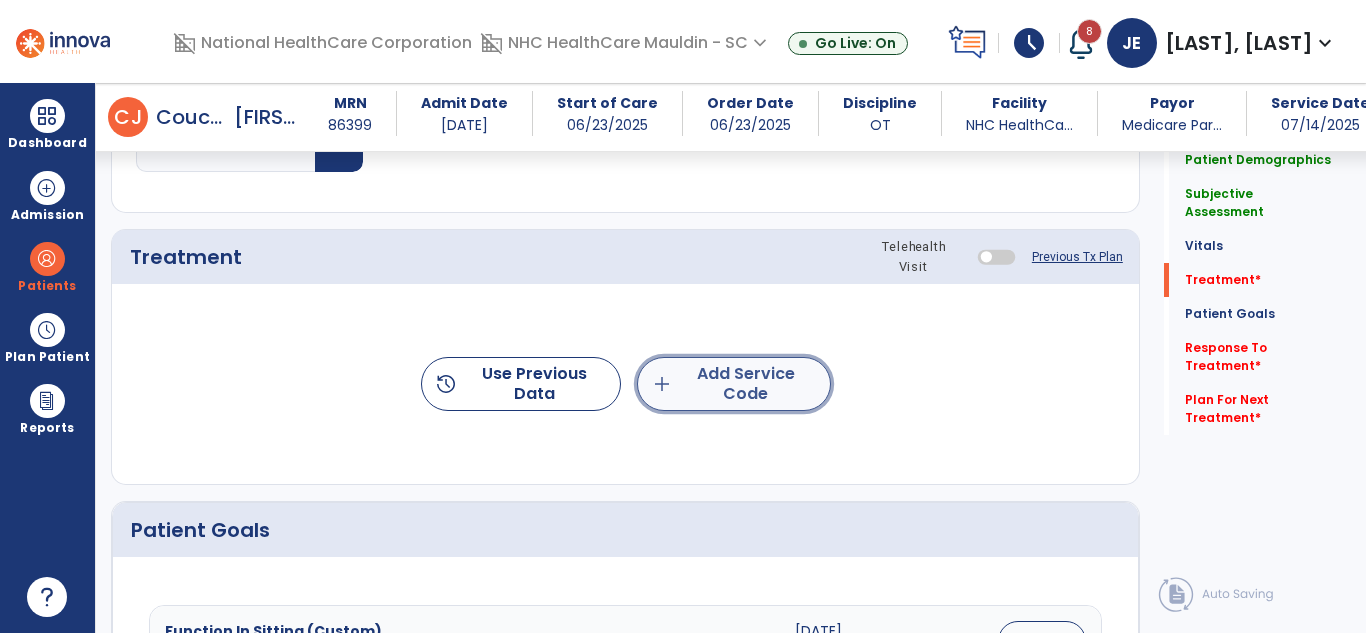 click on "add  Add Service Code" 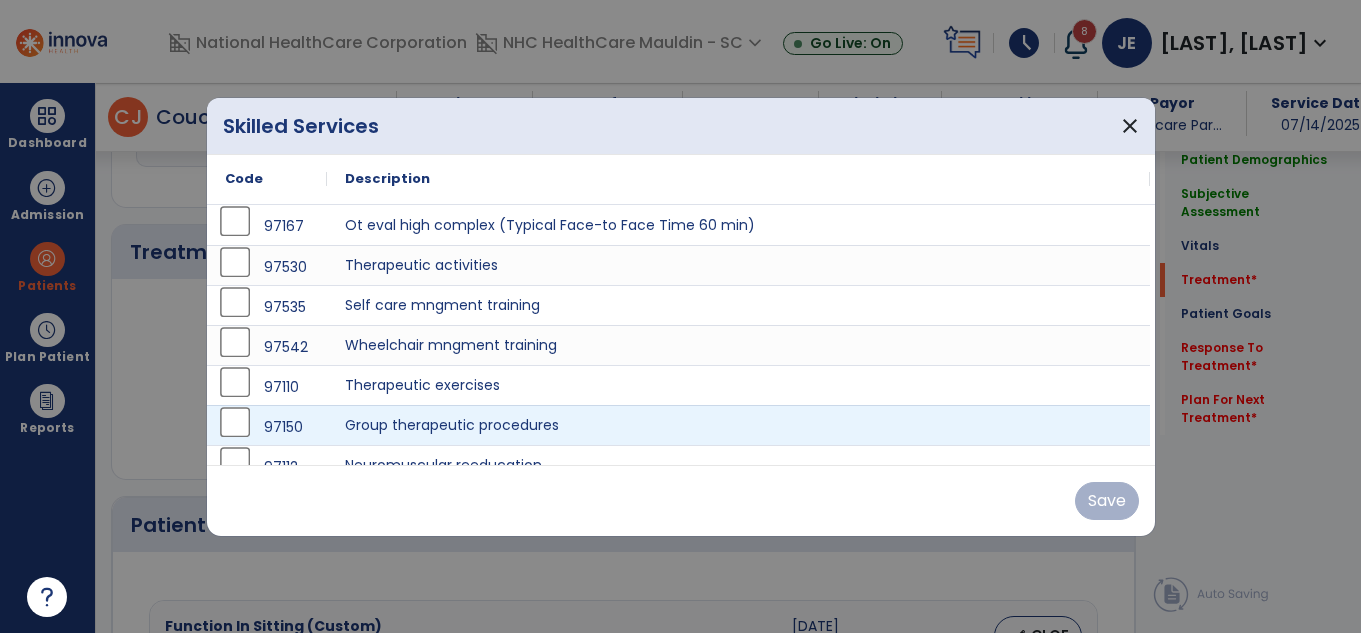 scroll, scrollTop: 1020, scrollLeft: 0, axis: vertical 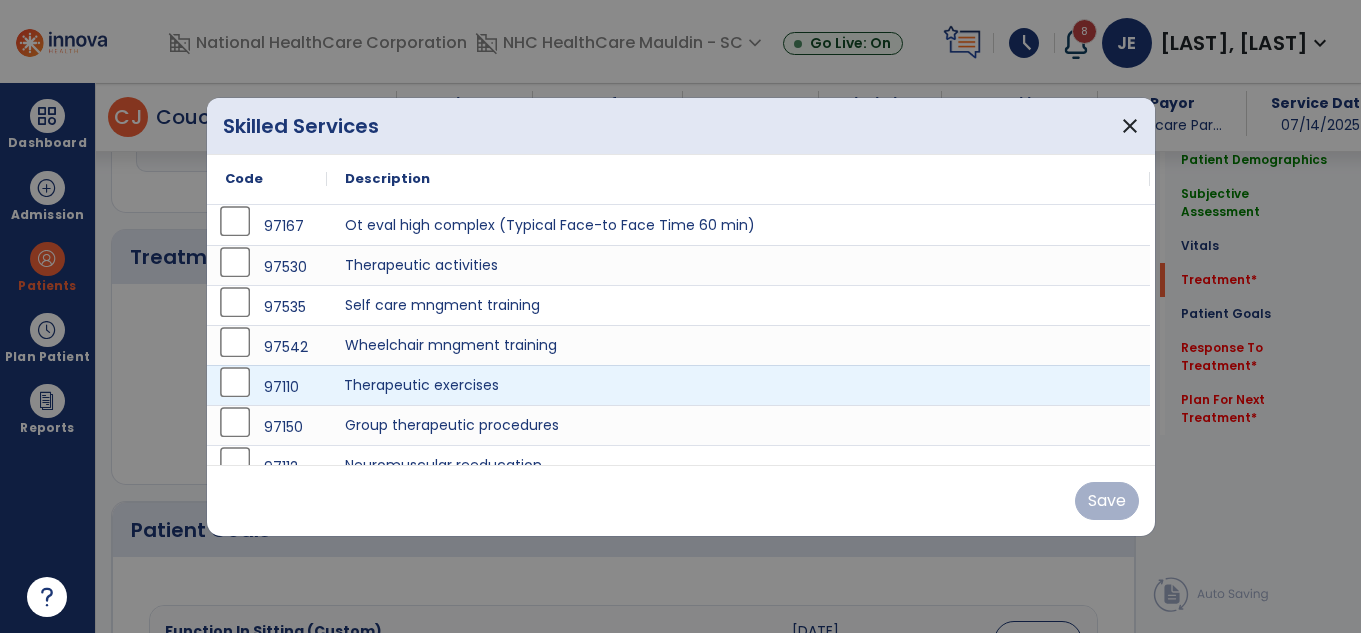 click on "Therapeutic exercises" at bounding box center [738, 385] 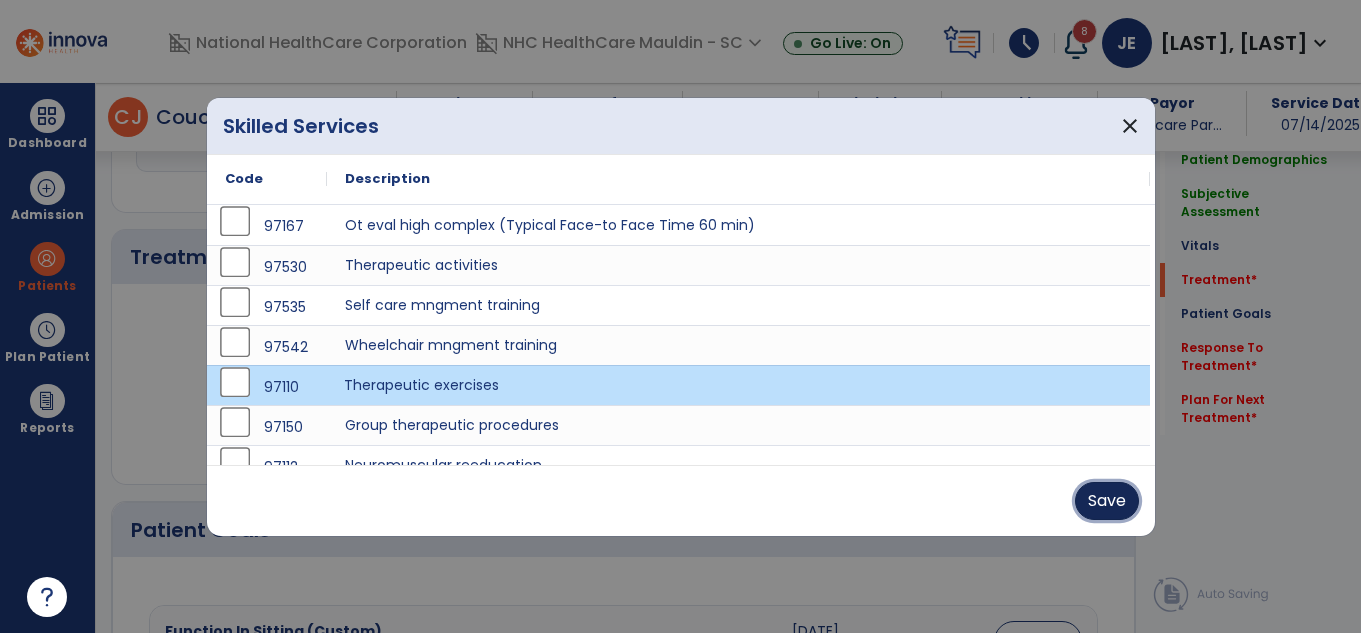click on "Save" at bounding box center [1107, 501] 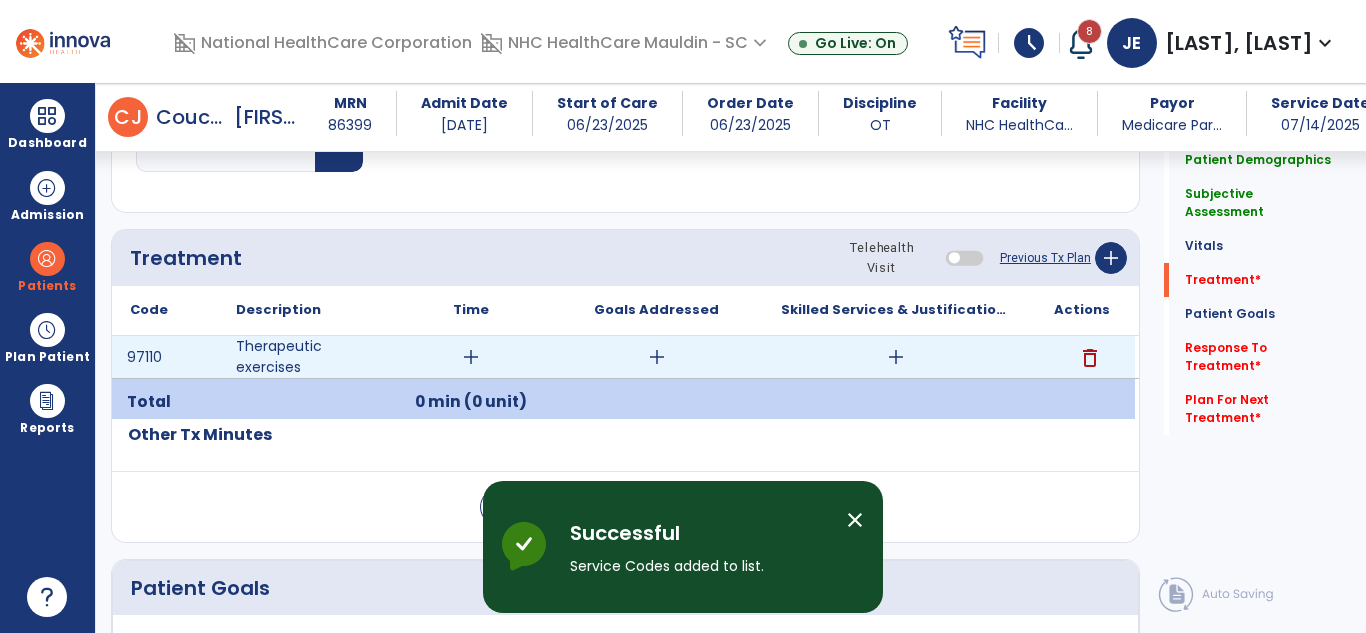 click on "add" at bounding box center [471, 357] 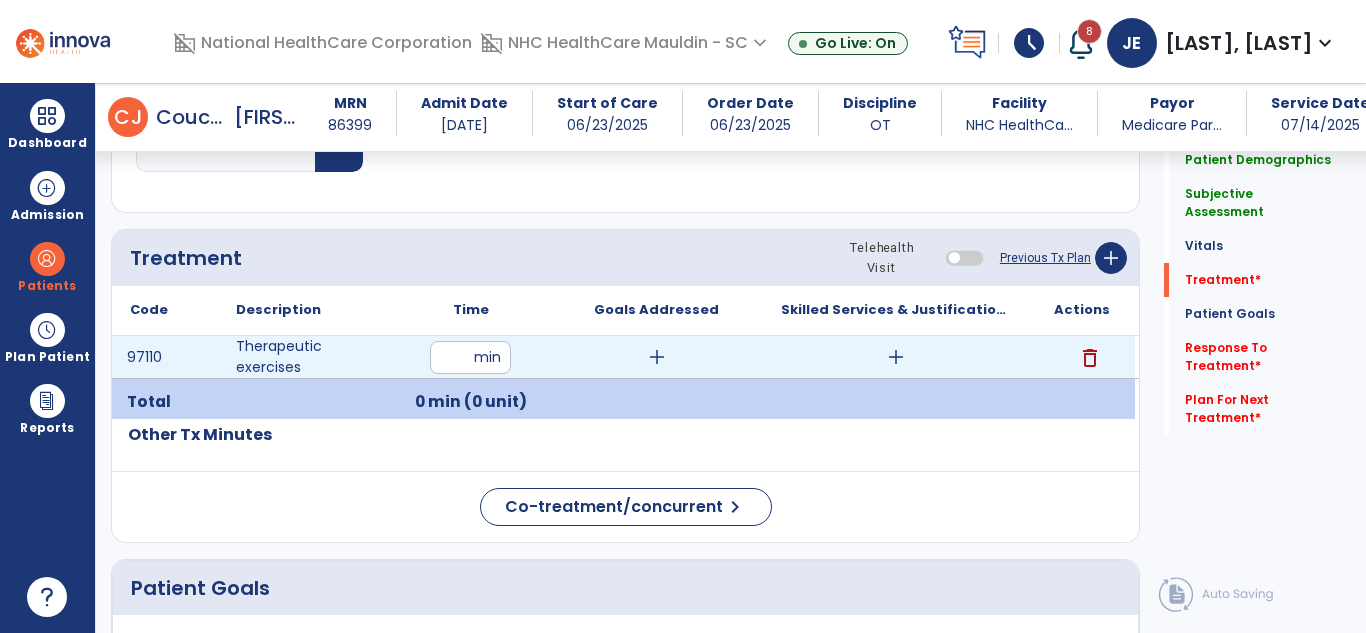 type on "**" 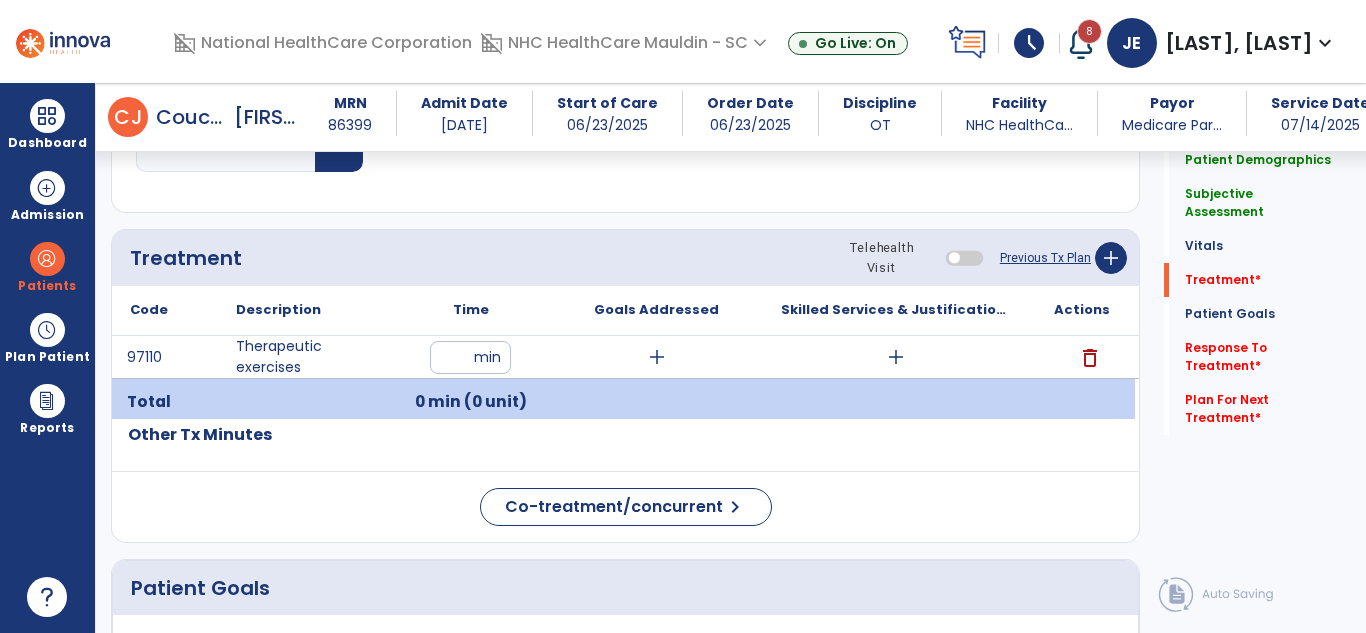 click on "Code
Description
Time" 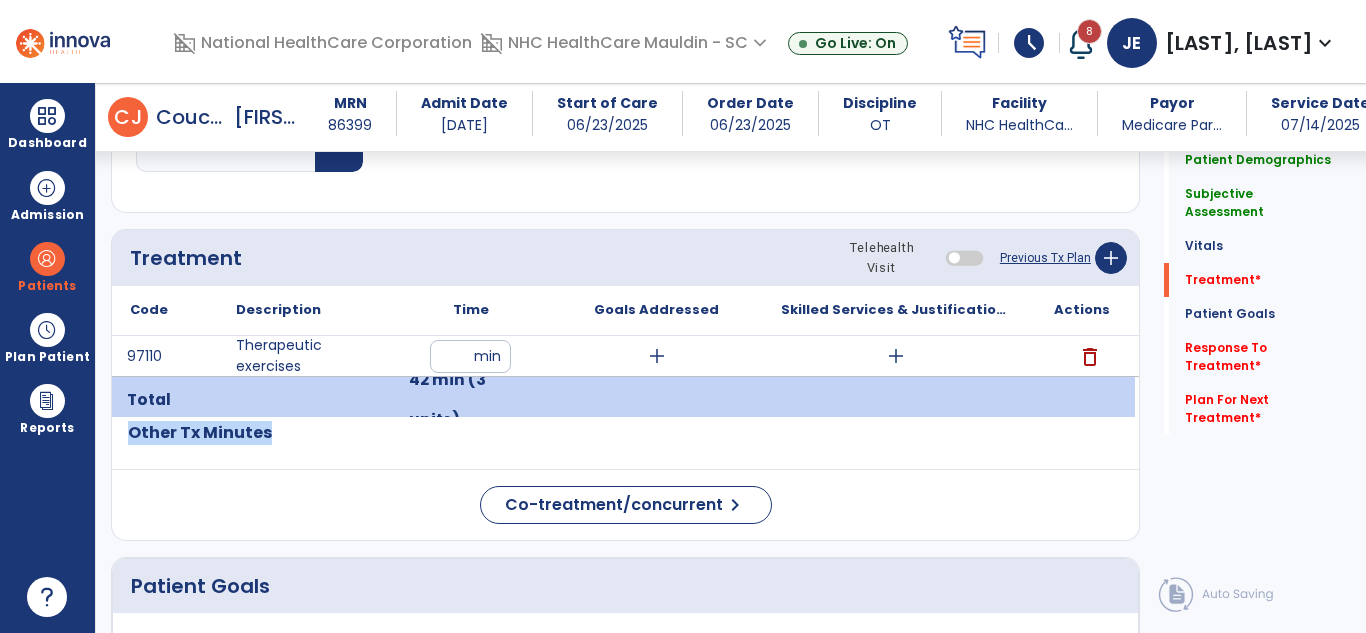 click on "Code
Description
Time" 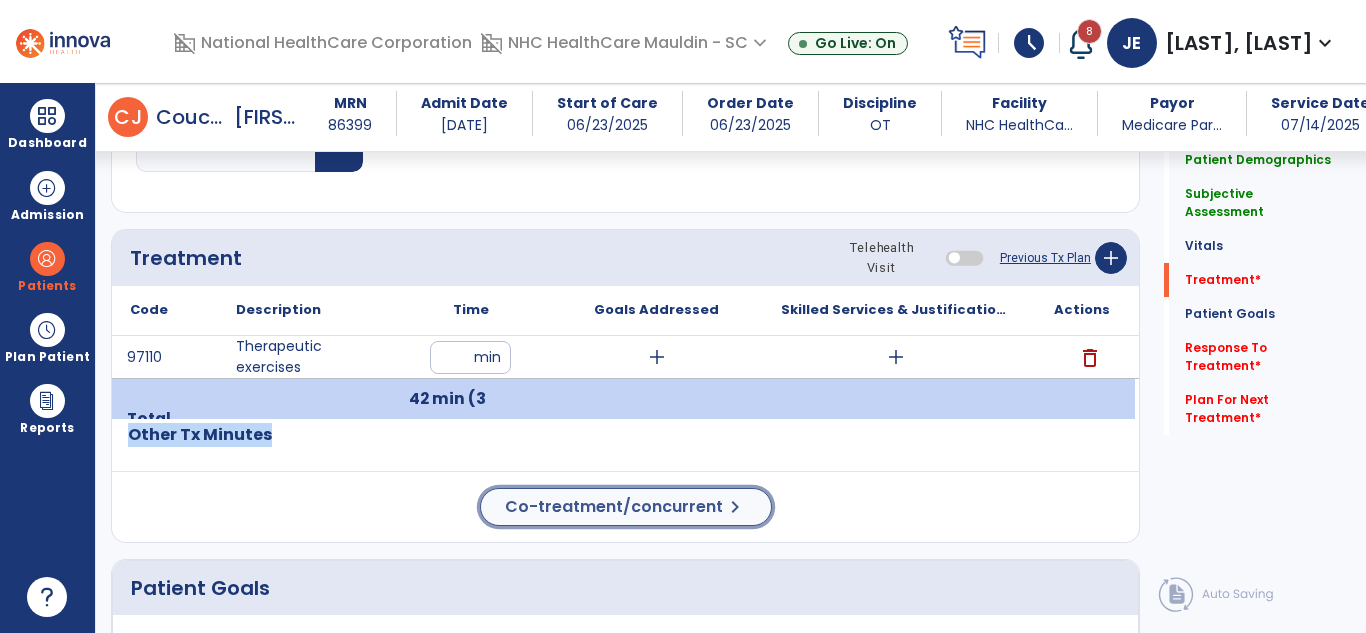 click on "Co-treatment/concurrent  chevron_right" 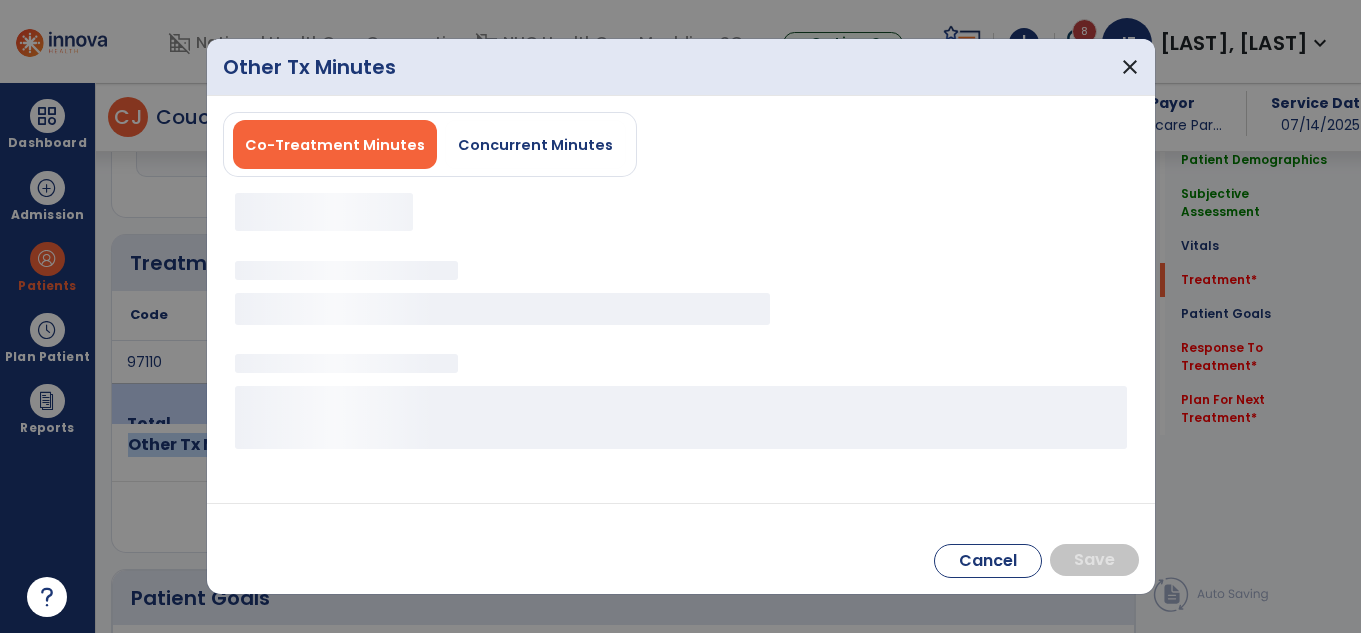 scroll, scrollTop: 1020, scrollLeft: 0, axis: vertical 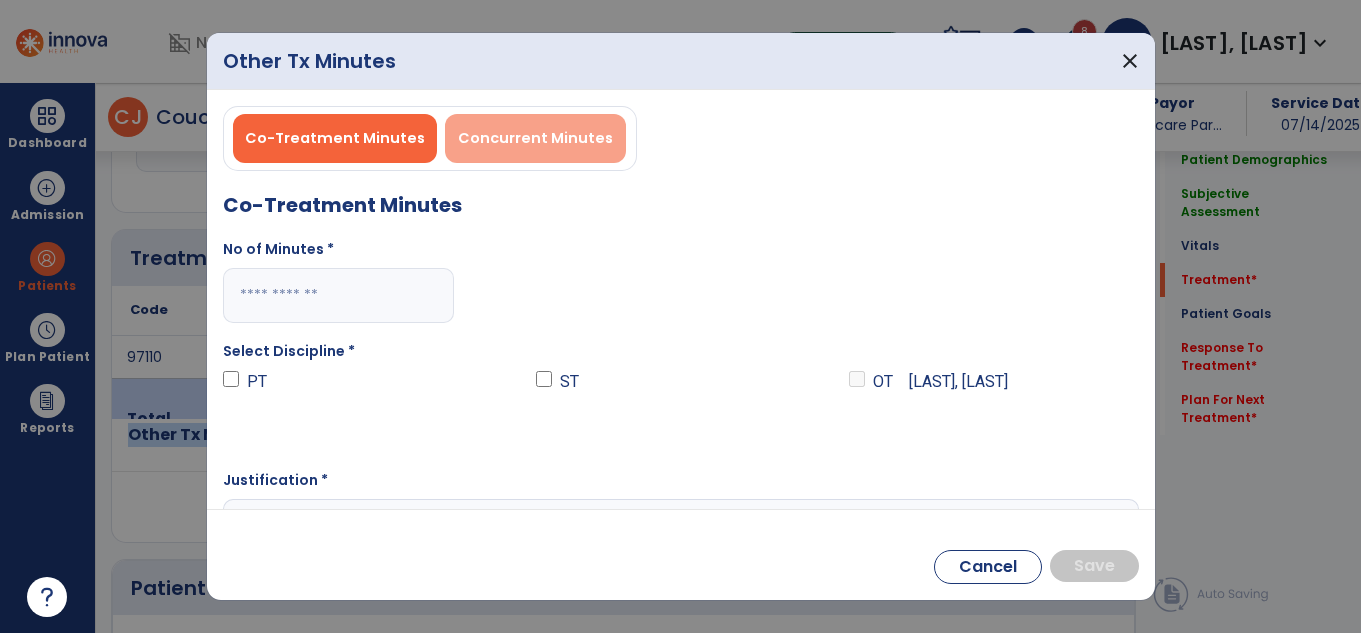 click on "Concurrent Minutes" at bounding box center [535, 138] 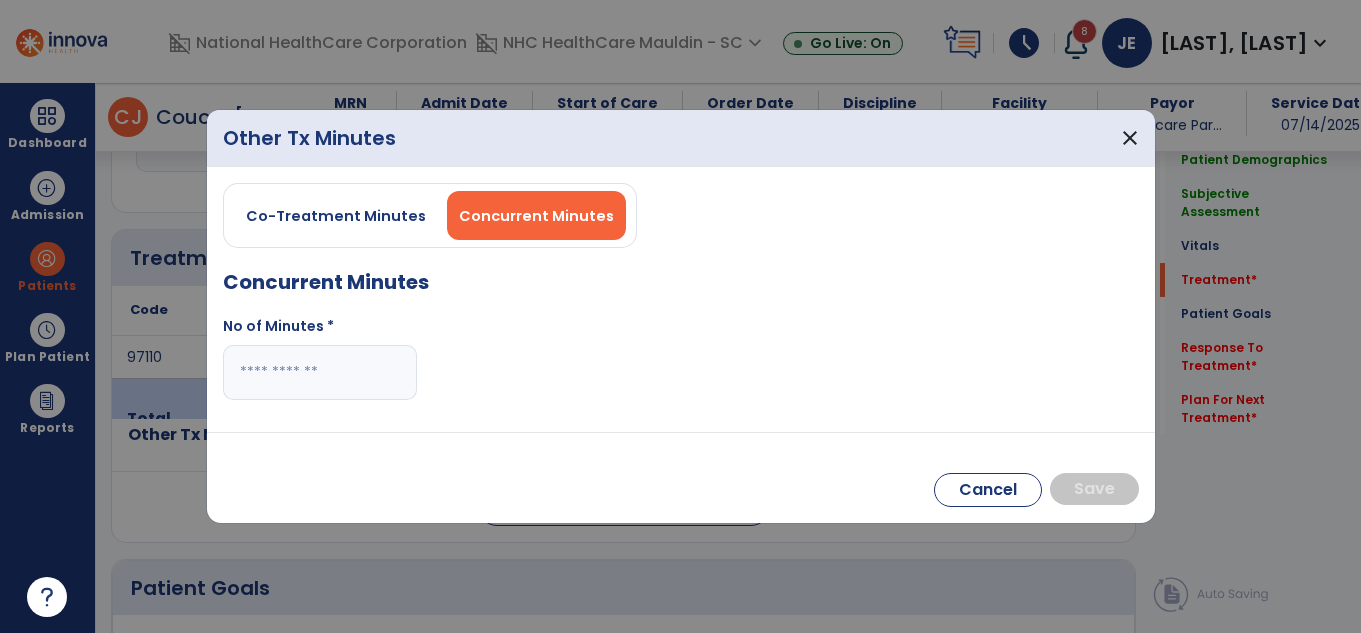 click at bounding box center [320, 372] 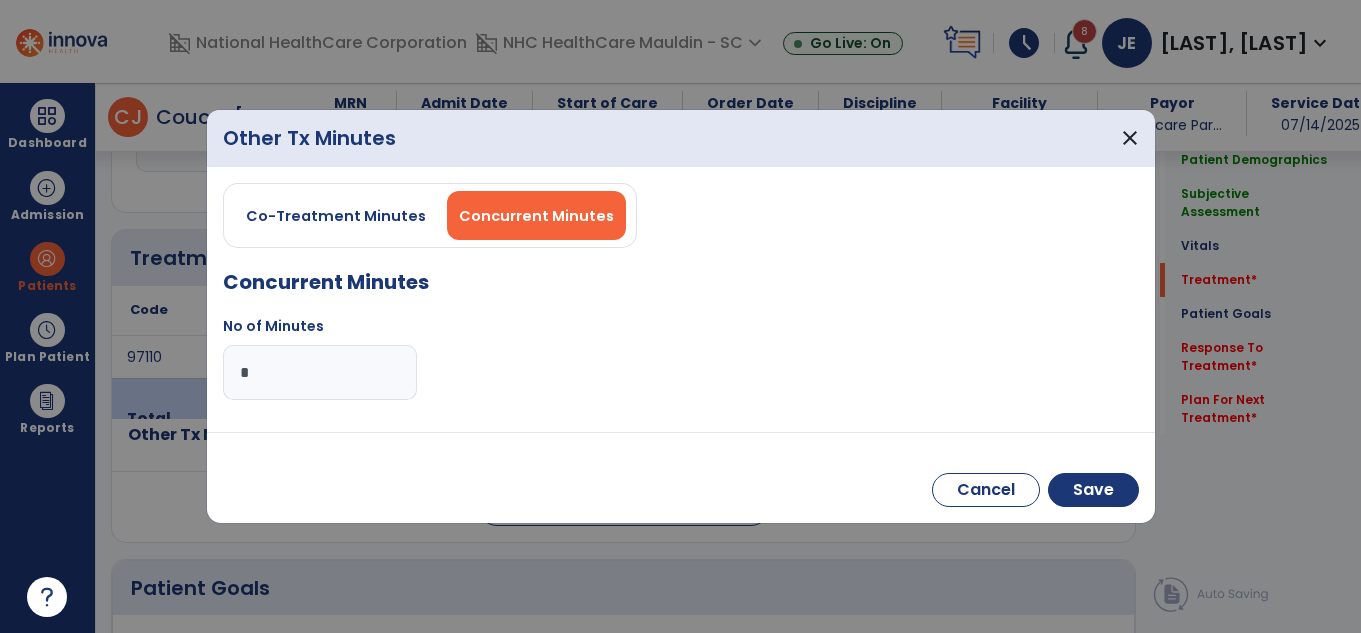 type on "*" 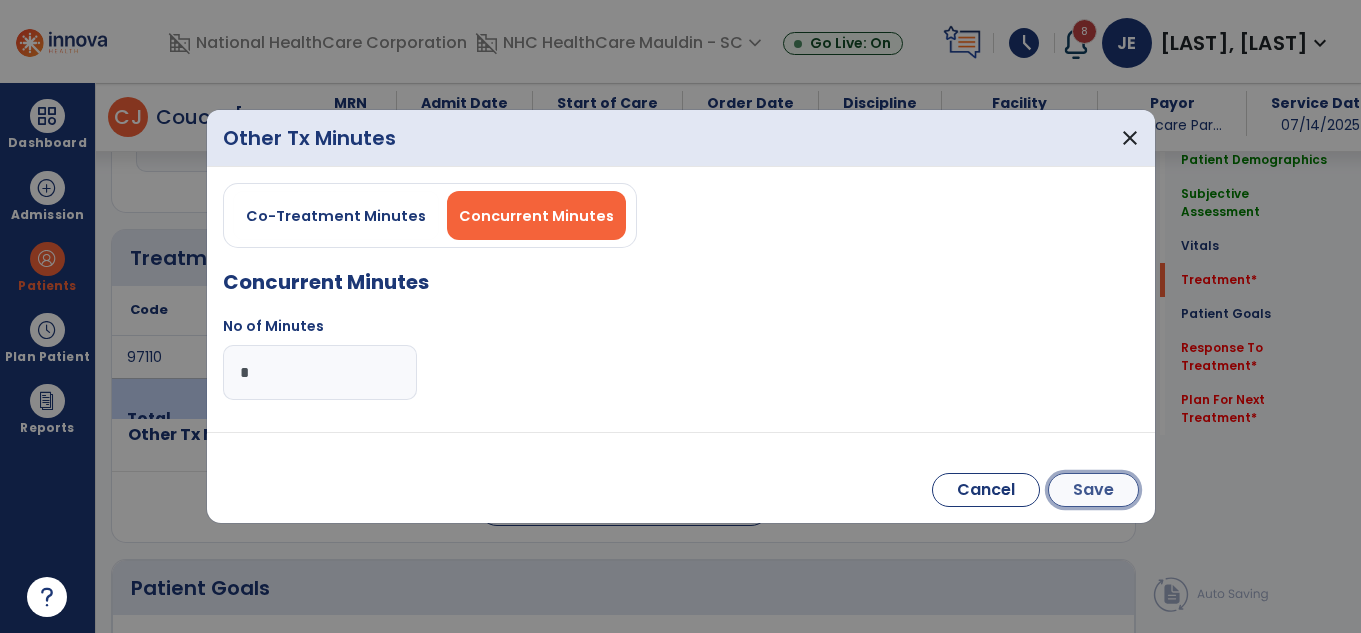 click on "Save" at bounding box center (1093, 490) 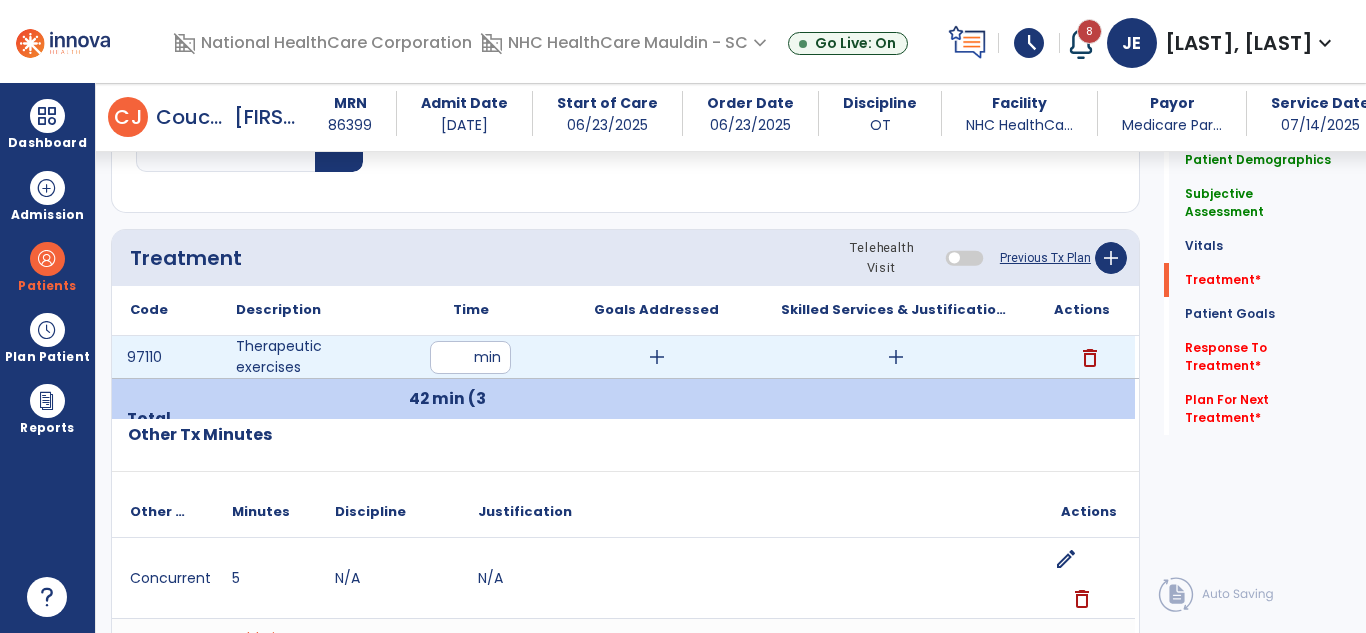 click on "add" at bounding box center [896, 357] 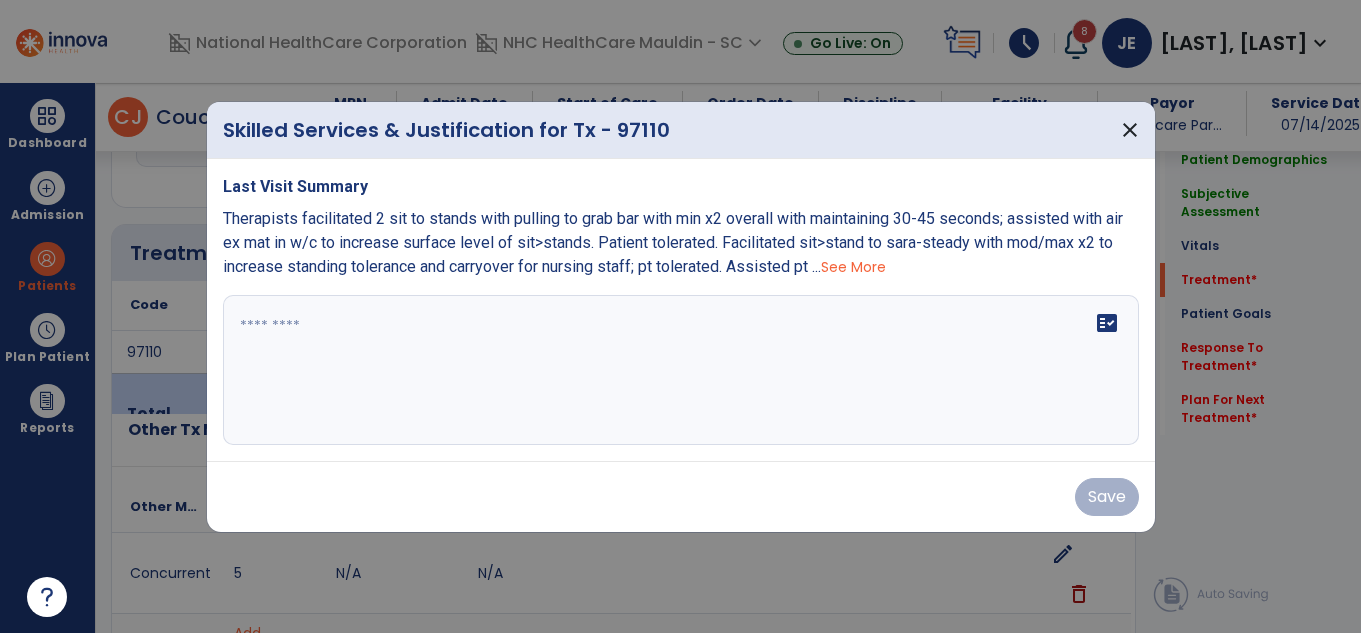 scroll, scrollTop: 1020, scrollLeft: 0, axis: vertical 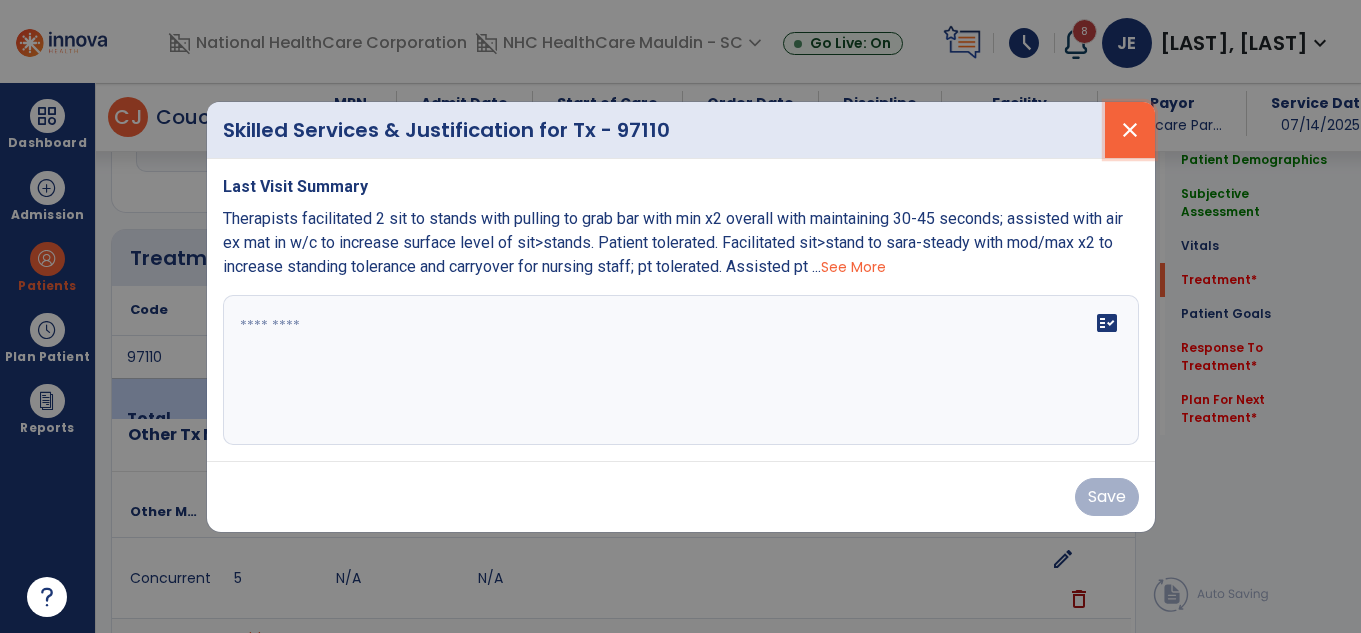 click on "close" at bounding box center [1130, 130] 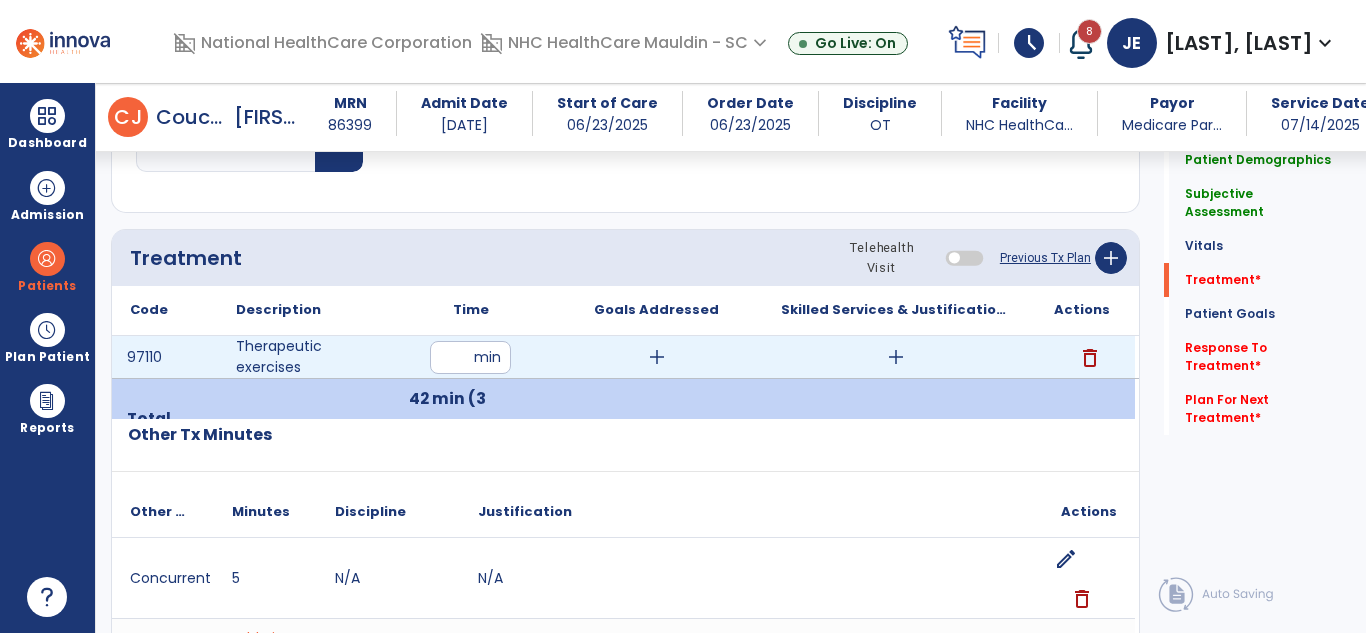 click on "add" at bounding box center [896, 357] 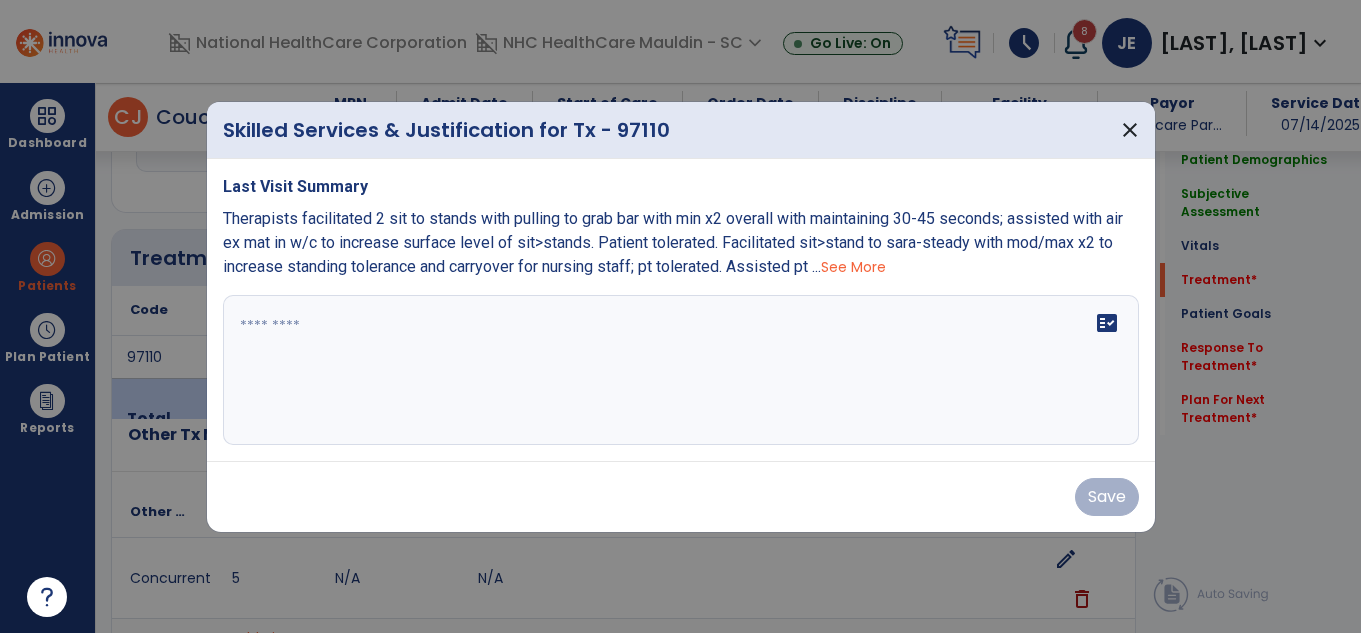 scroll, scrollTop: 1020, scrollLeft: 0, axis: vertical 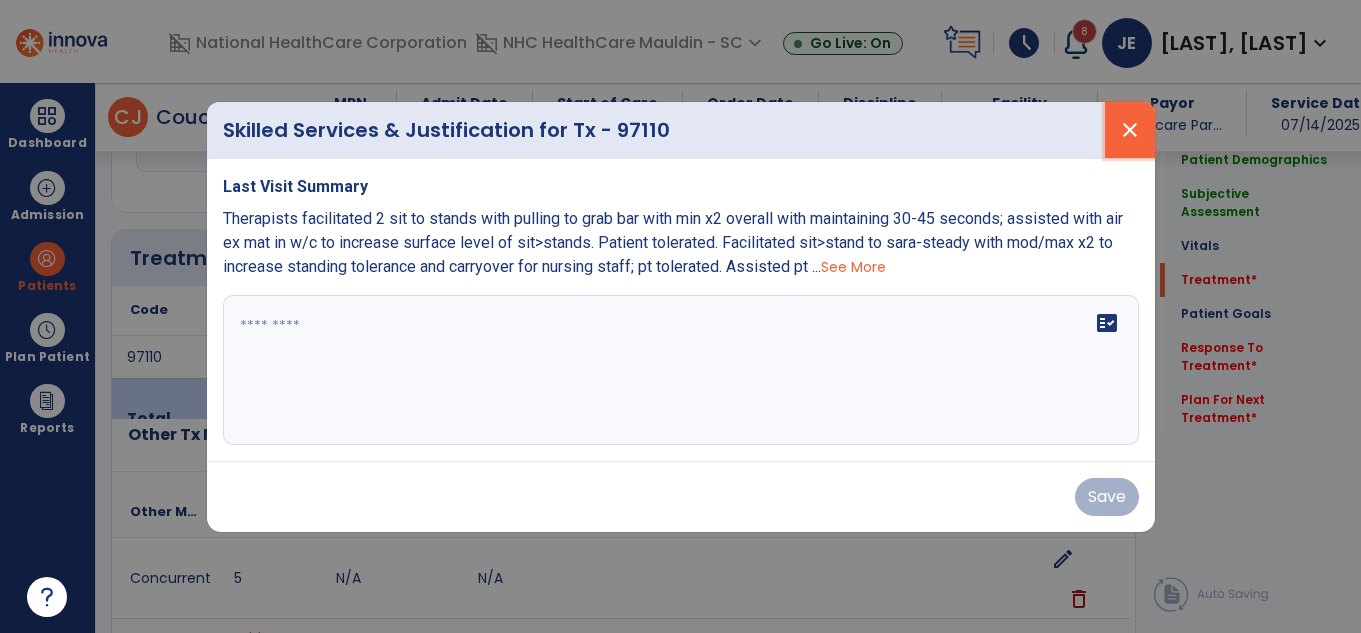 click on "close" at bounding box center (1130, 130) 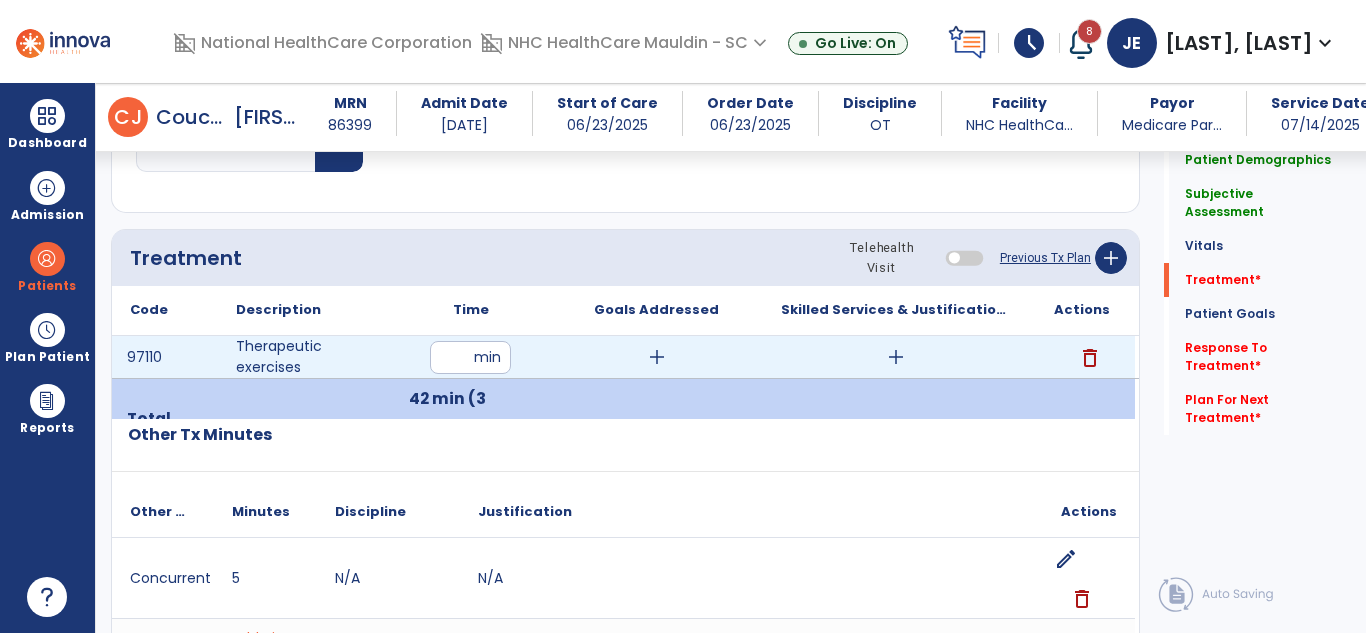 click on "add" at bounding box center (896, 357) 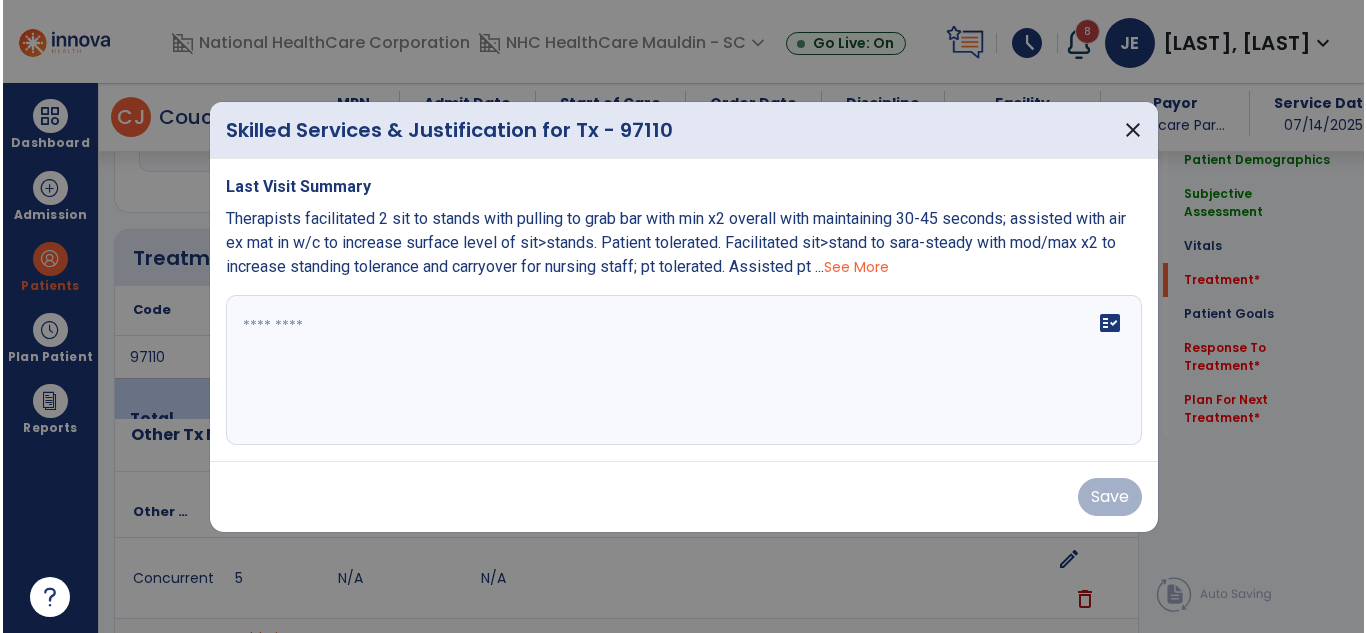 scroll, scrollTop: 1020, scrollLeft: 0, axis: vertical 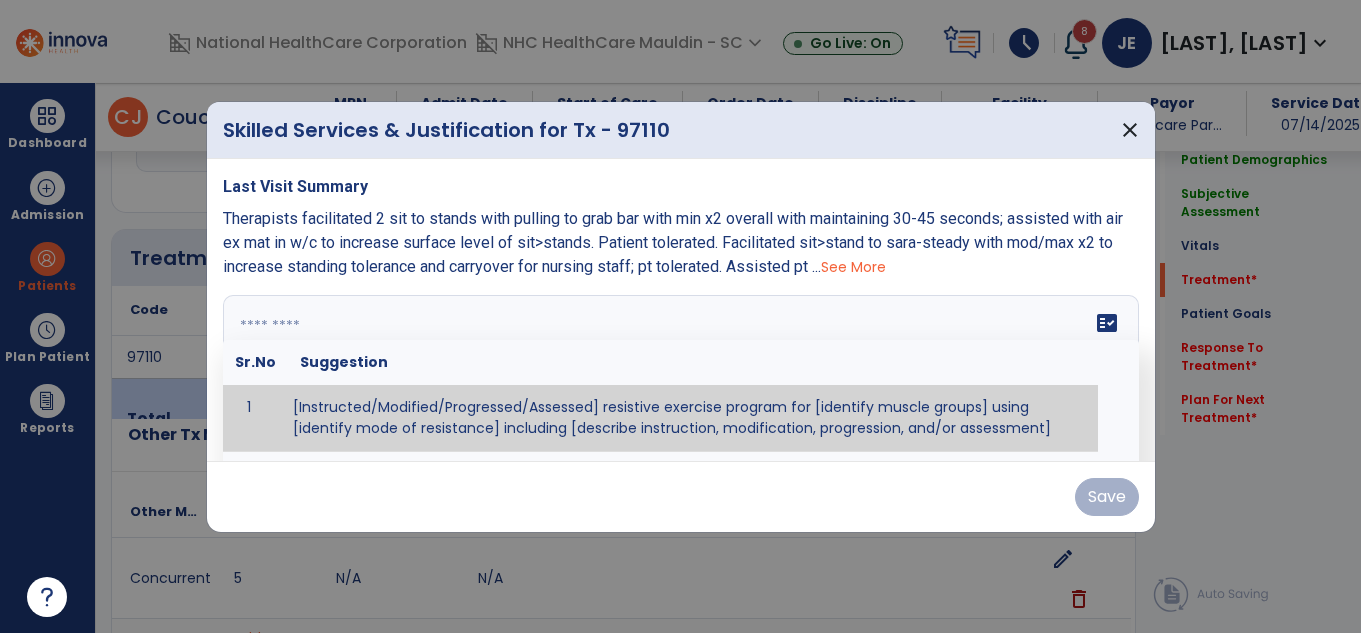 click on "fact_check  Sr.No Suggestion 1 [Instructed/Modified/Progressed/Assessed] resistive exercise program for [identify muscle groups] using [identify mode of resistance] including [describe instruction, modification, progression, and/or assessment] 2 [Instructed/Modified/Progressed/Assessed] aerobic exercise program using [identify equipment/mode] including [describe instruction, modification,progression, and/or assessment] 3 [Instructed/Modified/Progressed/Assessed] [PROM/A/AROM/AROM] program for [identify joint movements] using [contract-relax, over-pressure, inhibitory techniques, other] 4 [Assessed/Tested] aerobic capacity with administration of [aerobic capacity test]" at bounding box center (681, 370) 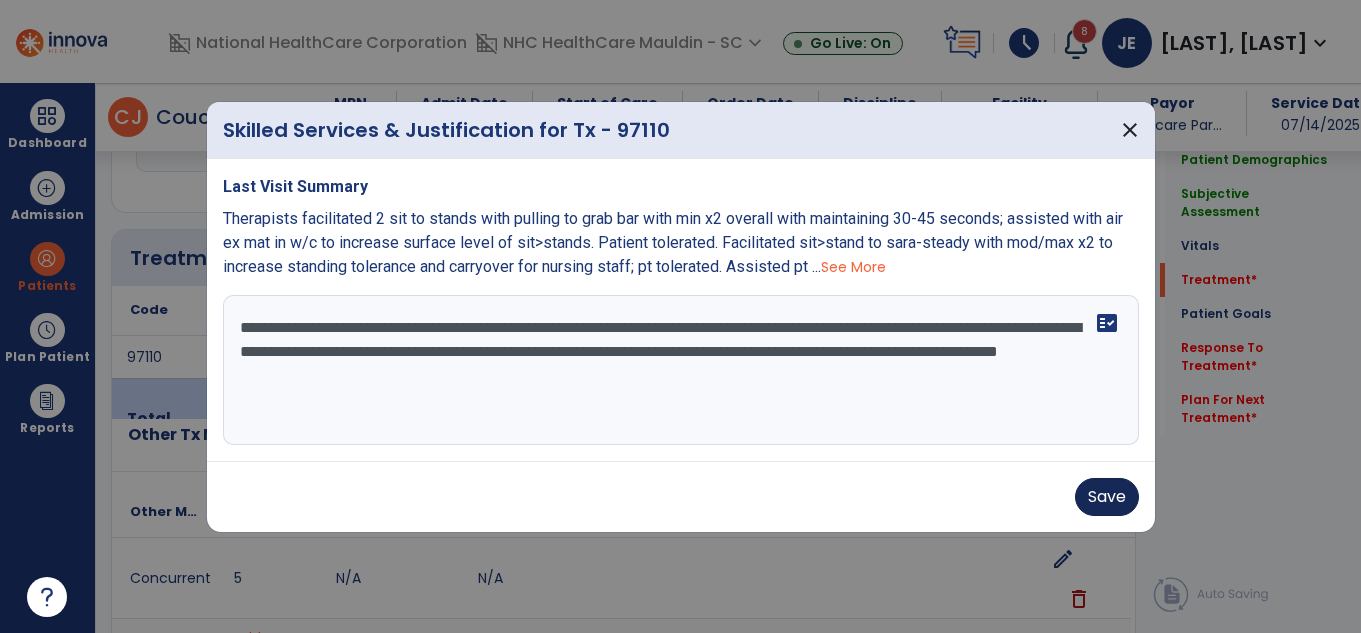 type on "**********" 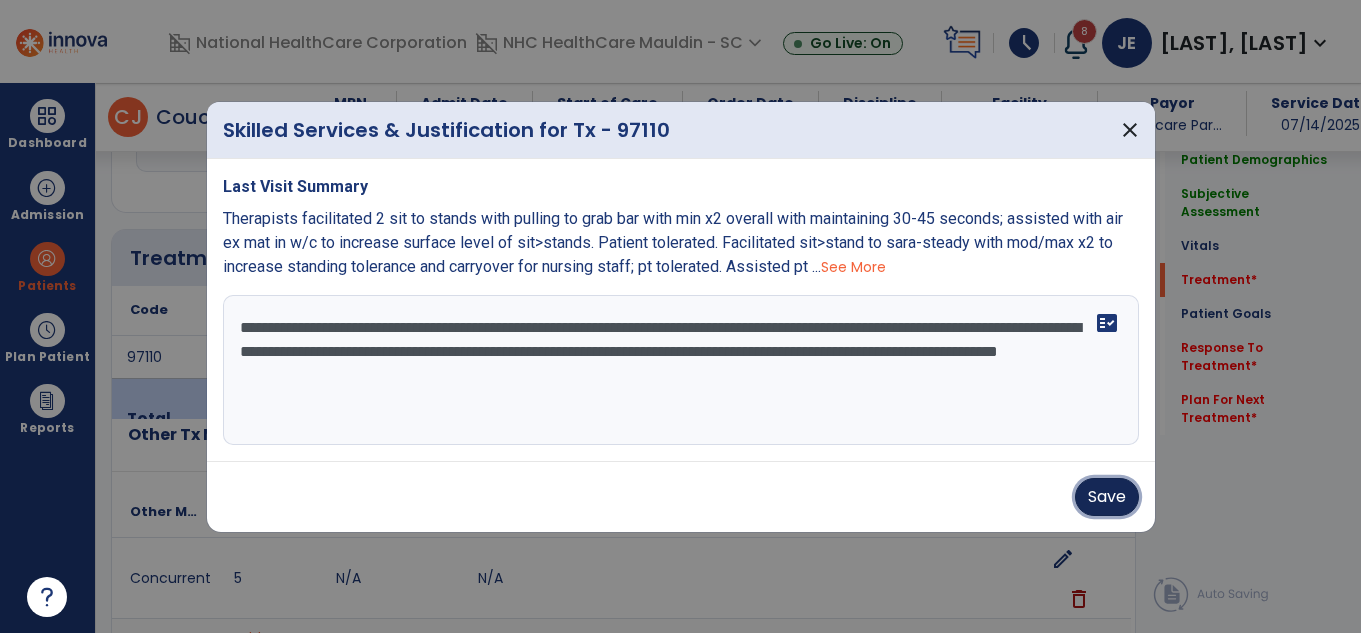 click on "Save" at bounding box center [1107, 497] 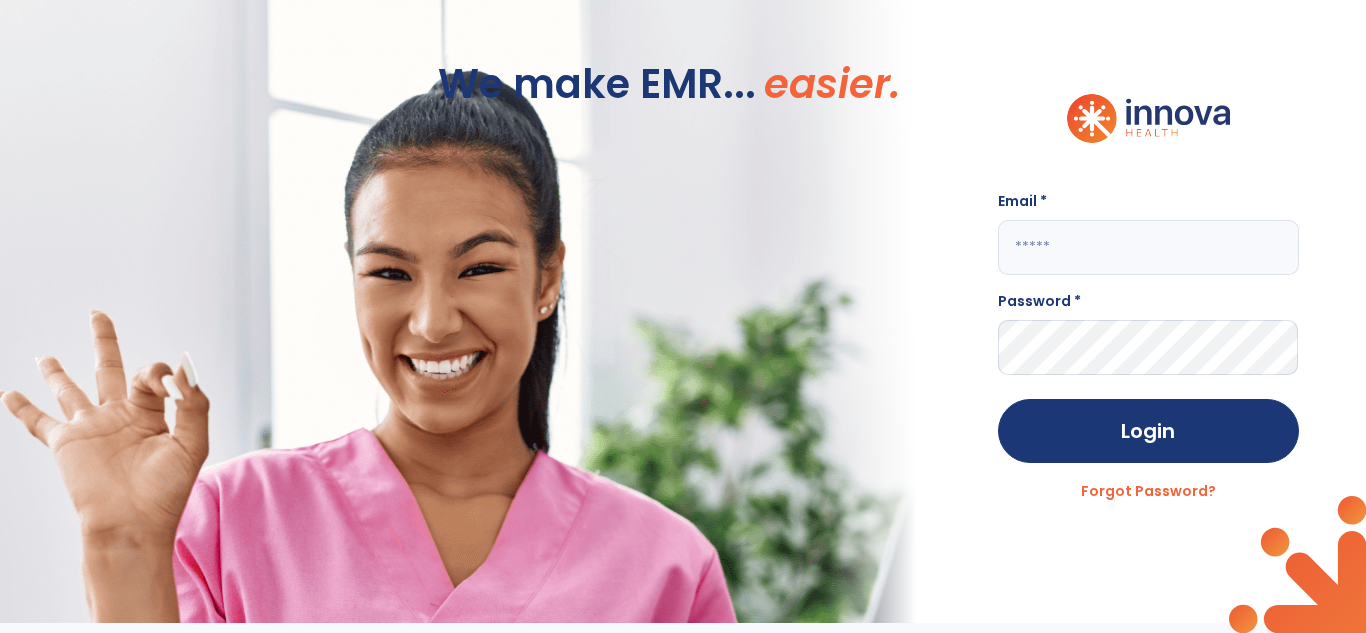 type on "**********" 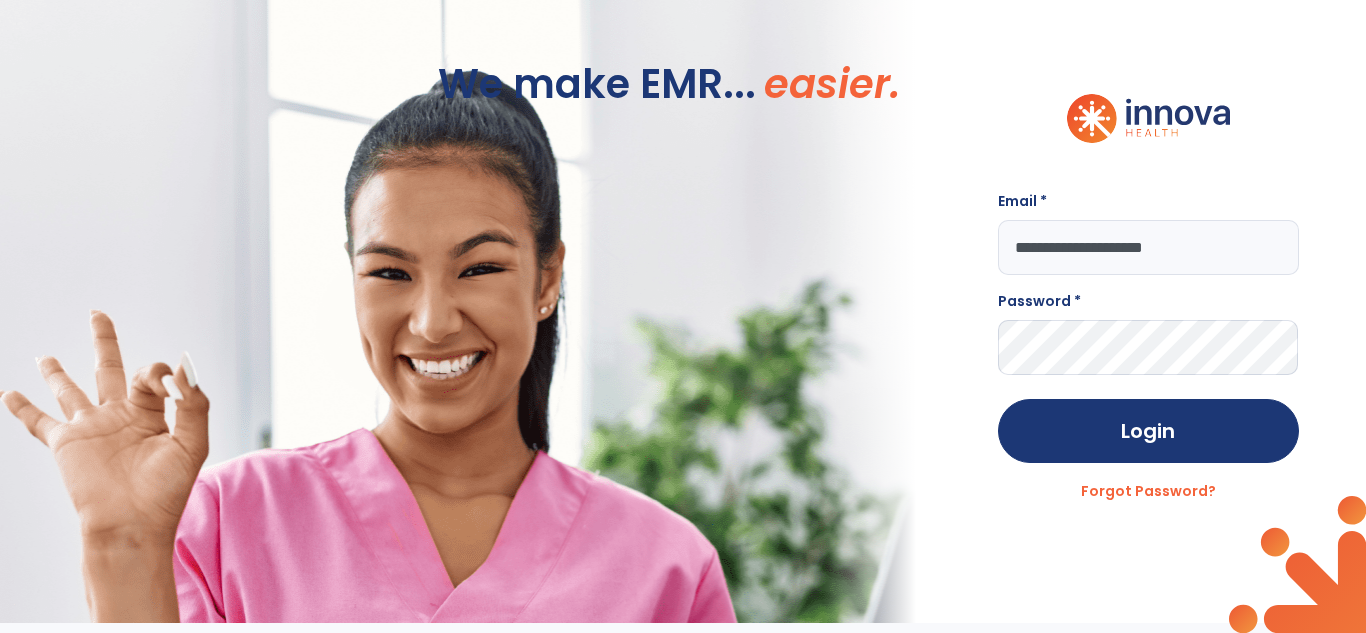 scroll, scrollTop: 0, scrollLeft: 0, axis: both 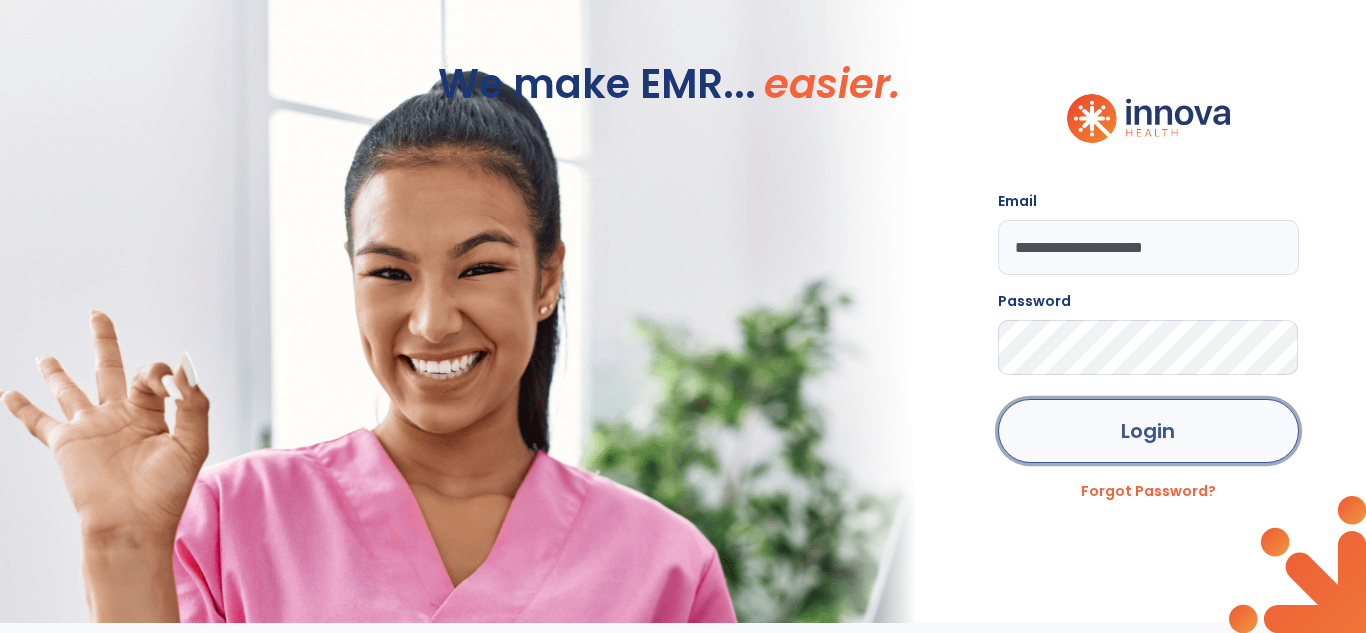 click on "Login" 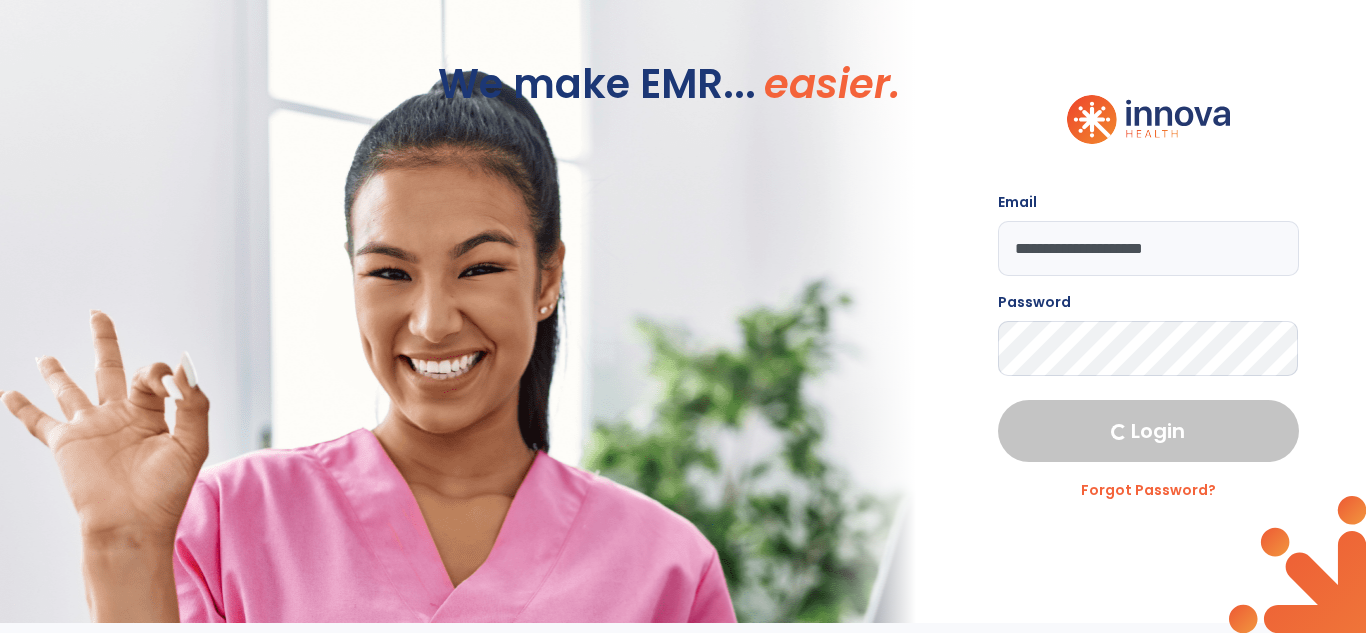 select on "****" 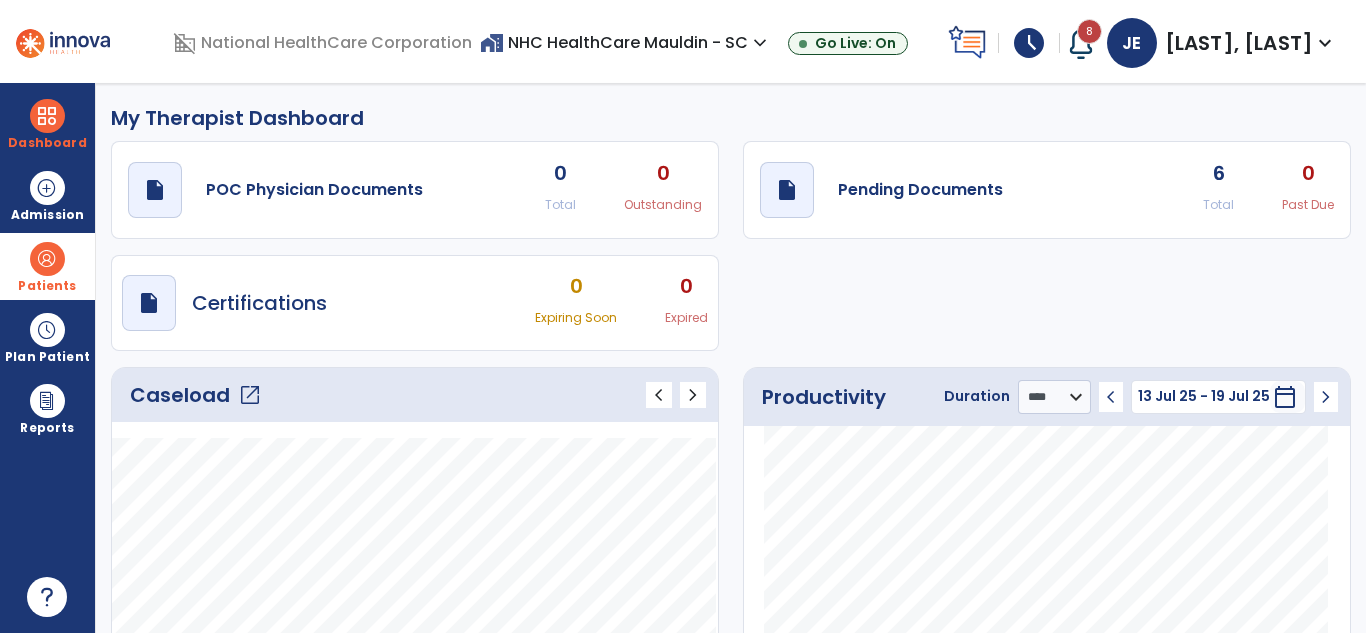 click on "Patients" at bounding box center (47, 286) 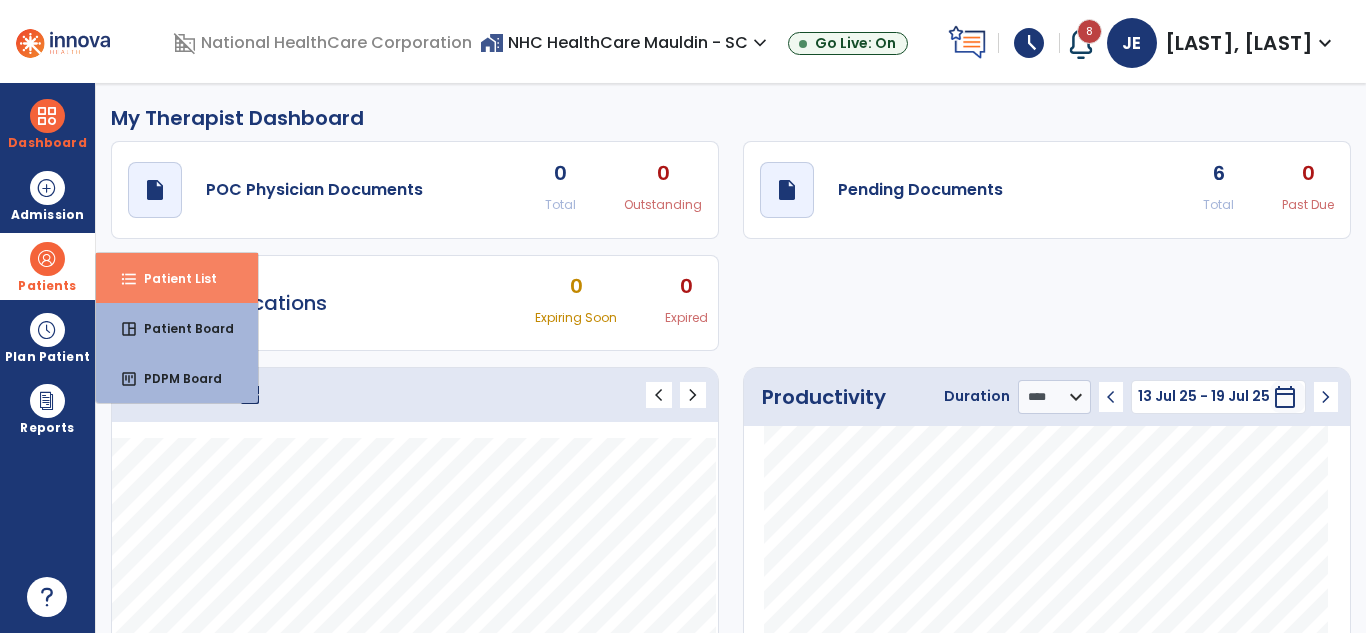 click on "format_list_bulleted  Patient List" at bounding box center (177, 278) 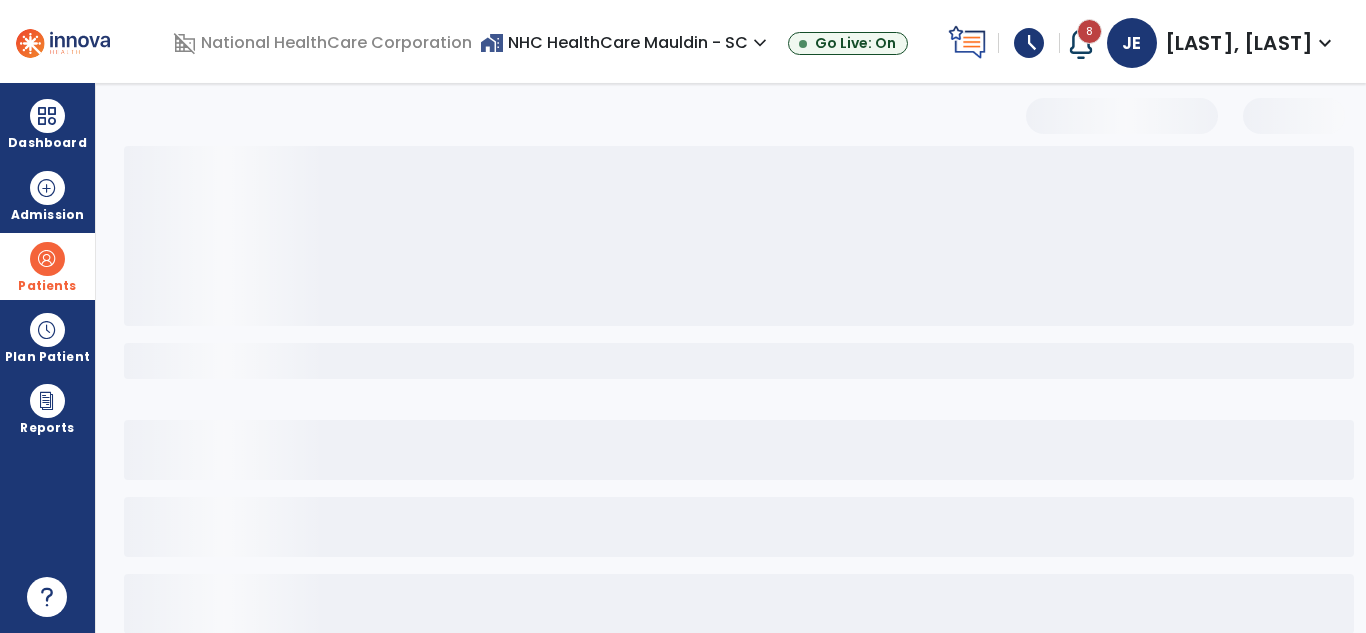 select on "***" 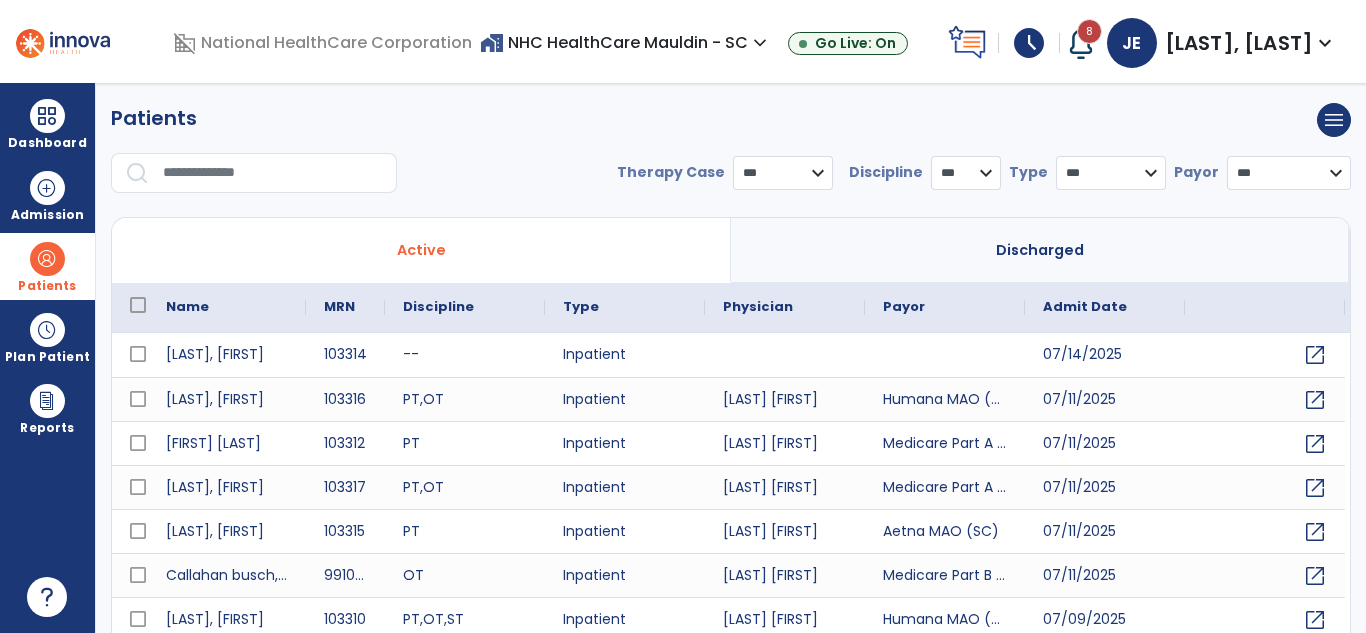 click at bounding box center [273, 173] 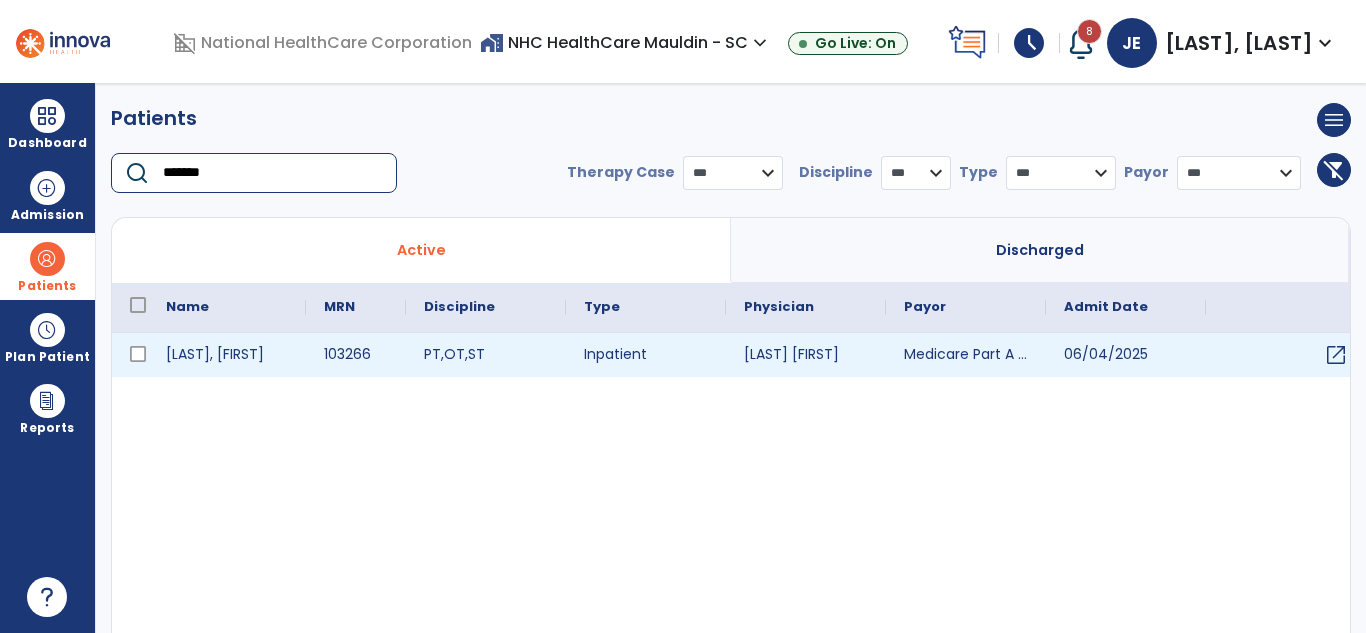 type on "*******" 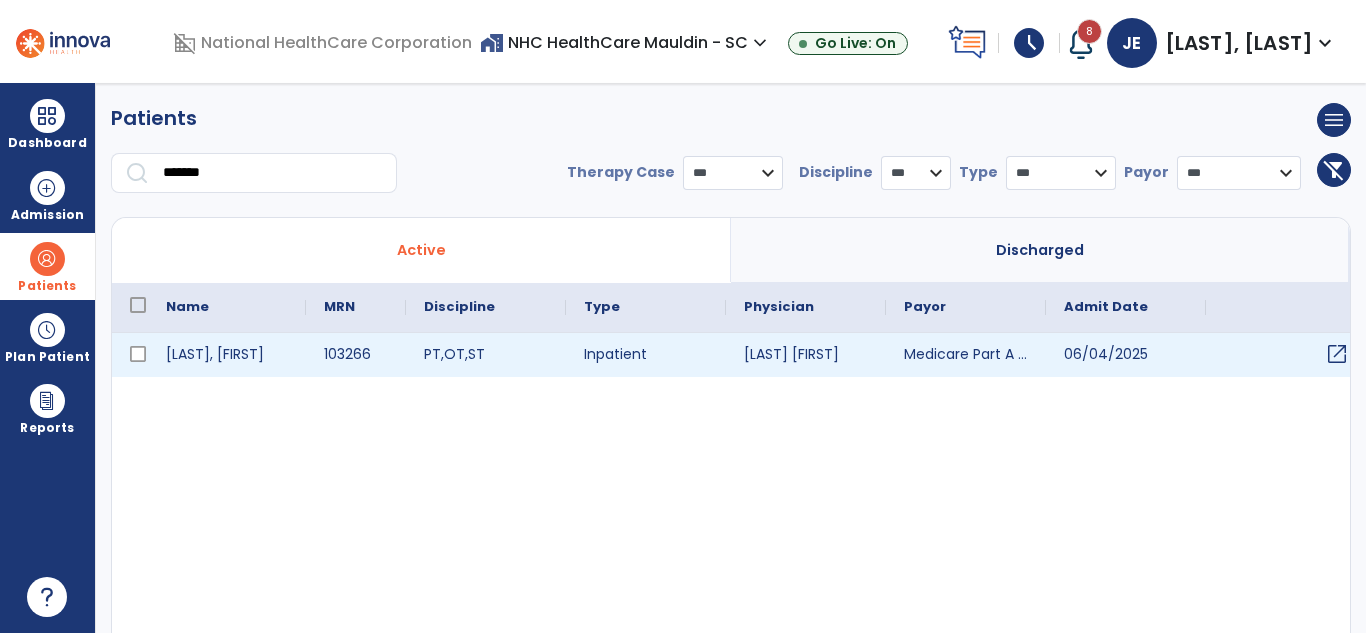 click on "open_in_new" at bounding box center [1337, 354] 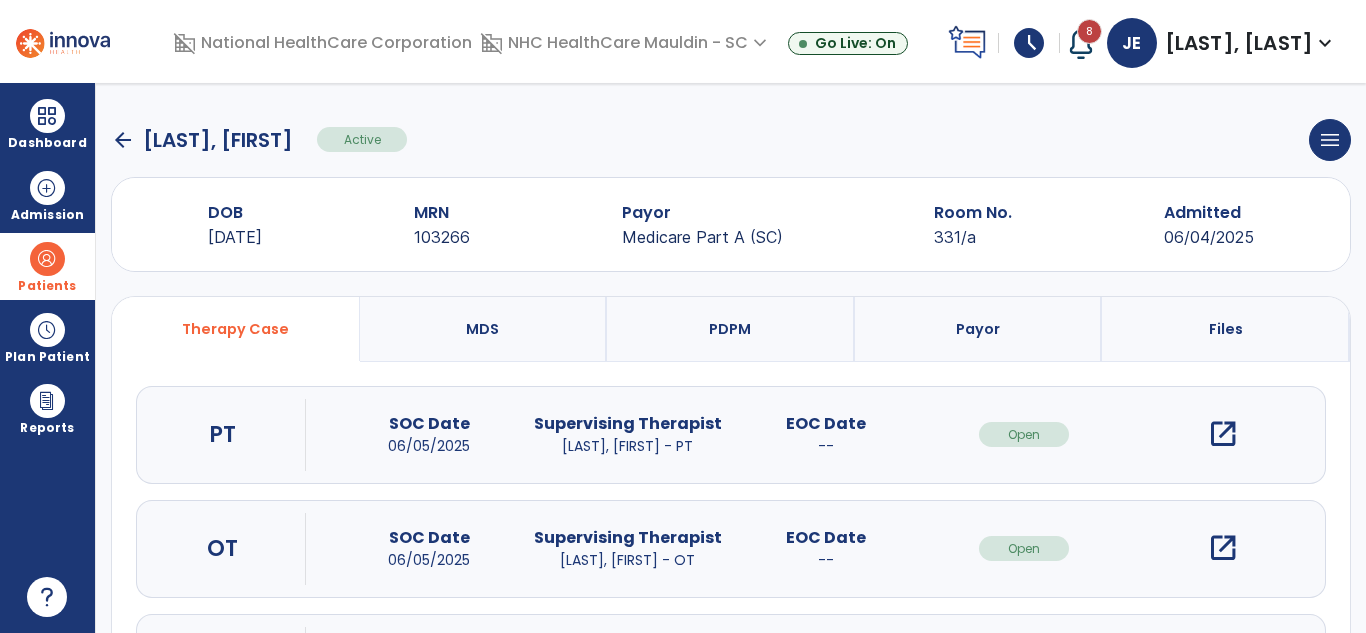 click on "open_in_new" at bounding box center [1223, 548] 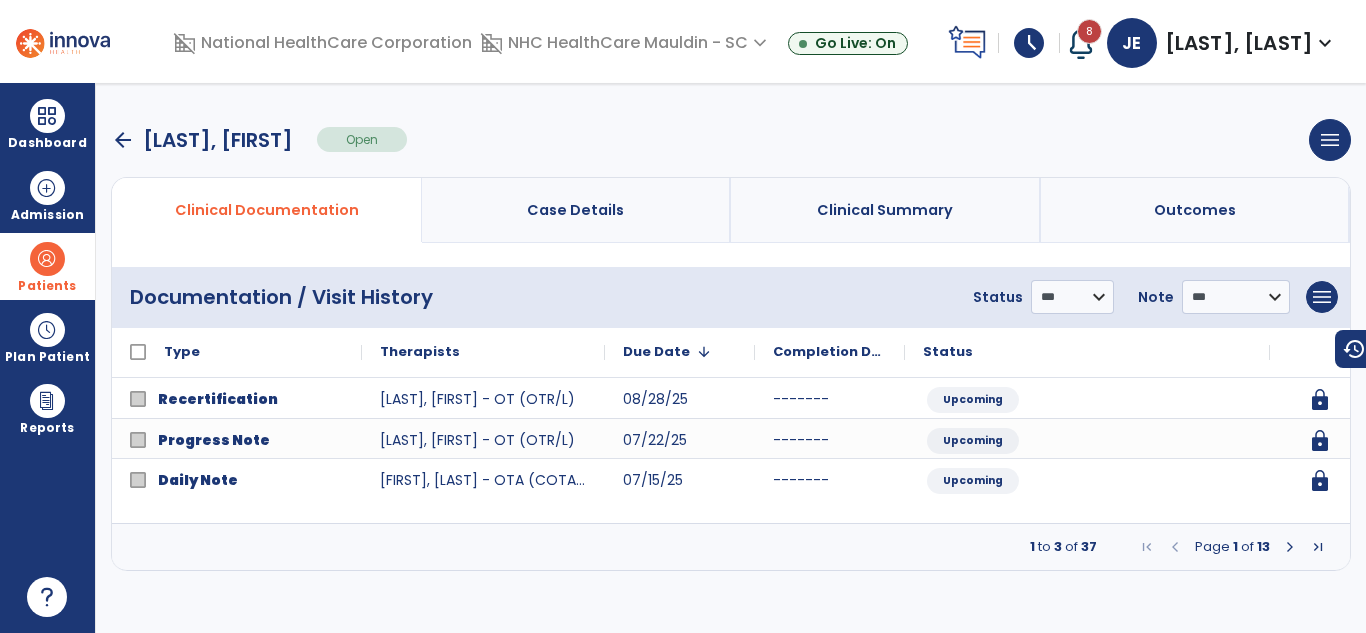 click at bounding box center (1290, 547) 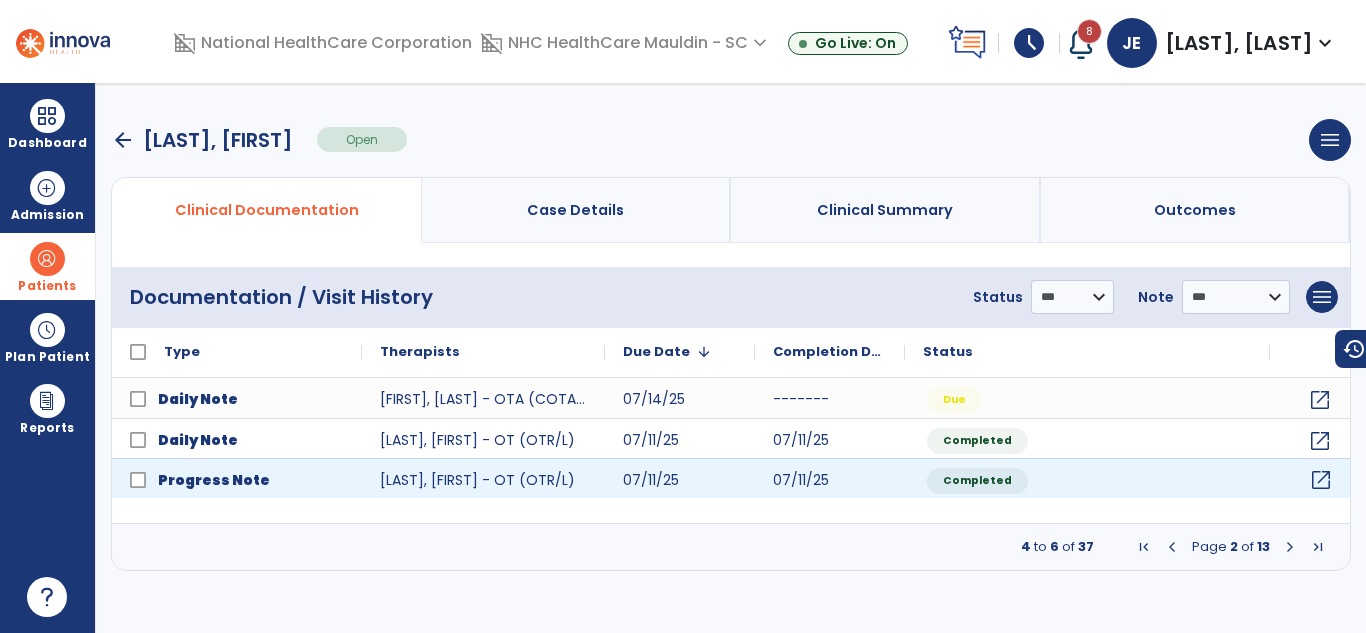 click on "open_in_new" 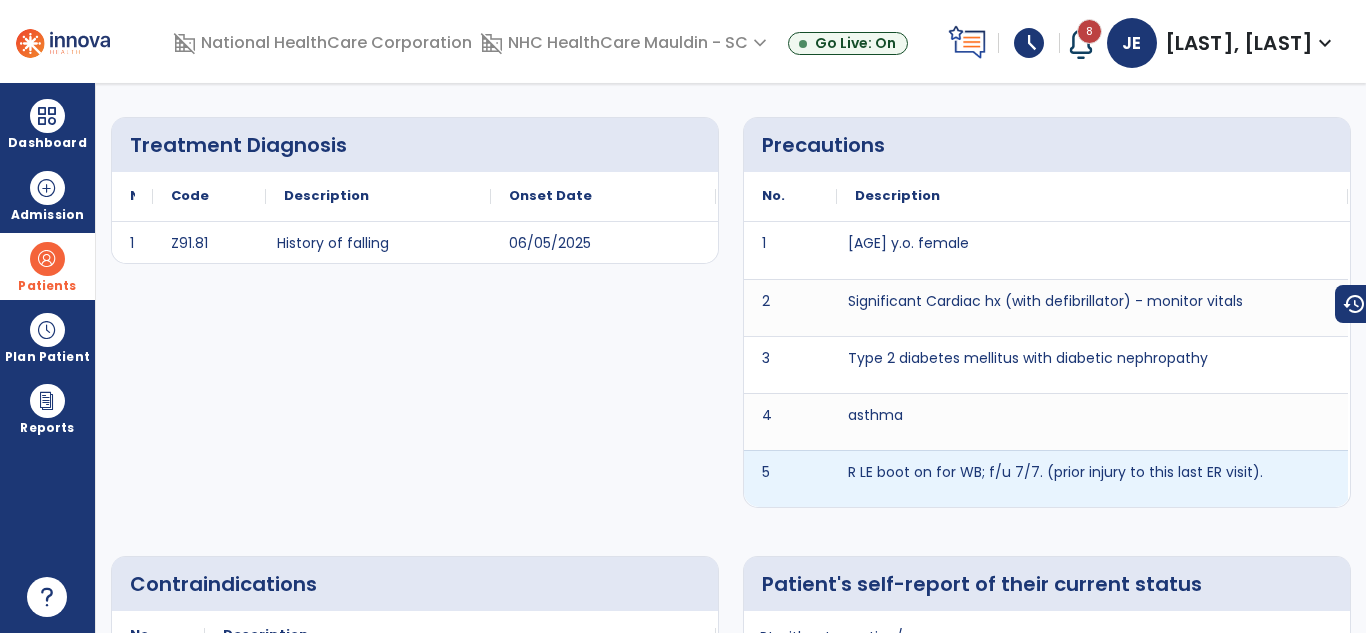 scroll, scrollTop: 0, scrollLeft: 0, axis: both 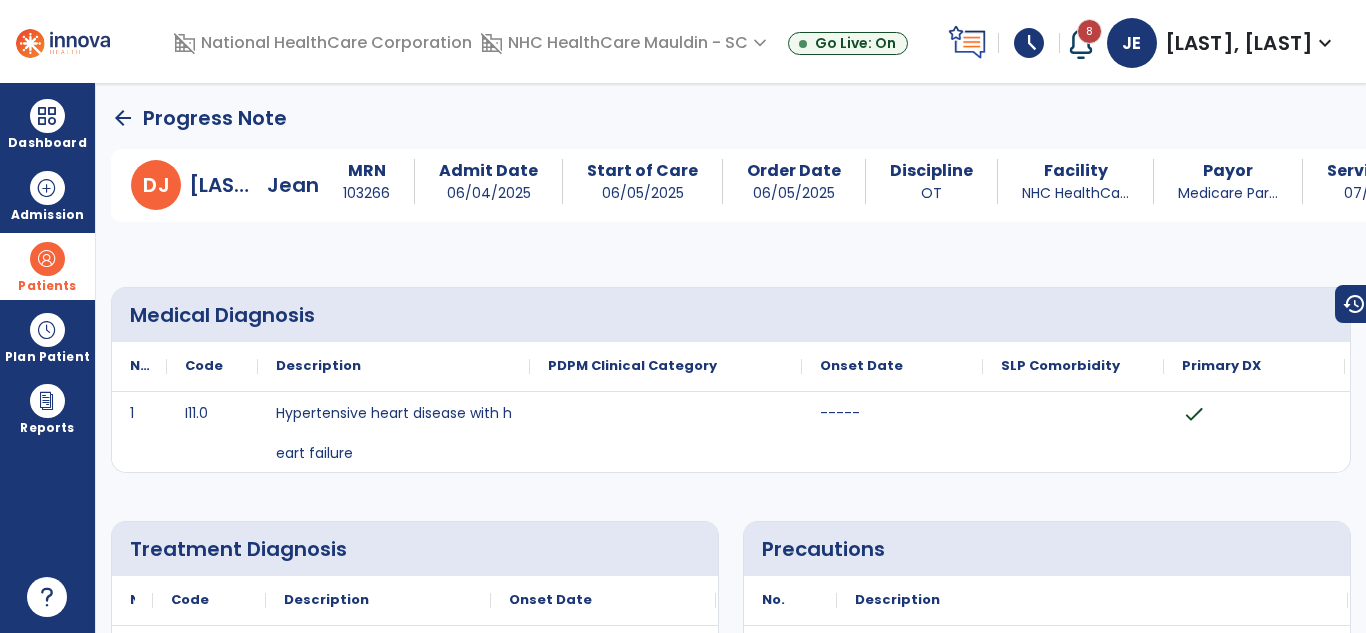 click on "arrow_back   Progress Note   D  J  [LAST],   [FIRST] MRN [NUMBER] Admit Date [DATE] Start of Care [DATE] Order Date [DATE] Discipline OT Facility NHC HealthCa... Payor Medicare Par... Service Date [DATE] Medical Diagnosis
No.
Code
1 I11.0" at bounding box center (731, 358) 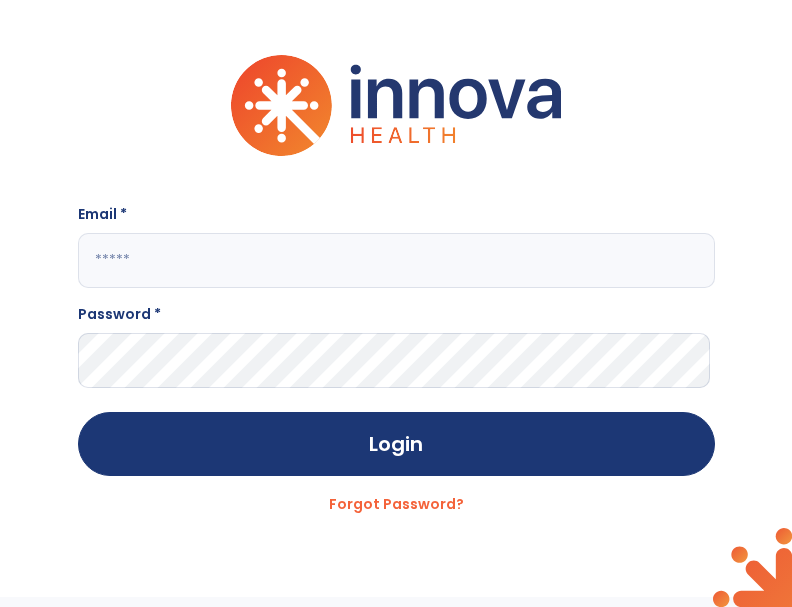 type on "**********" 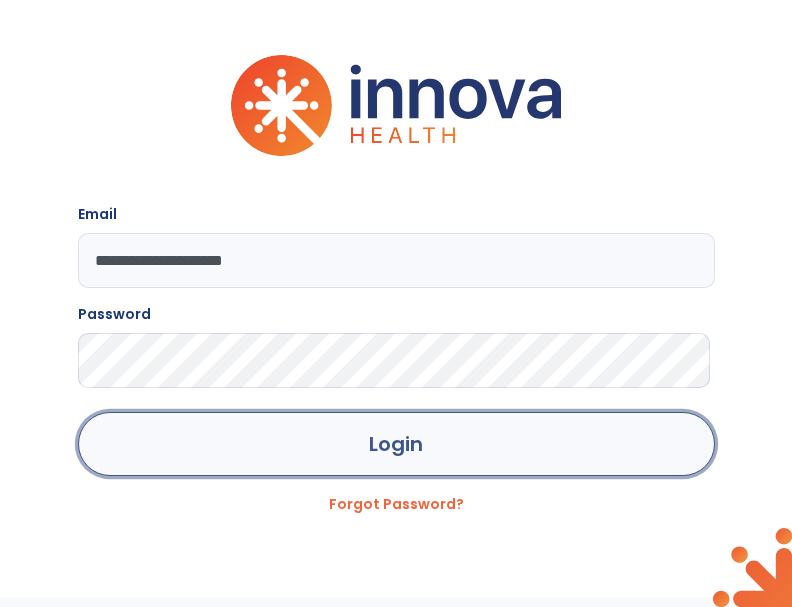 click on "Login" 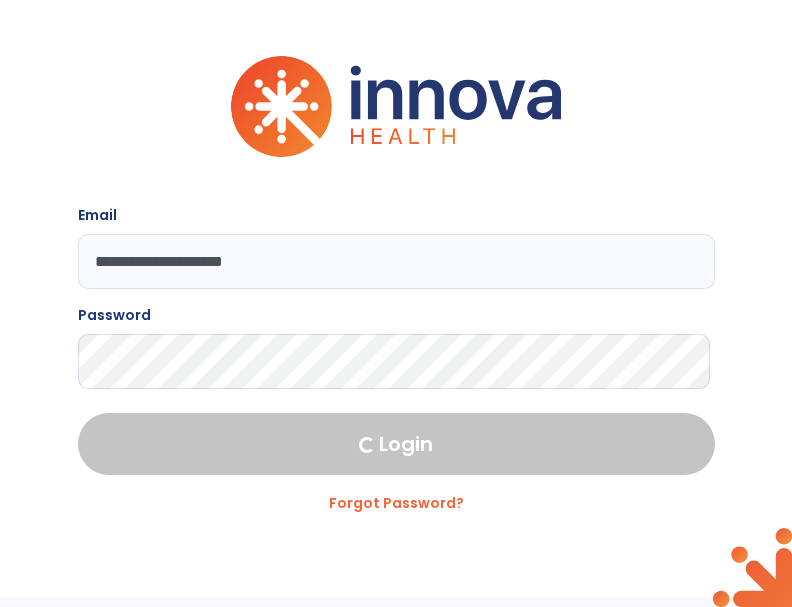 select on "****" 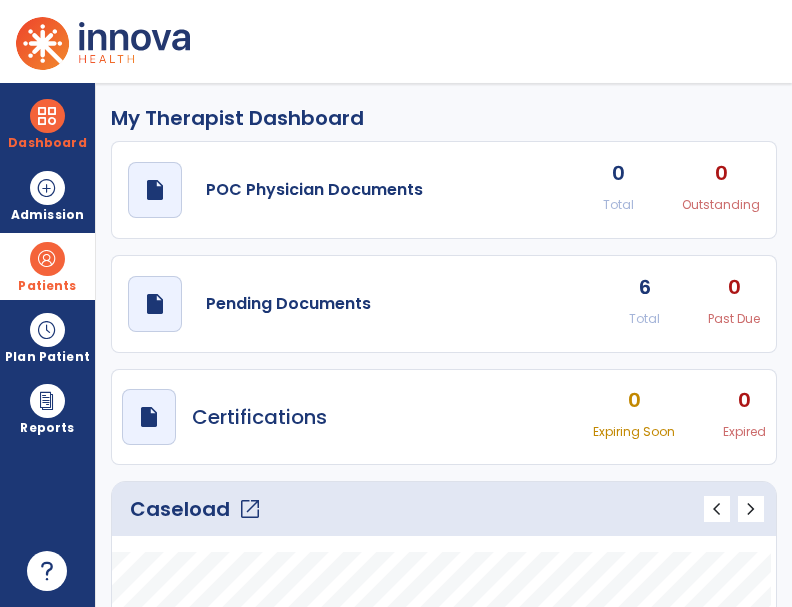 drag, startPoint x: 66, startPoint y: 246, endPoint x: 23, endPoint y: 257, distance: 44.38468 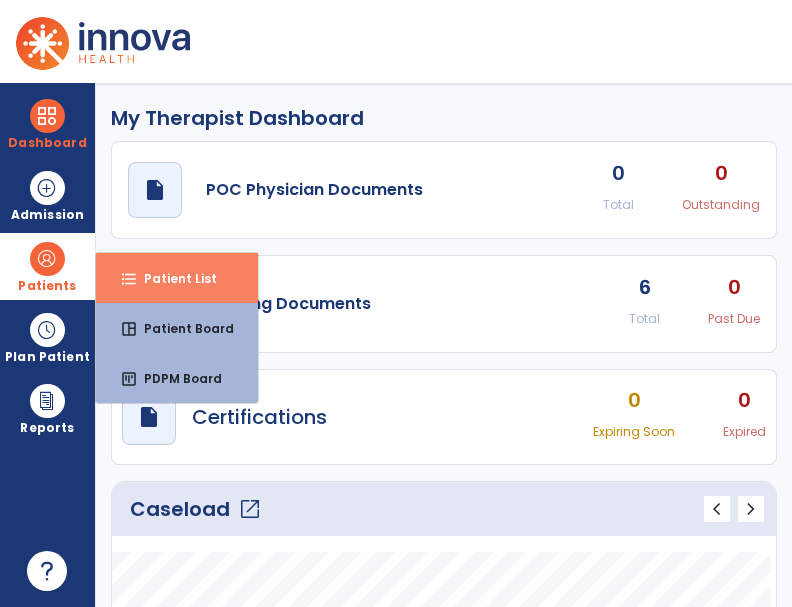 click on "format_list_bulleted  Patient List" at bounding box center [177, 278] 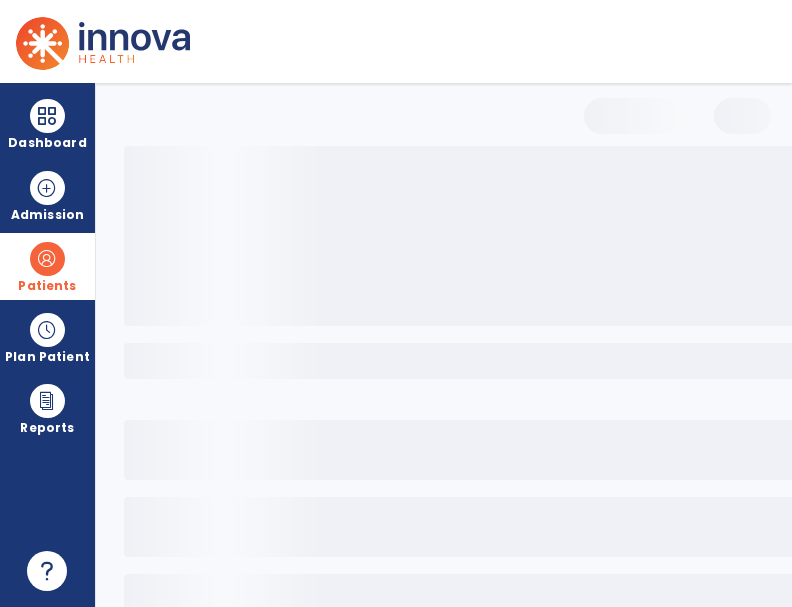 select on "***" 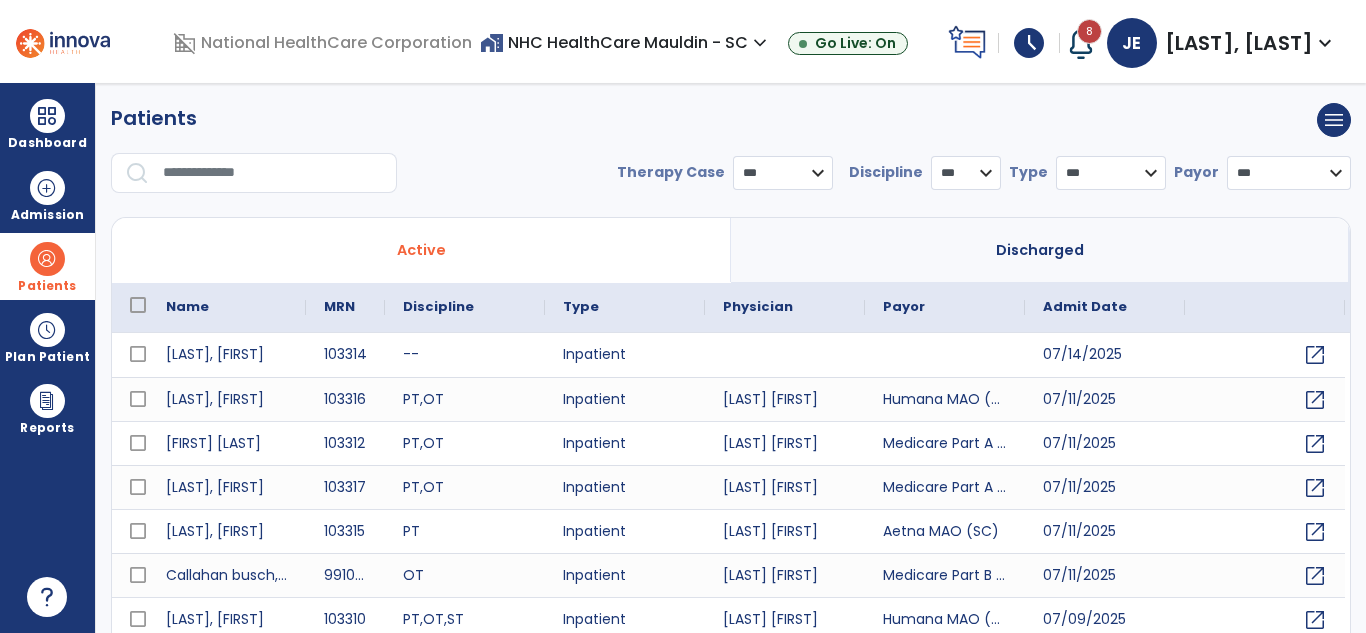 click at bounding box center [273, 173] 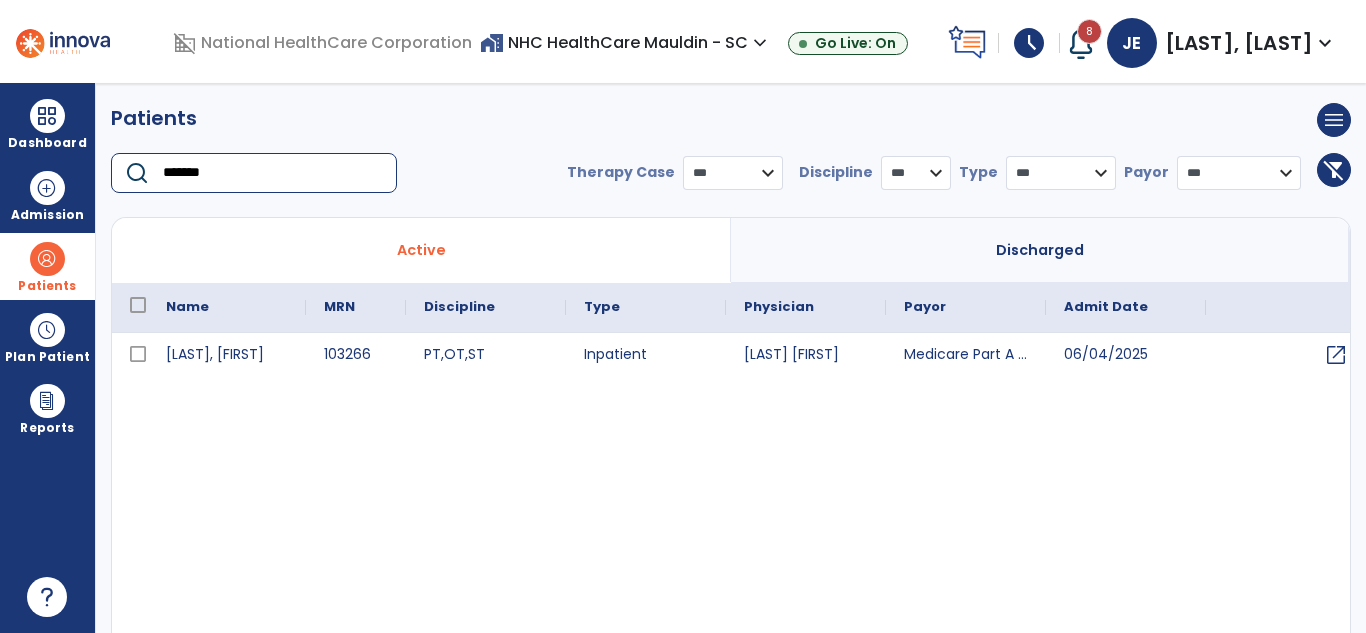 type on "*******" 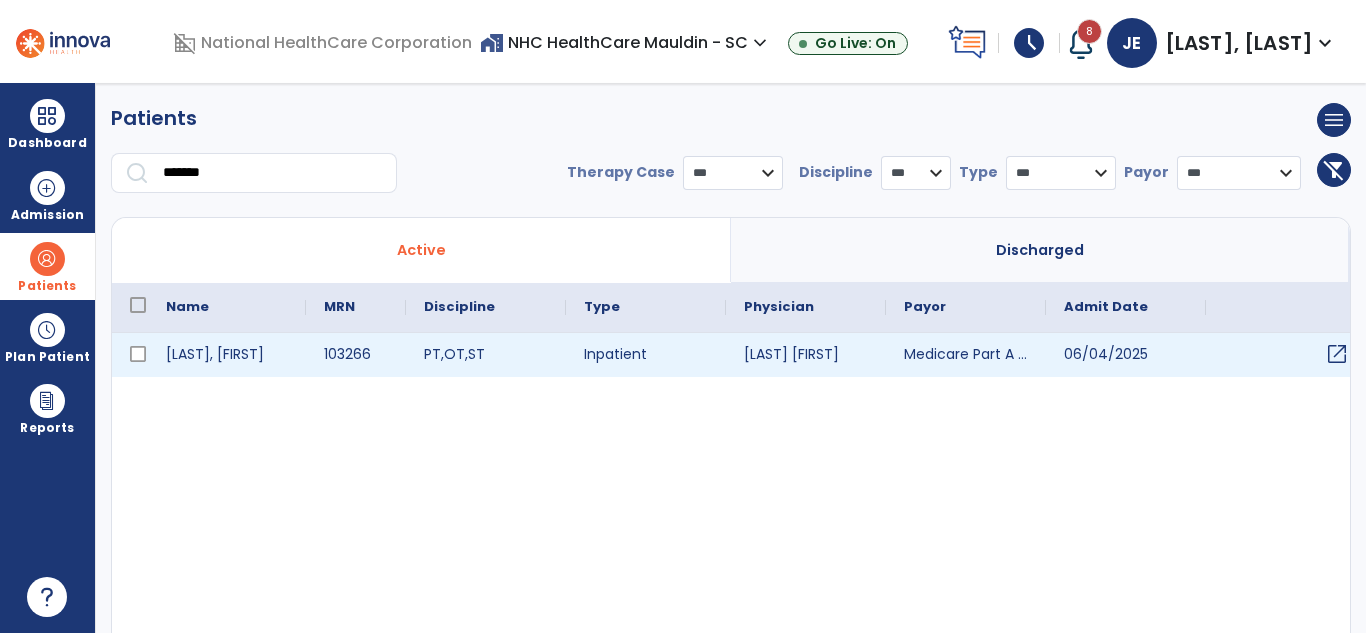 click on "open_in_new" at bounding box center (1337, 354) 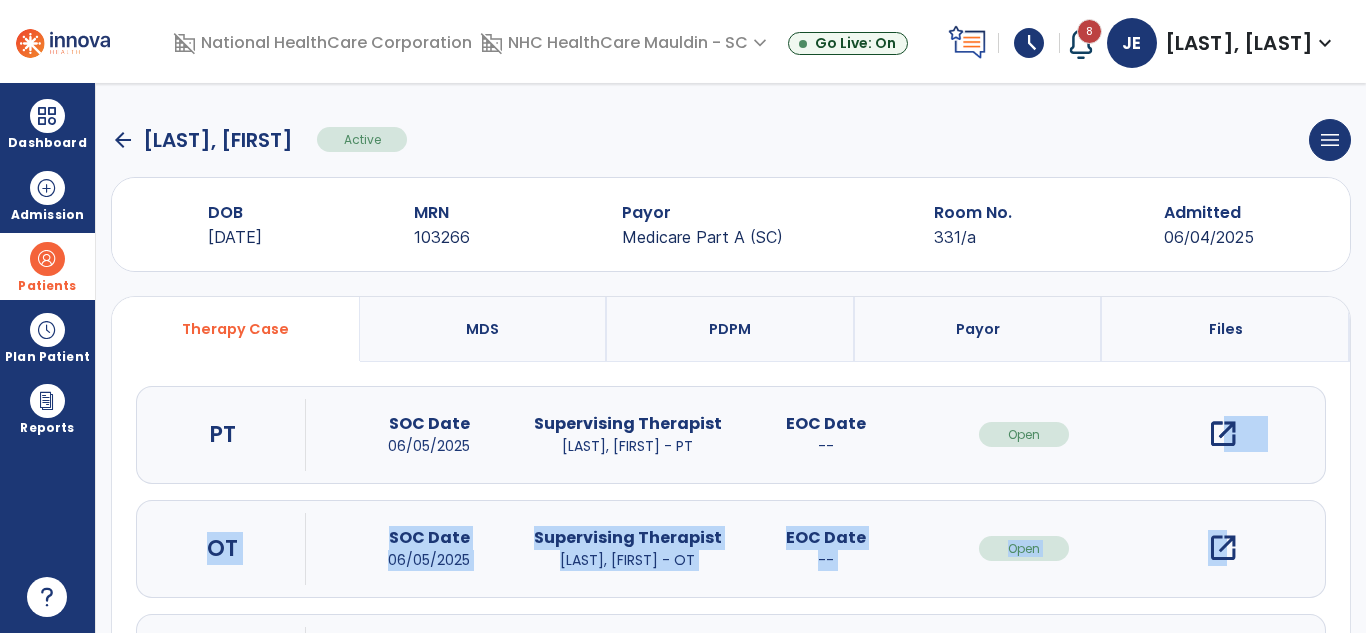 drag, startPoint x: 1220, startPoint y: 548, endPoint x: 1218, endPoint y: 433, distance: 115.01739 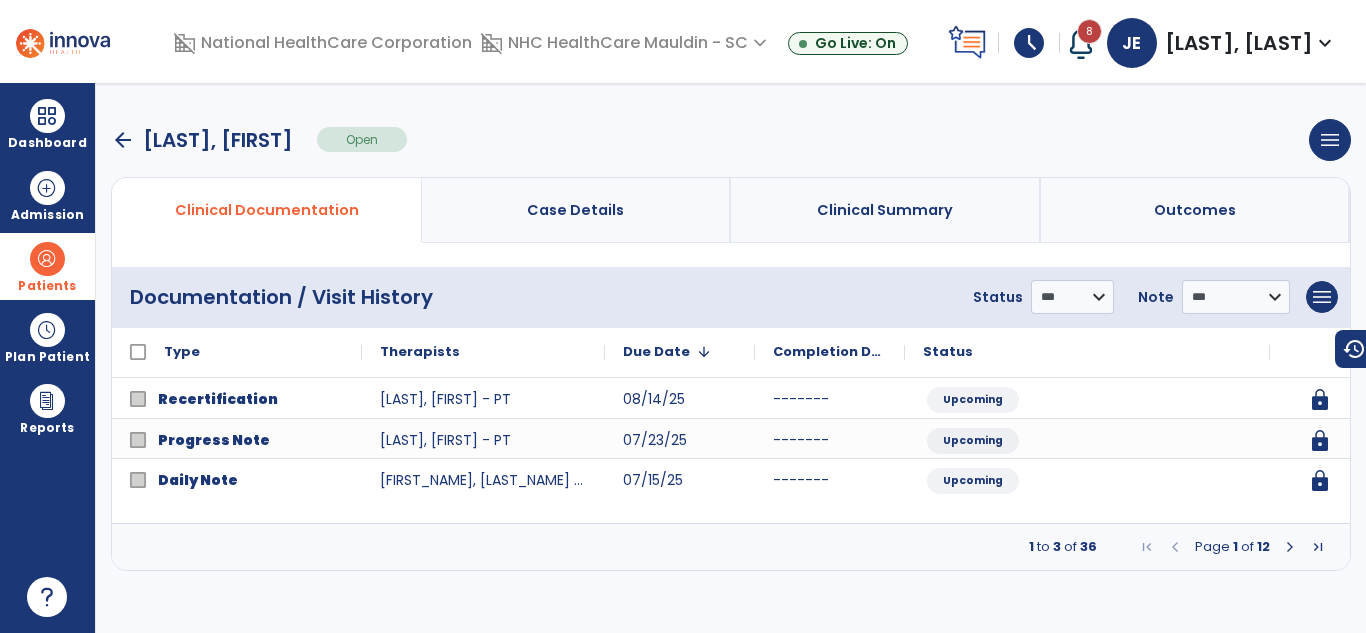 click at bounding box center [1290, 547] 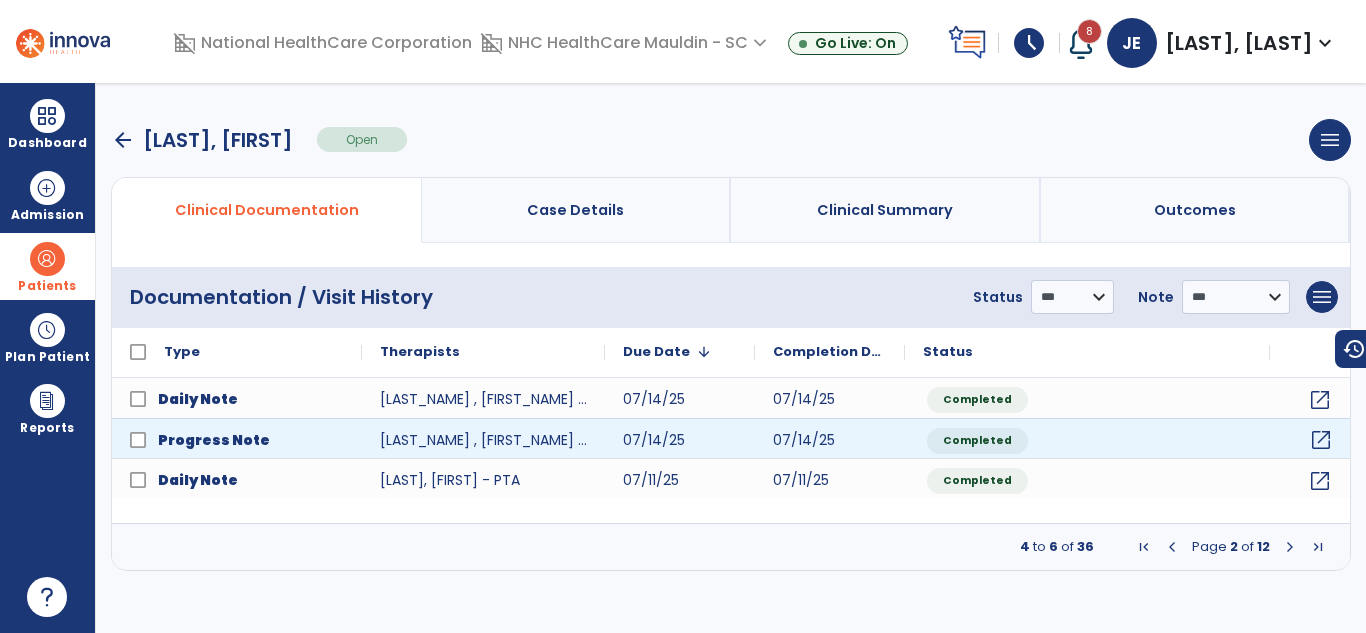 click on "open_in_new" 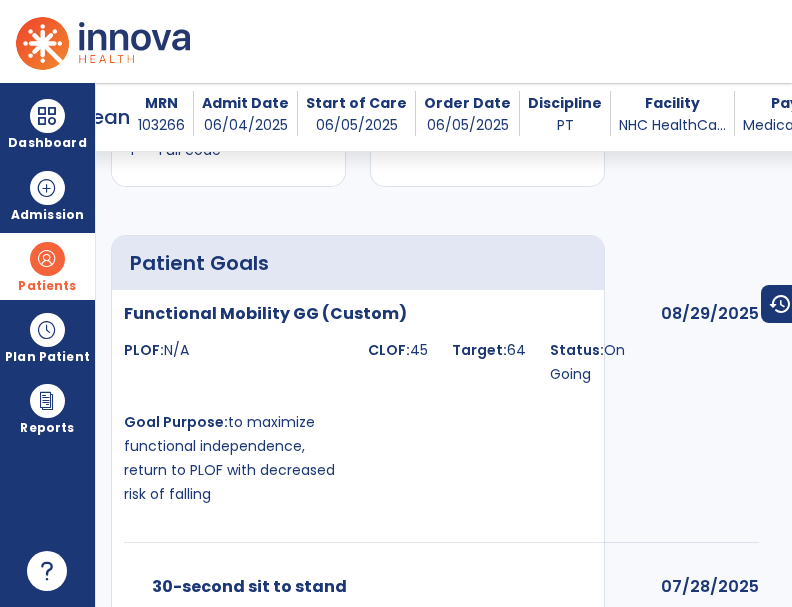 scroll, scrollTop: 1892, scrollLeft: 0, axis: vertical 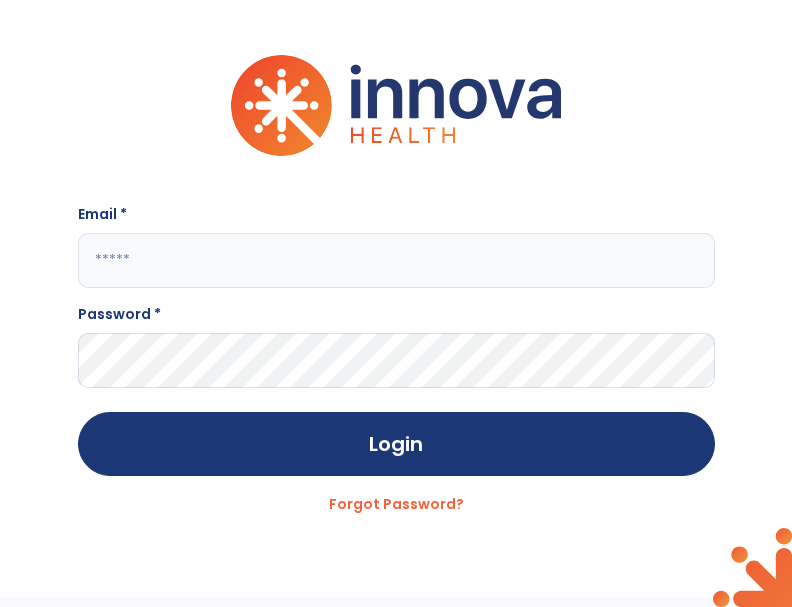 type on "**********" 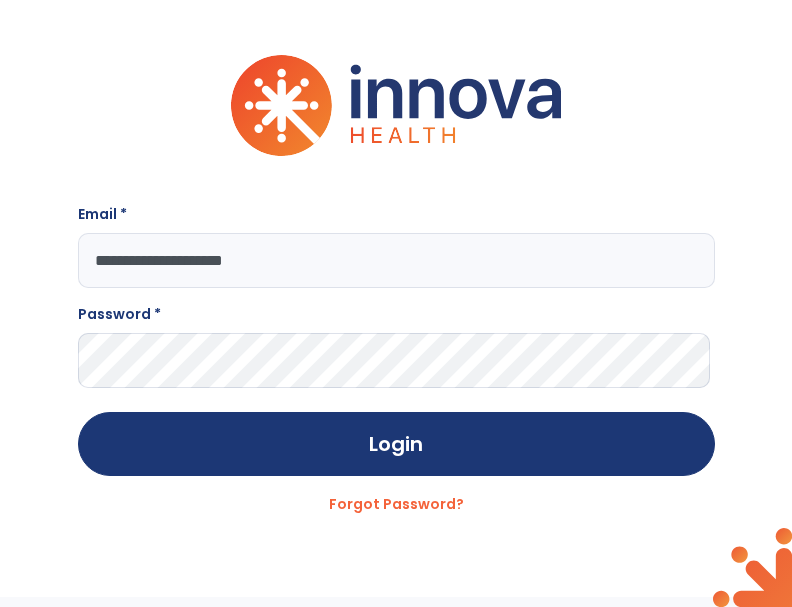 scroll, scrollTop: 0, scrollLeft: 0, axis: both 